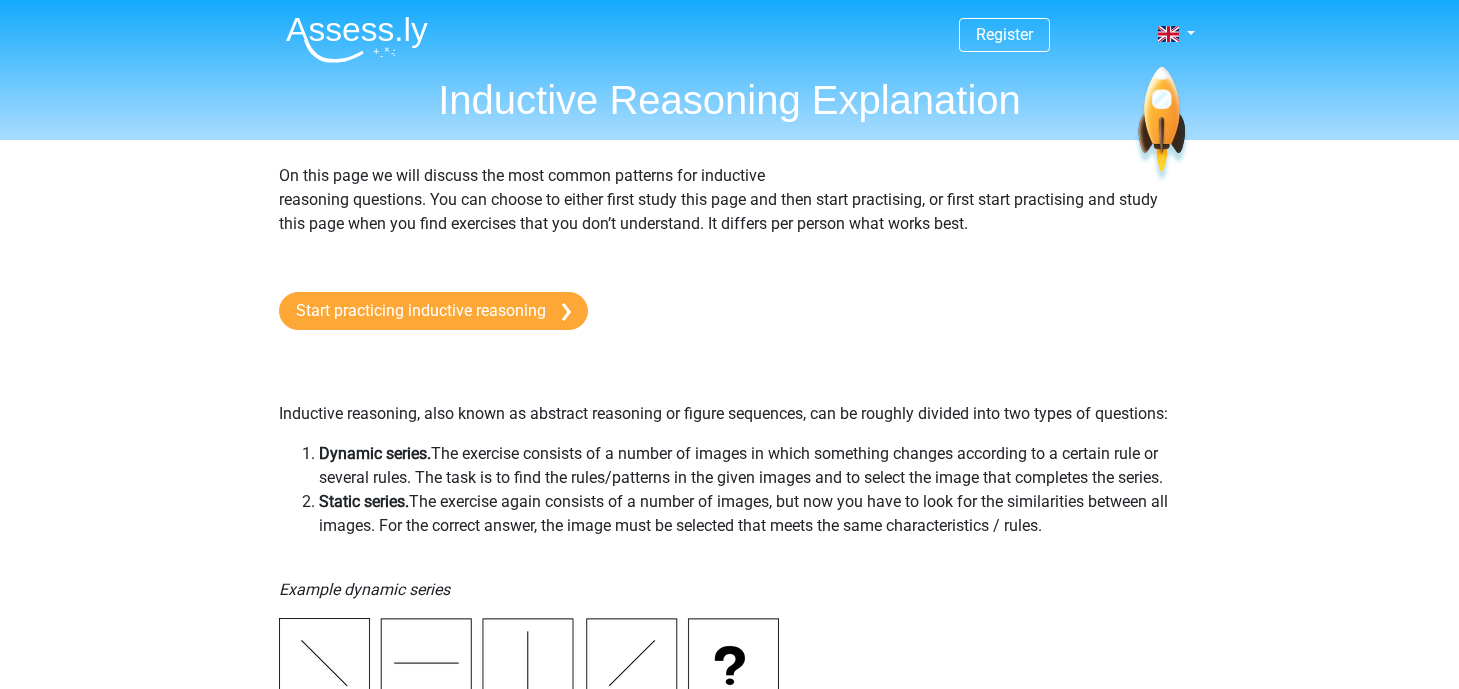 scroll, scrollTop: 0, scrollLeft: 0, axis: both 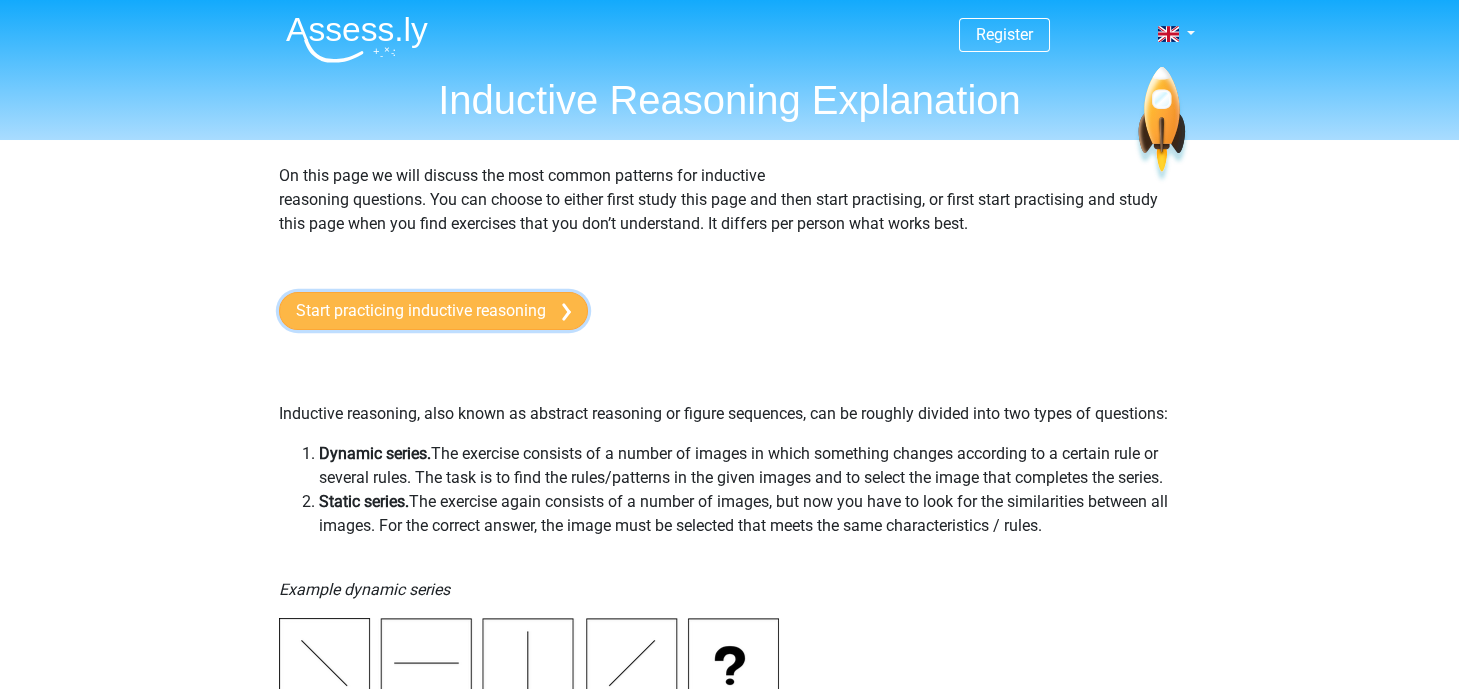 click on "Start practicing inductive reasoning" at bounding box center (433, 311) 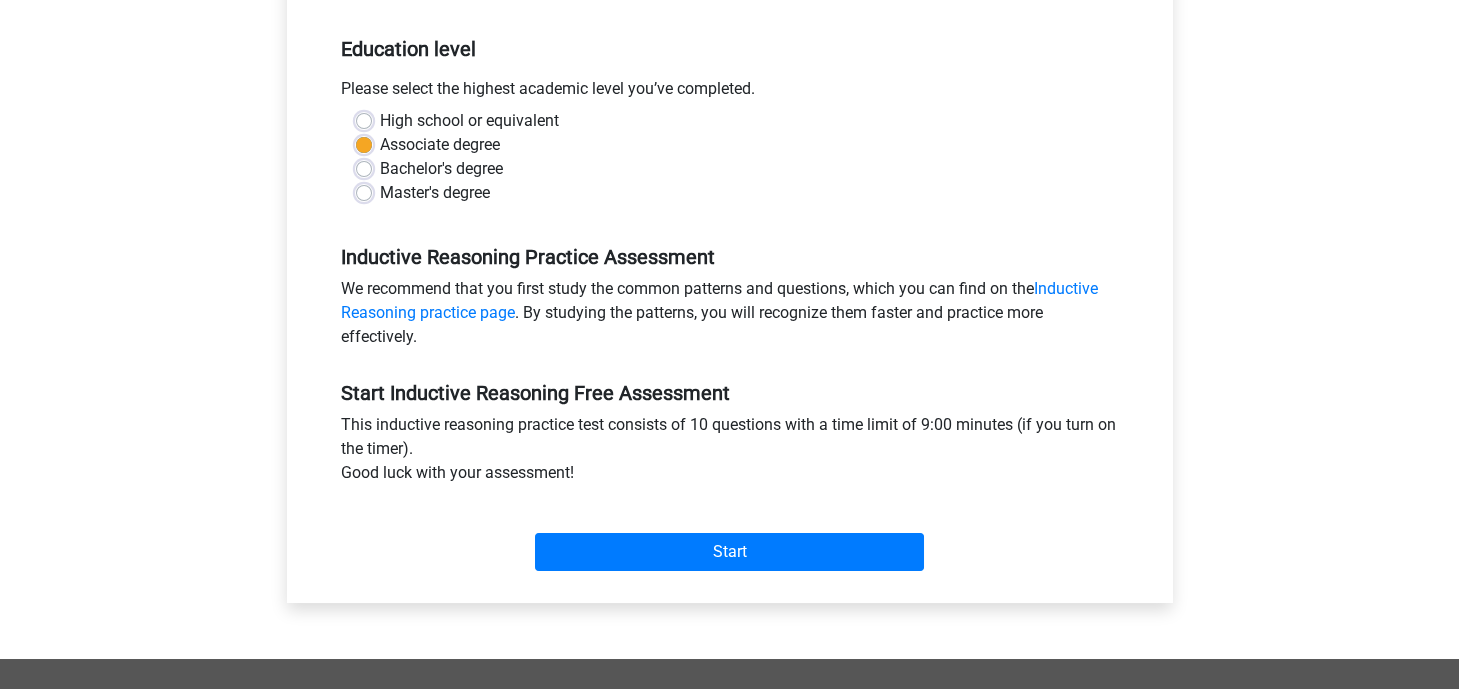 scroll, scrollTop: 441, scrollLeft: 0, axis: vertical 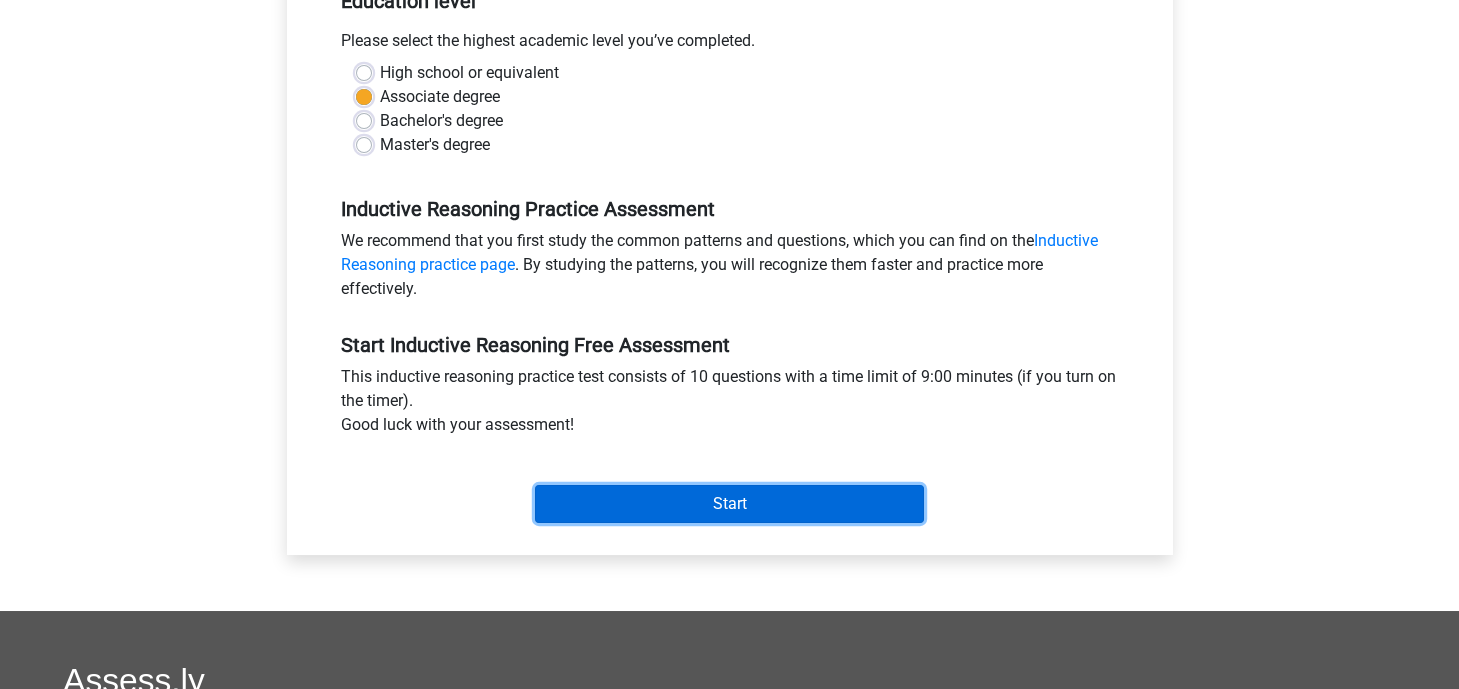 click on "Start" at bounding box center [729, 504] 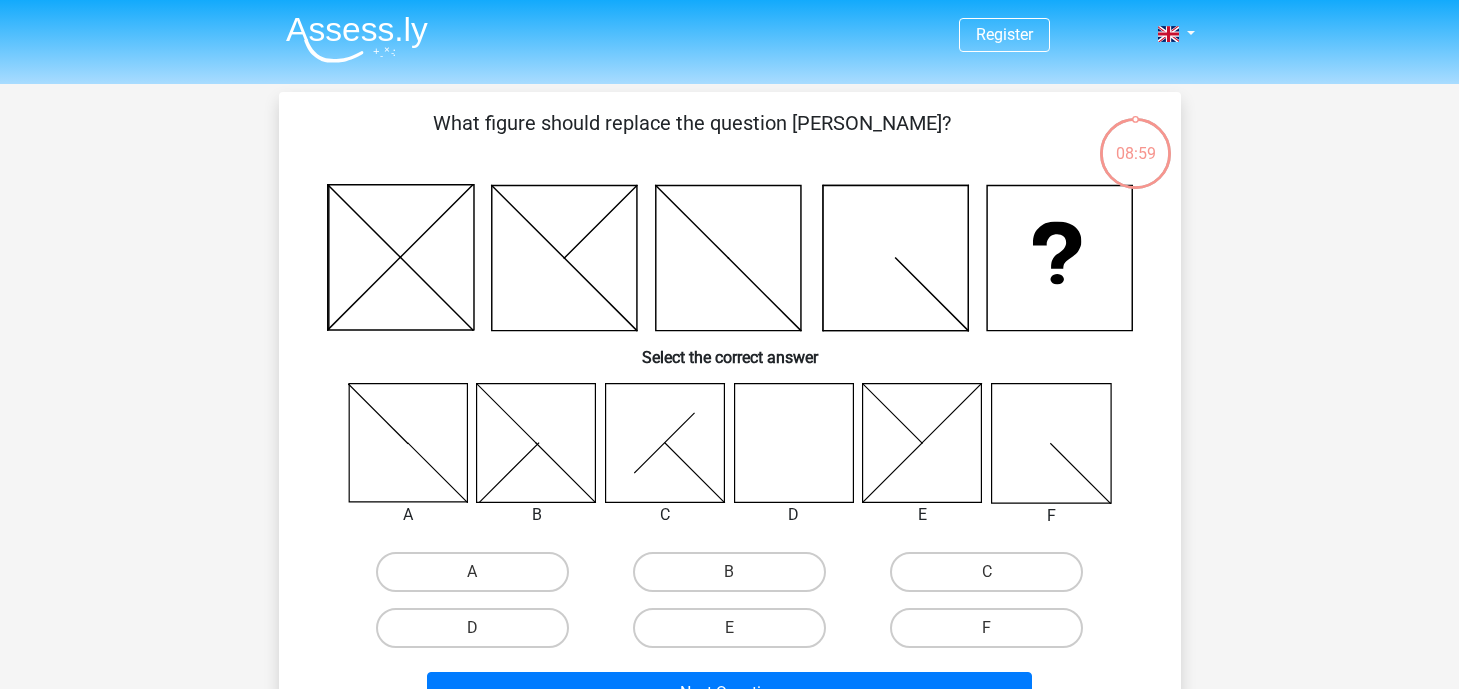 scroll, scrollTop: 0, scrollLeft: 0, axis: both 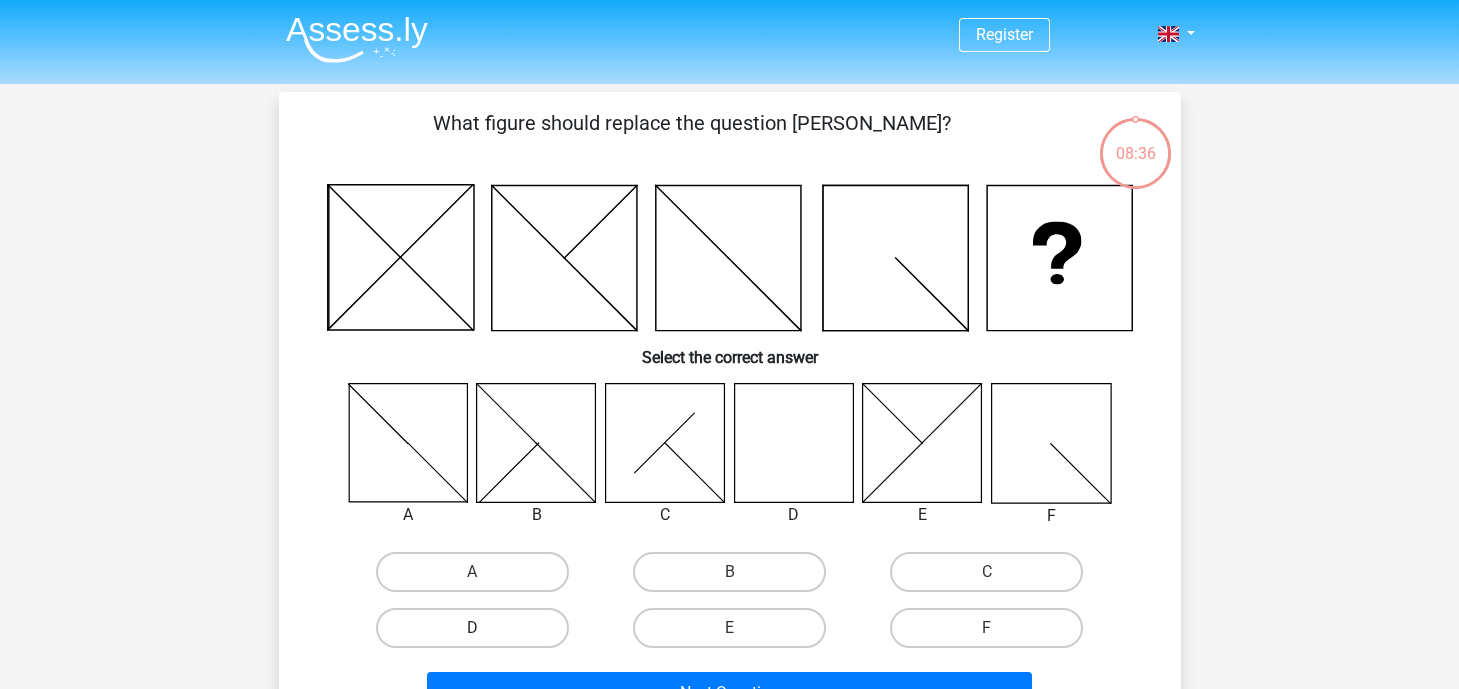 click on "D" at bounding box center [472, 628] 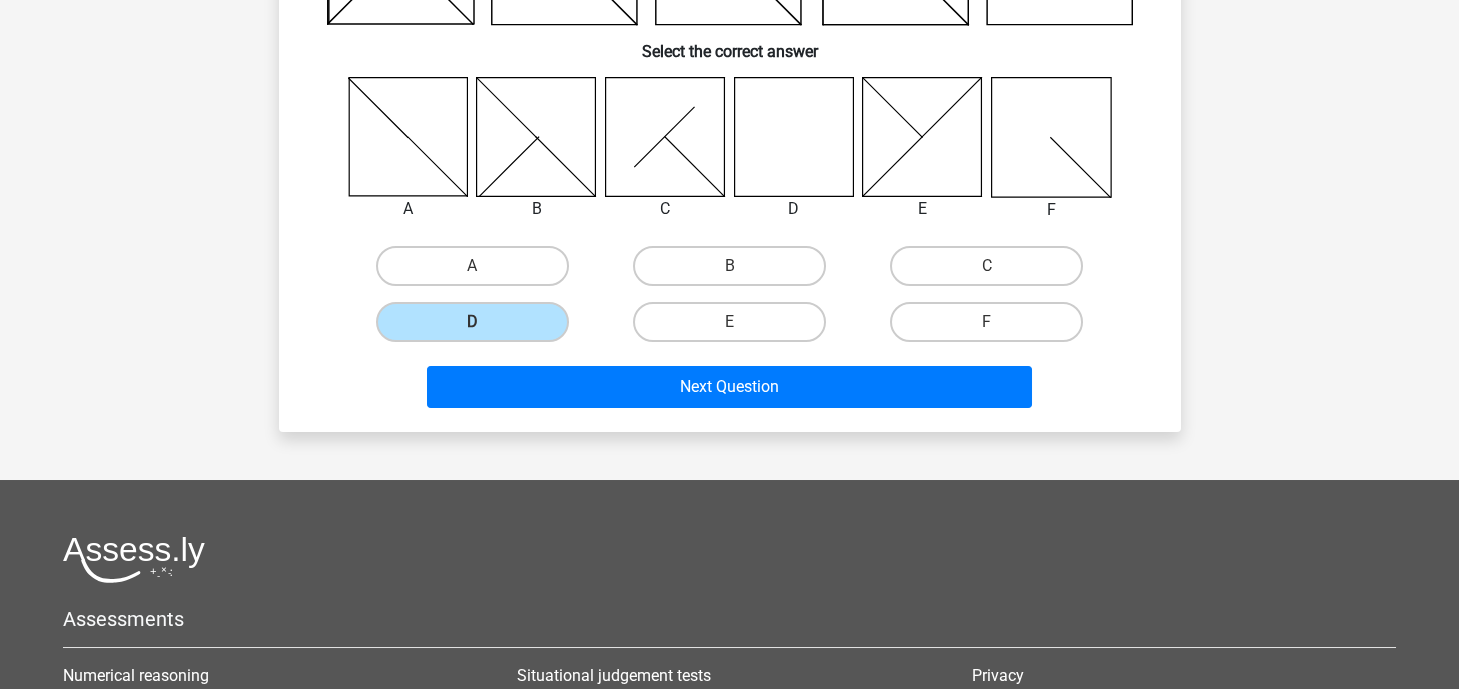 scroll, scrollTop: 331, scrollLeft: 0, axis: vertical 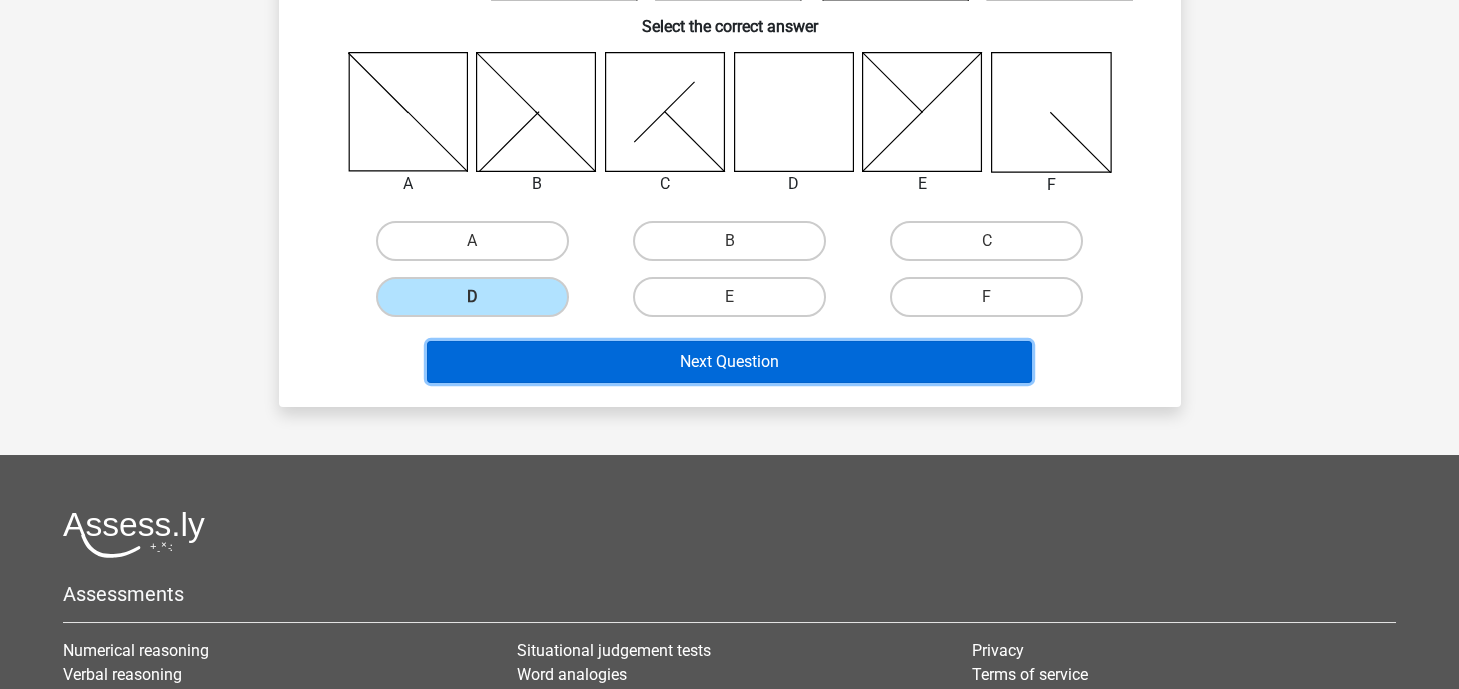 click on "Next Question" at bounding box center (729, 362) 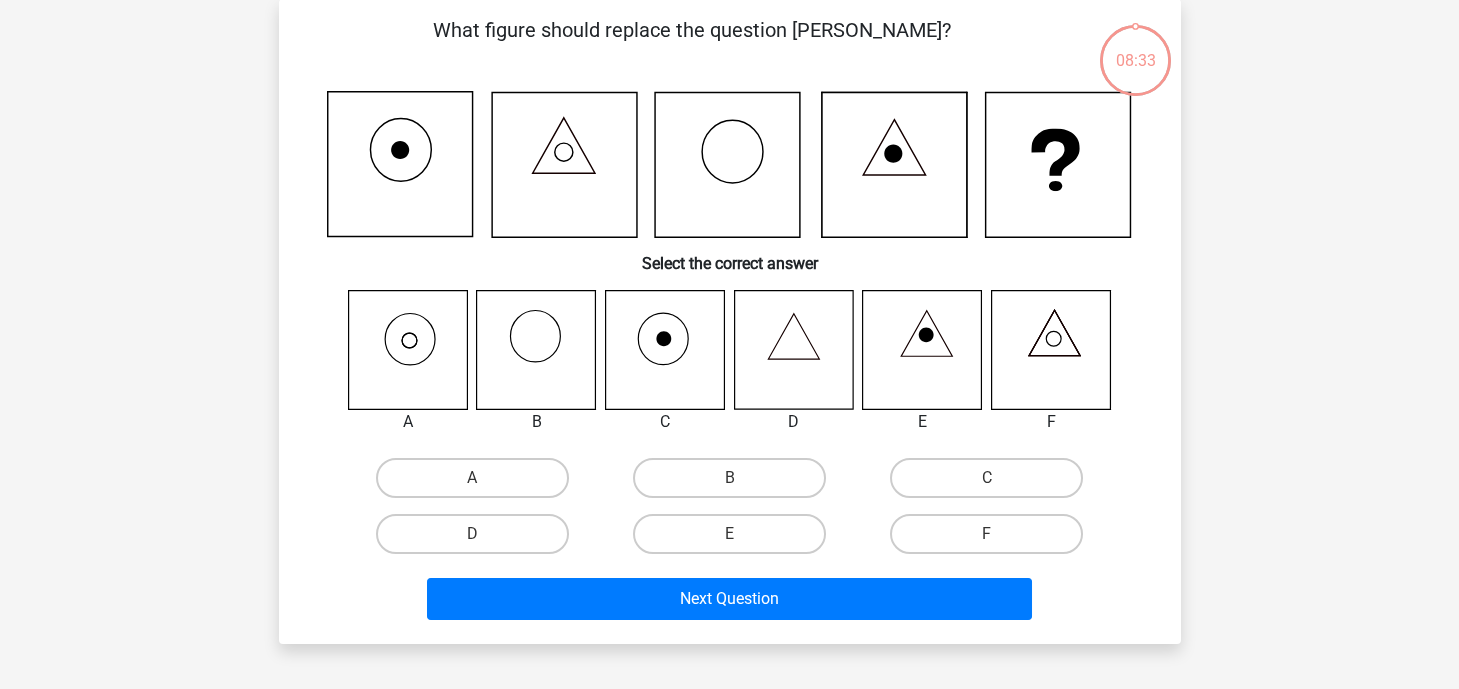 scroll, scrollTop: 92, scrollLeft: 0, axis: vertical 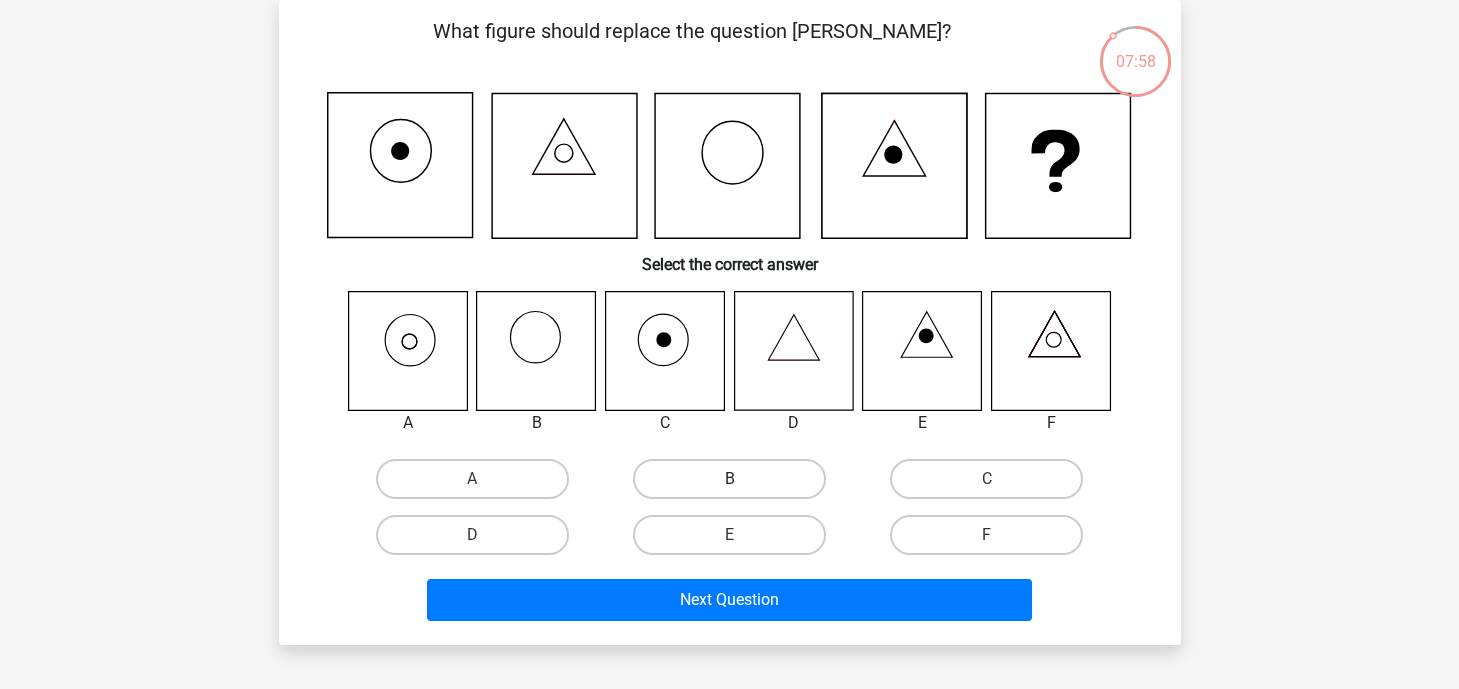 click on "B" at bounding box center [729, 479] 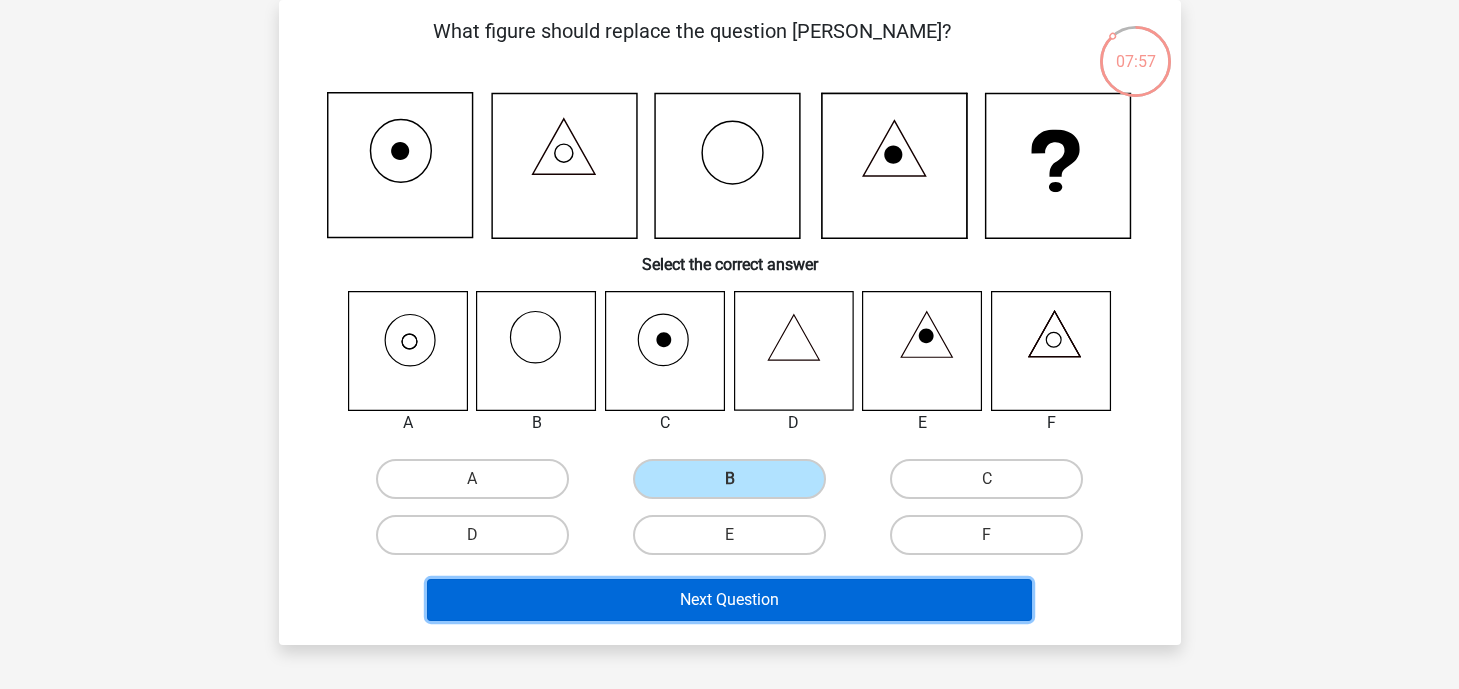 click on "Next Question" at bounding box center [729, 600] 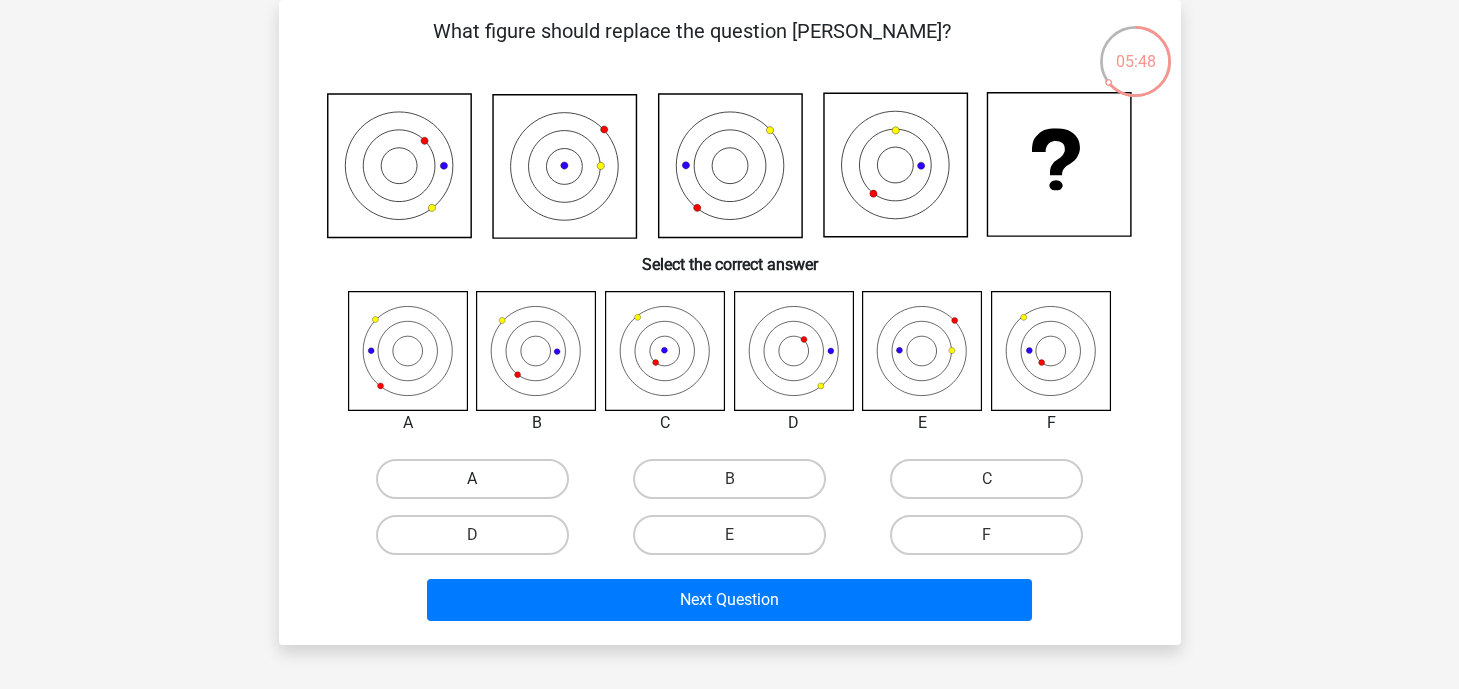 click on "A" at bounding box center (472, 479) 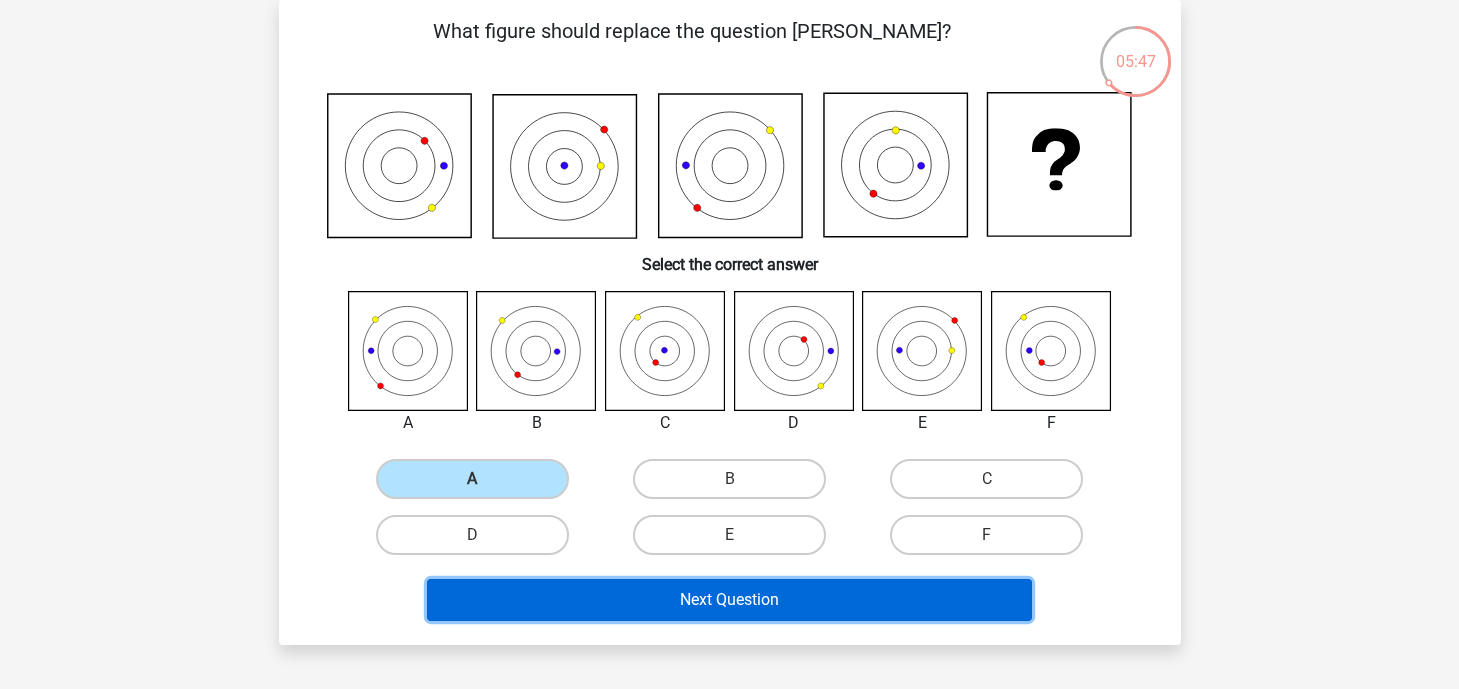 click on "Next Question" at bounding box center [729, 600] 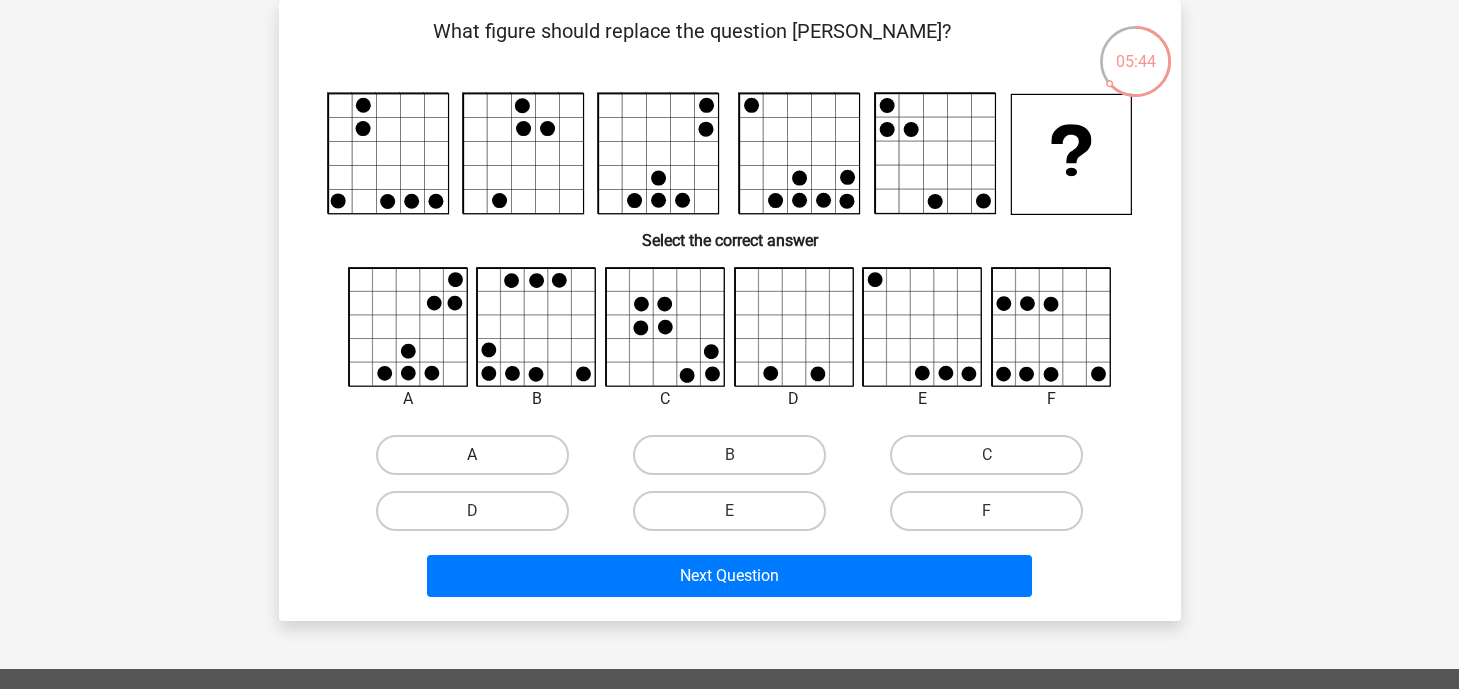 click on "A" at bounding box center [472, 455] 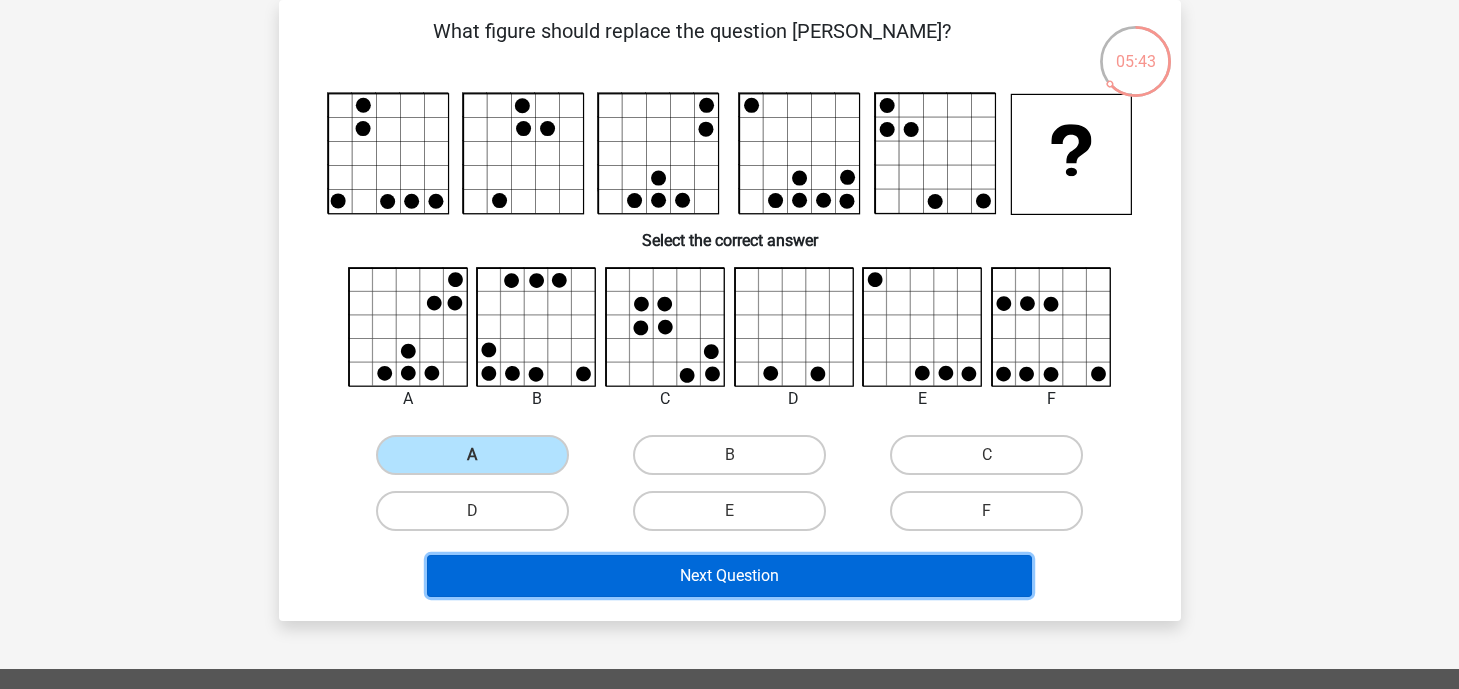 click on "Next Question" at bounding box center [729, 576] 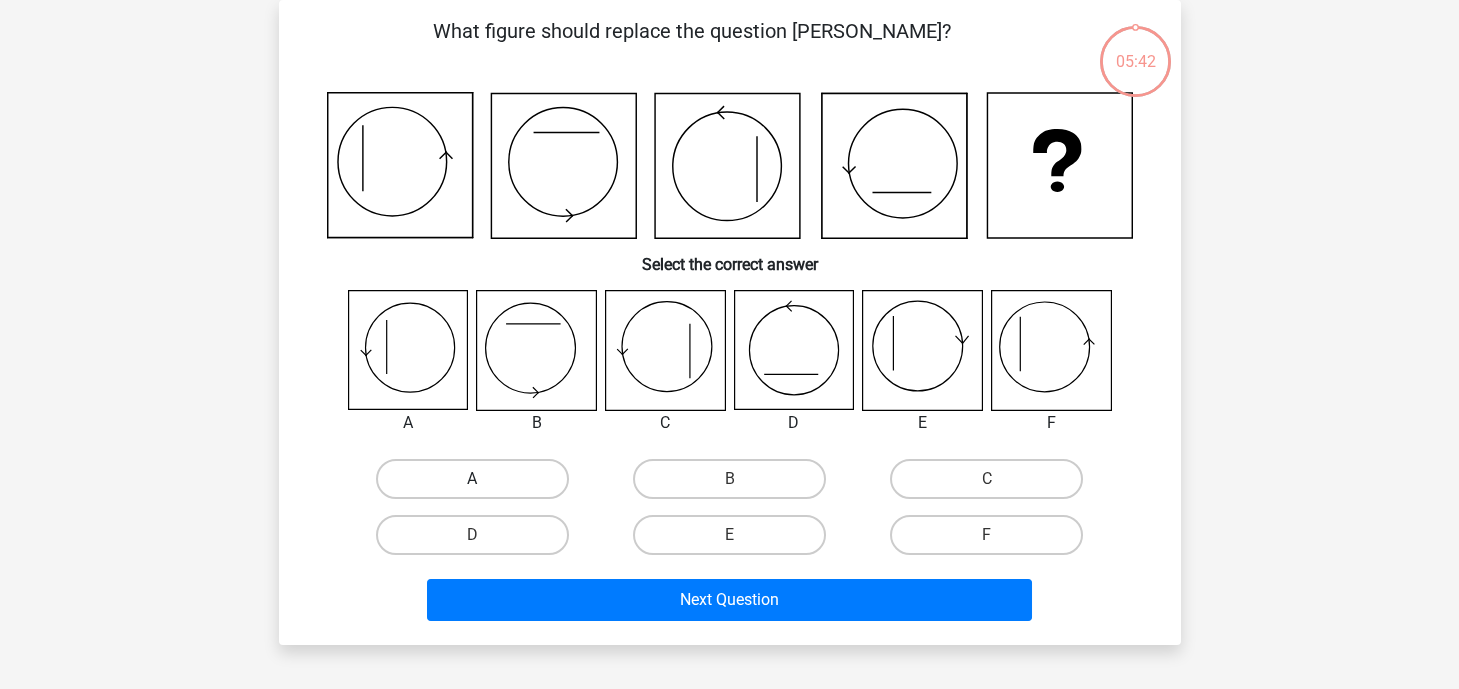 click on "A" at bounding box center [472, 479] 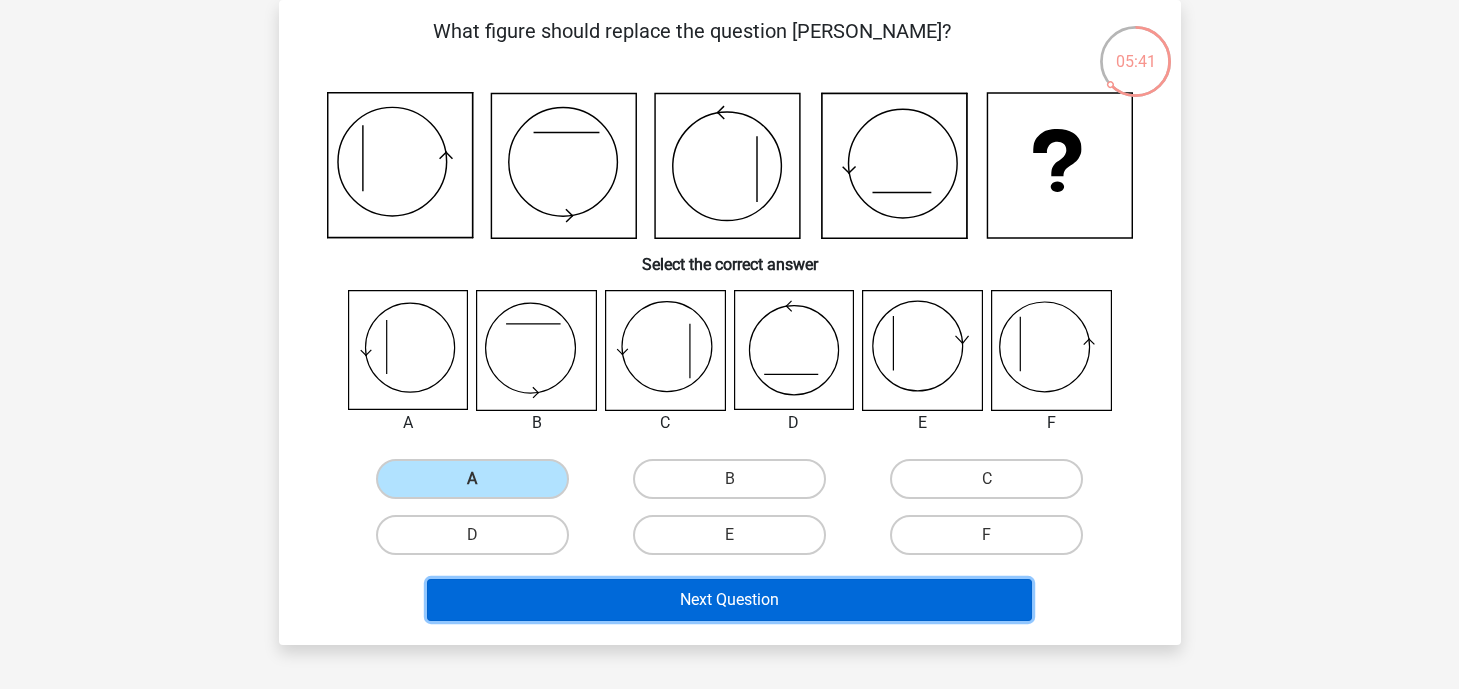 click on "Next Question" at bounding box center (729, 600) 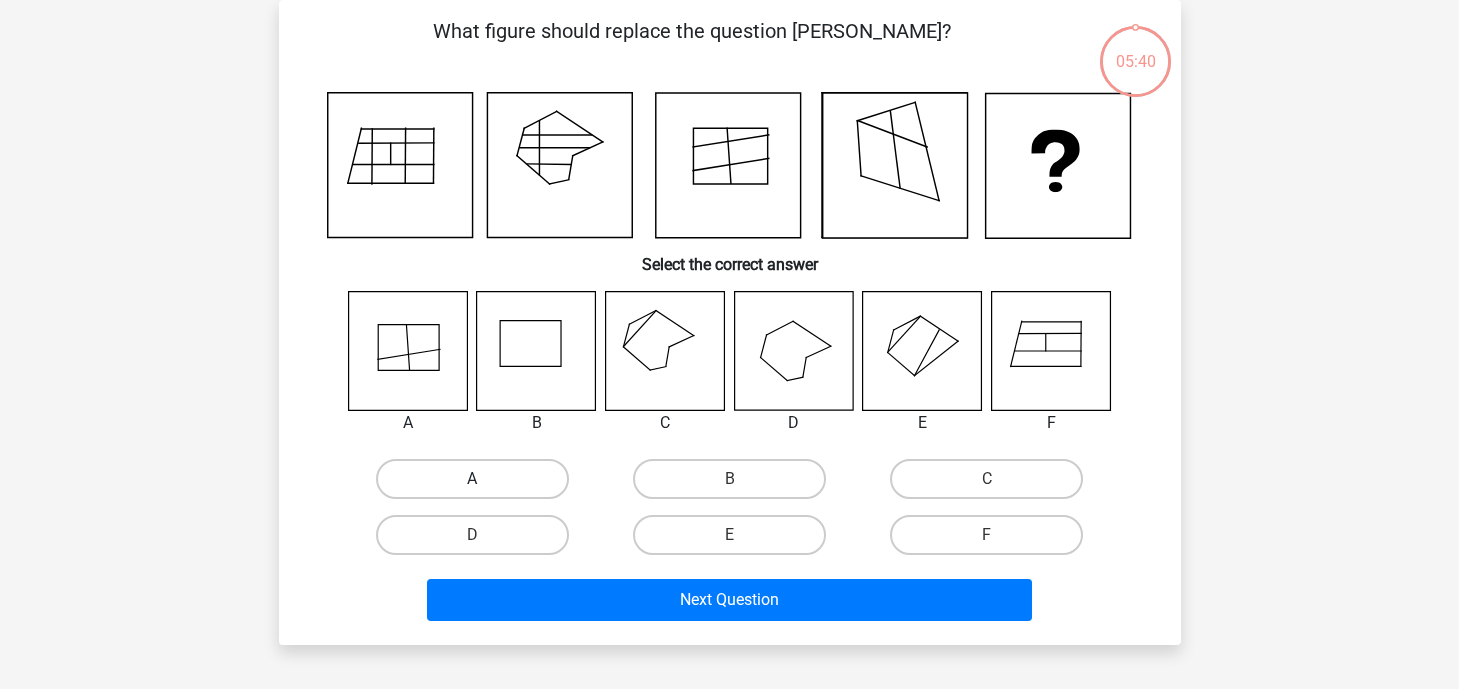 click on "A" at bounding box center (472, 479) 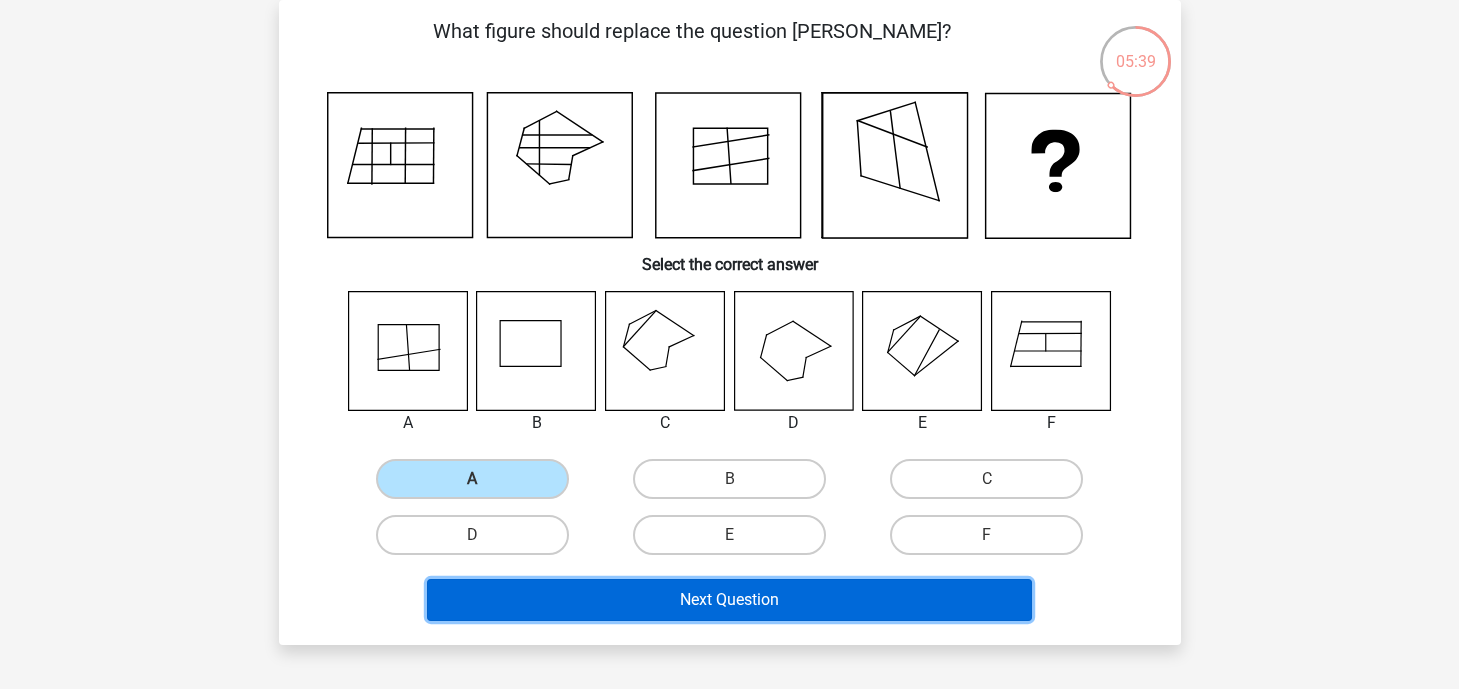 click on "Next Question" at bounding box center (729, 600) 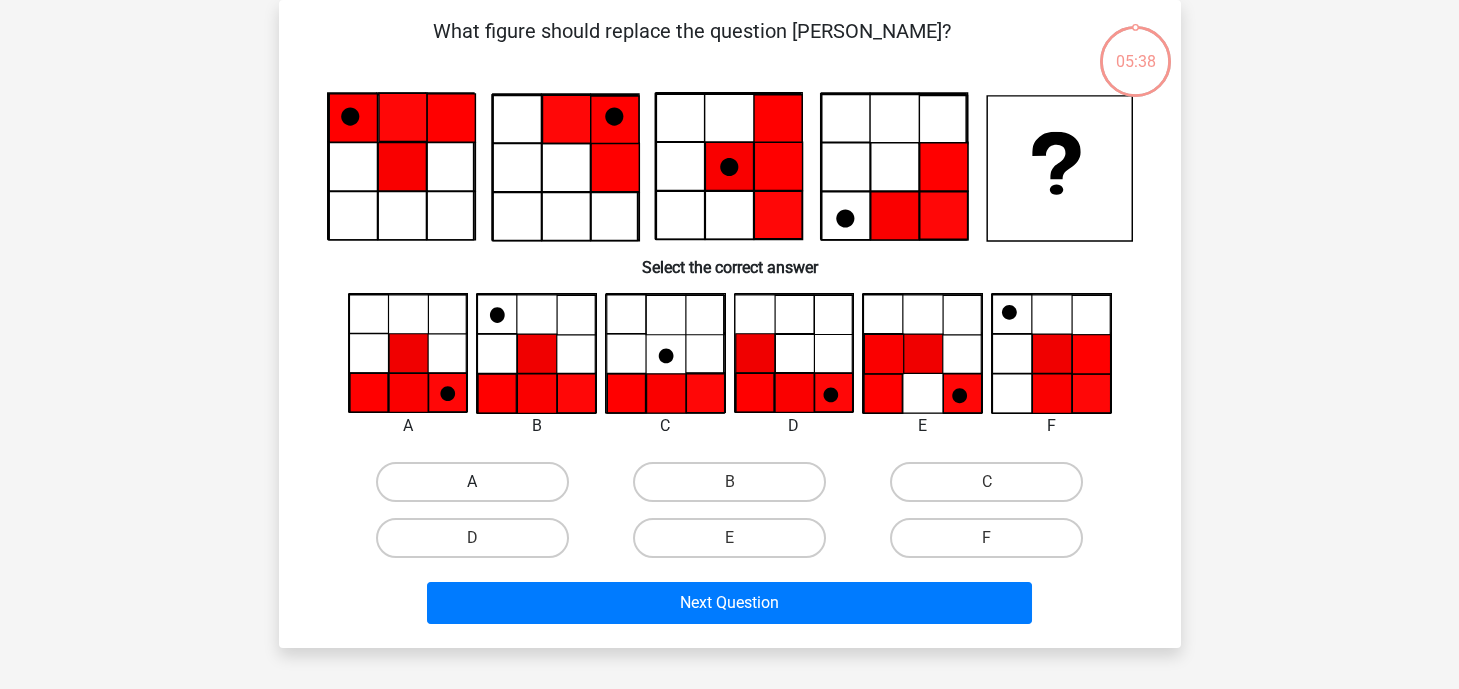 click on "A" at bounding box center (472, 482) 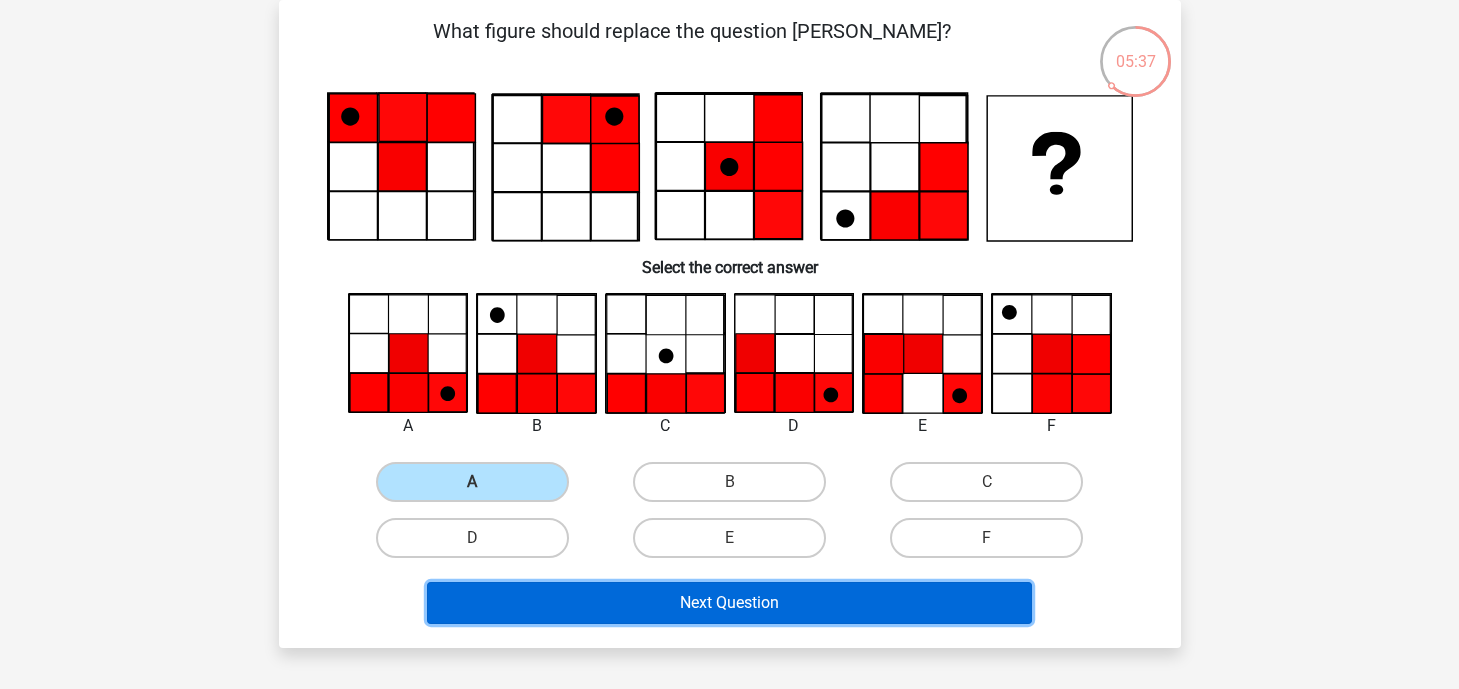click on "Next Question" at bounding box center [729, 603] 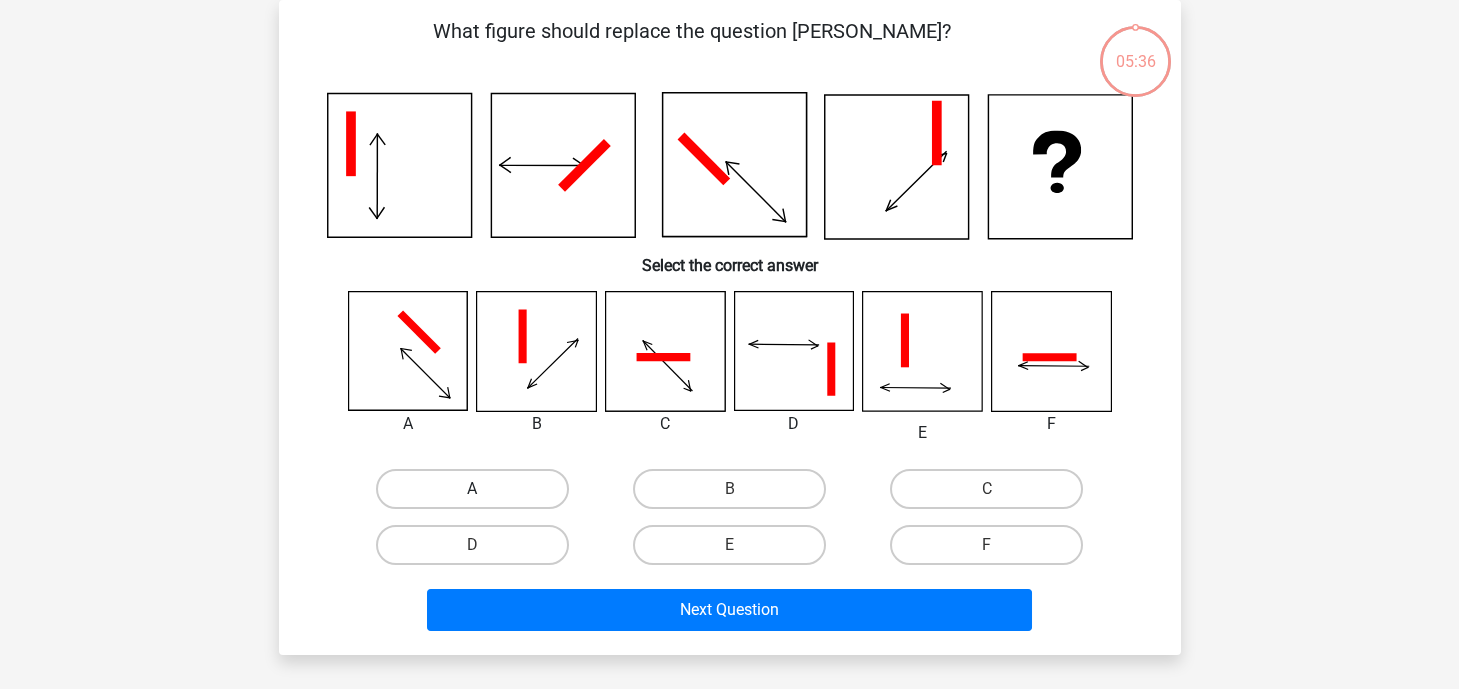 click on "A" at bounding box center [472, 489] 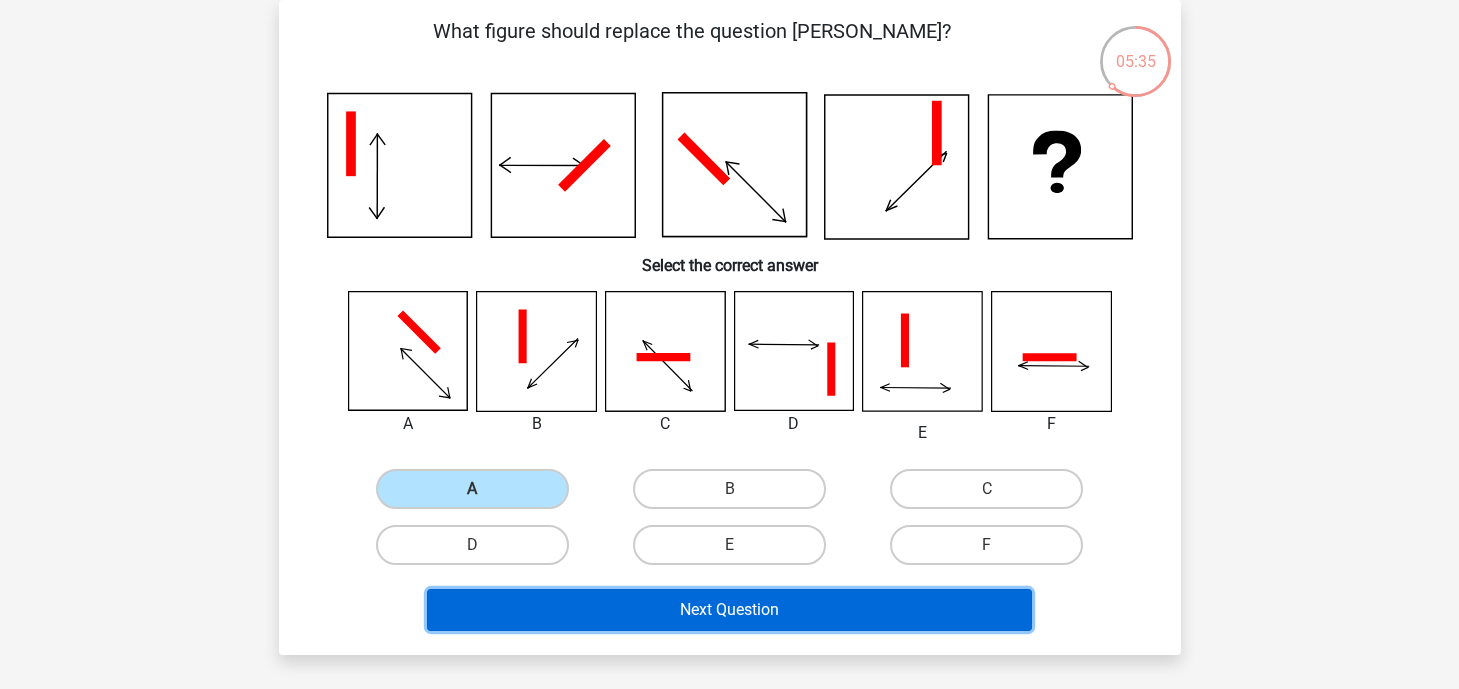 click on "Next Question" at bounding box center [729, 610] 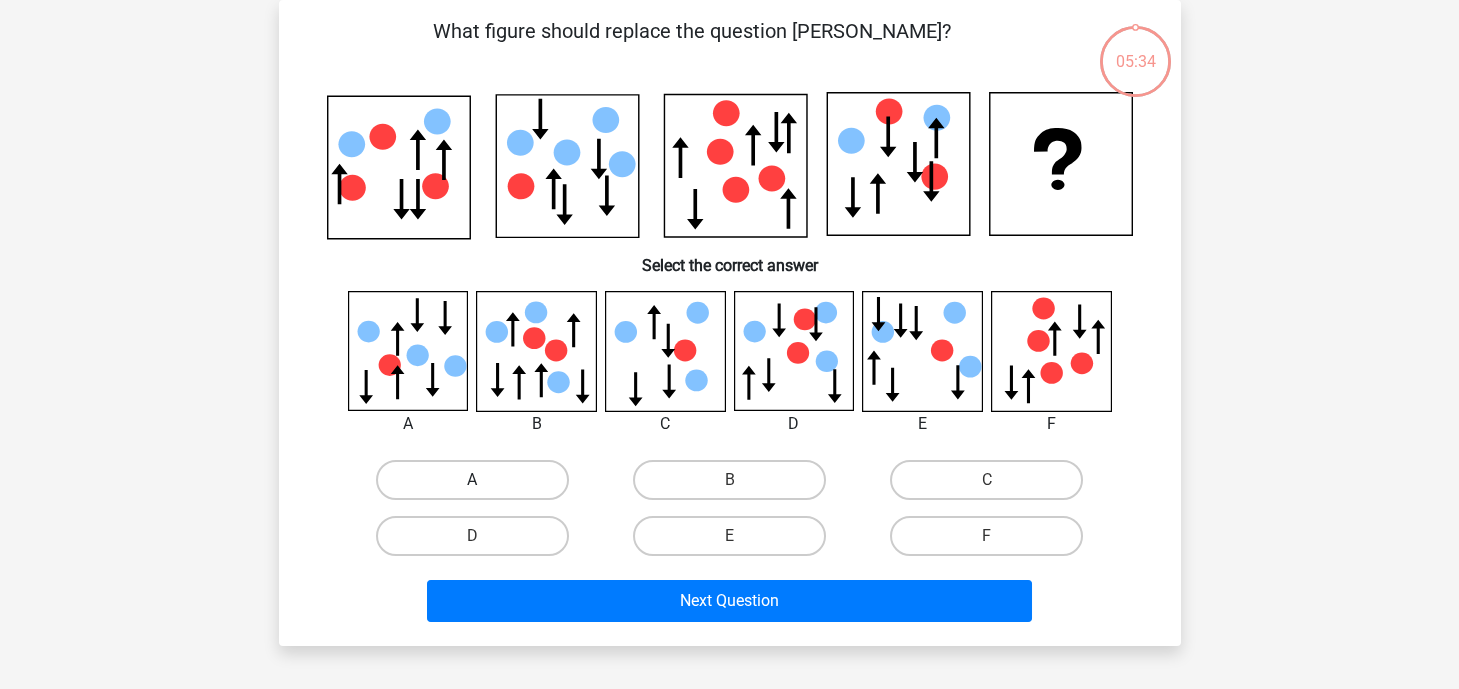 click on "A" at bounding box center (472, 480) 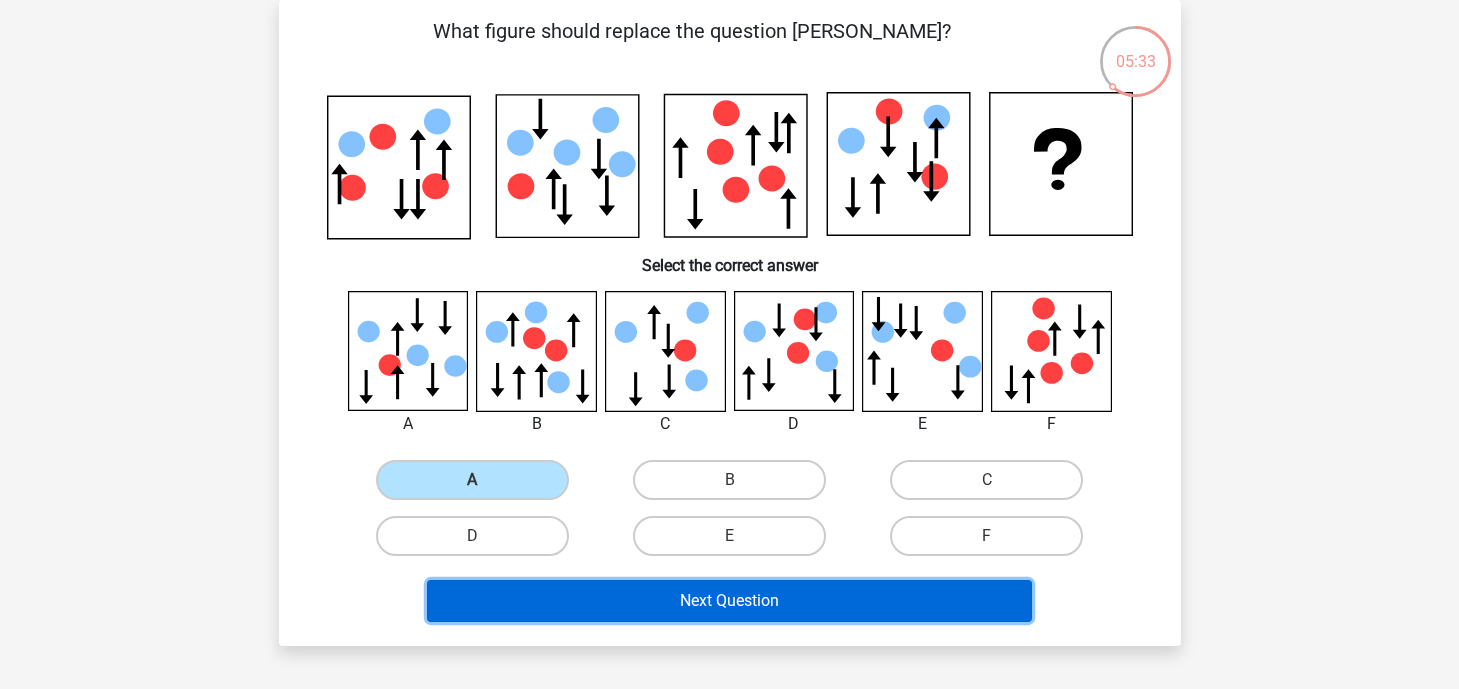 click on "Next Question" at bounding box center [729, 601] 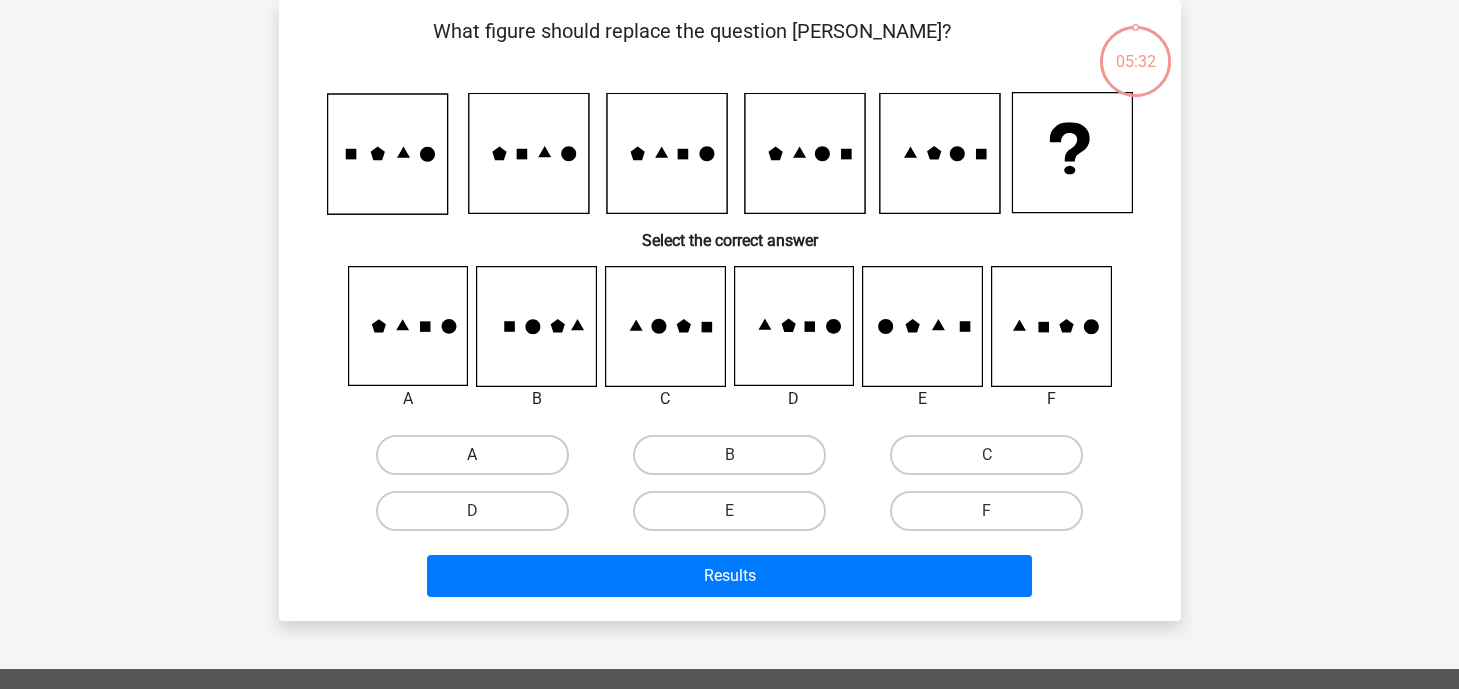 click on "A" at bounding box center (472, 455) 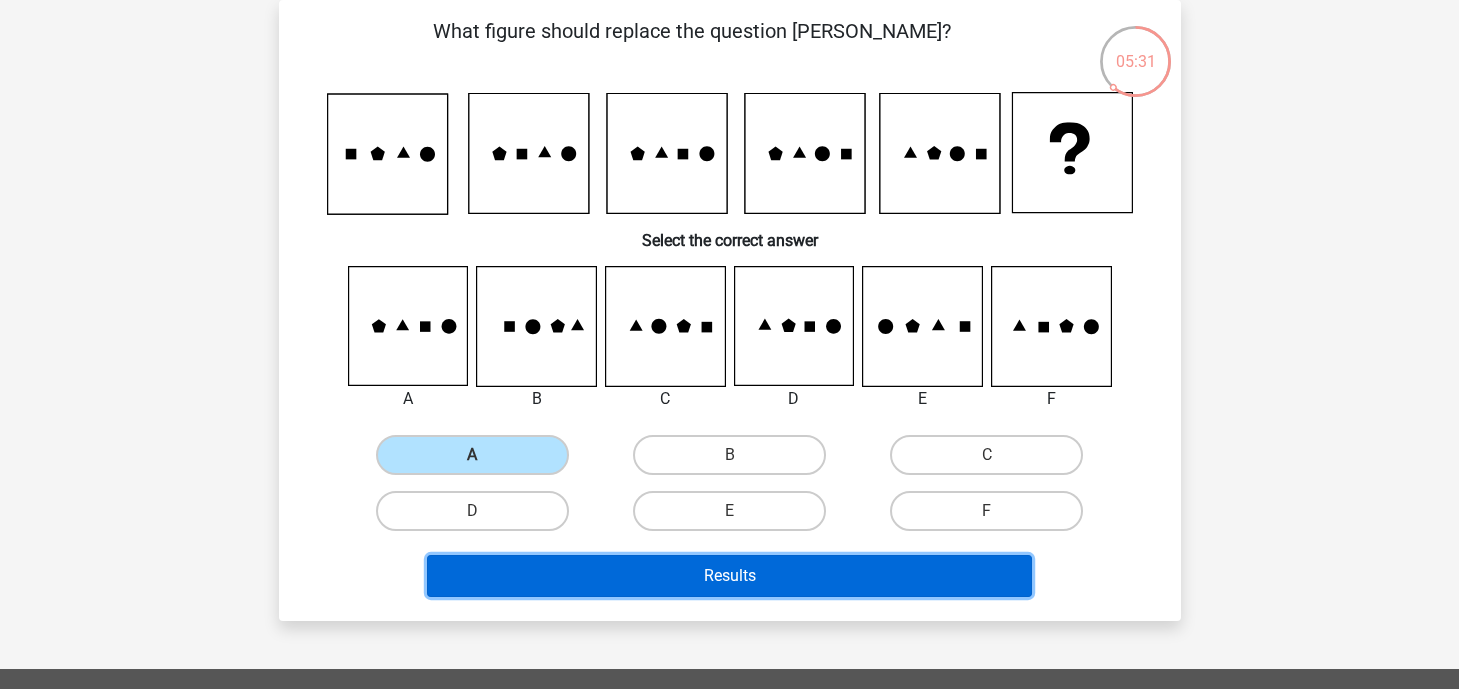 click on "Results" at bounding box center (729, 576) 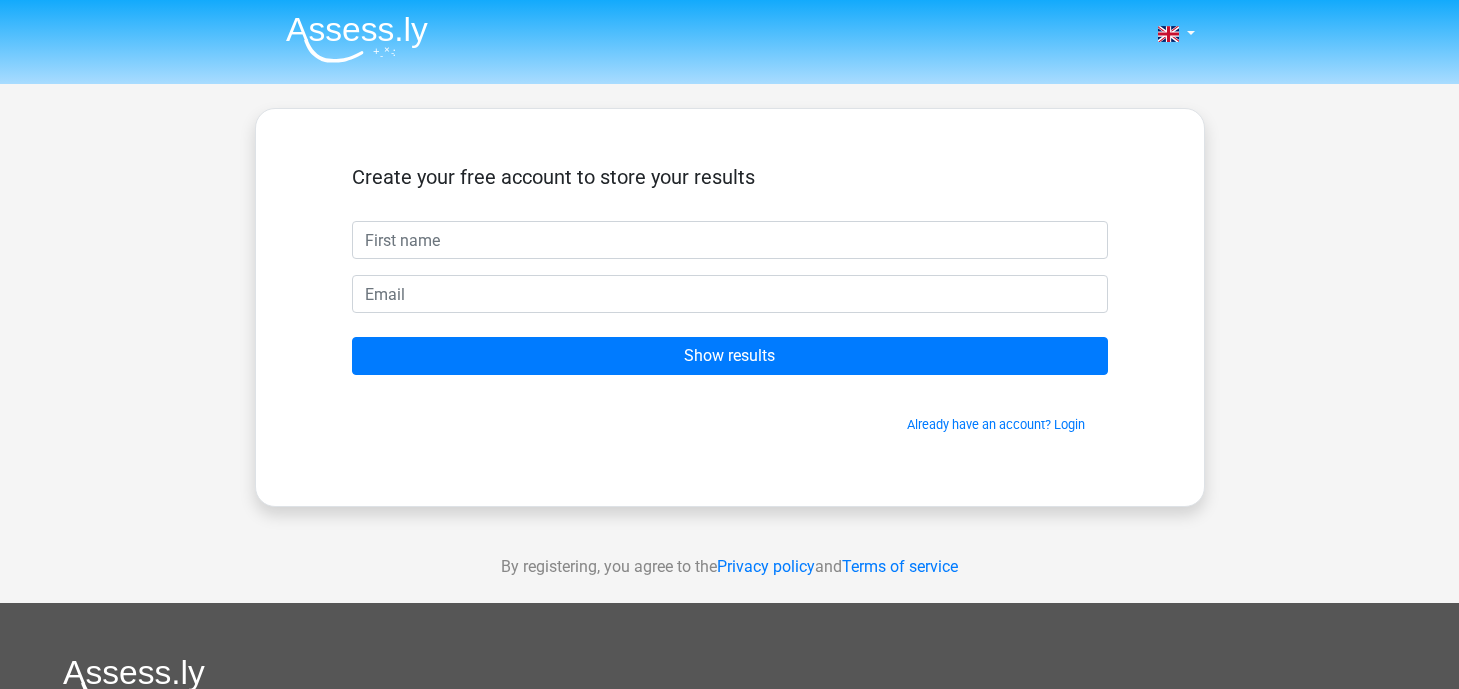 scroll, scrollTop: 0, scrollLeft: 0, axis: both 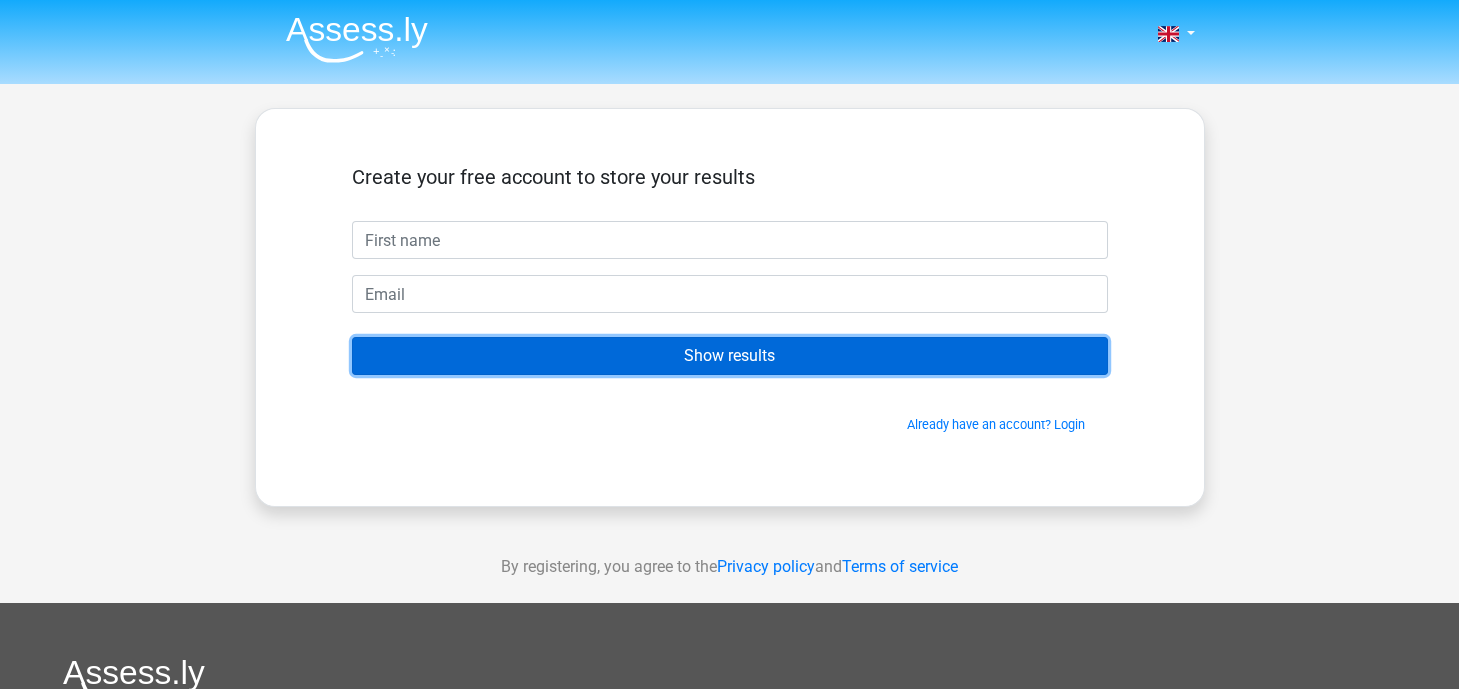 click on "Show results" at bounding box center [730, 356] 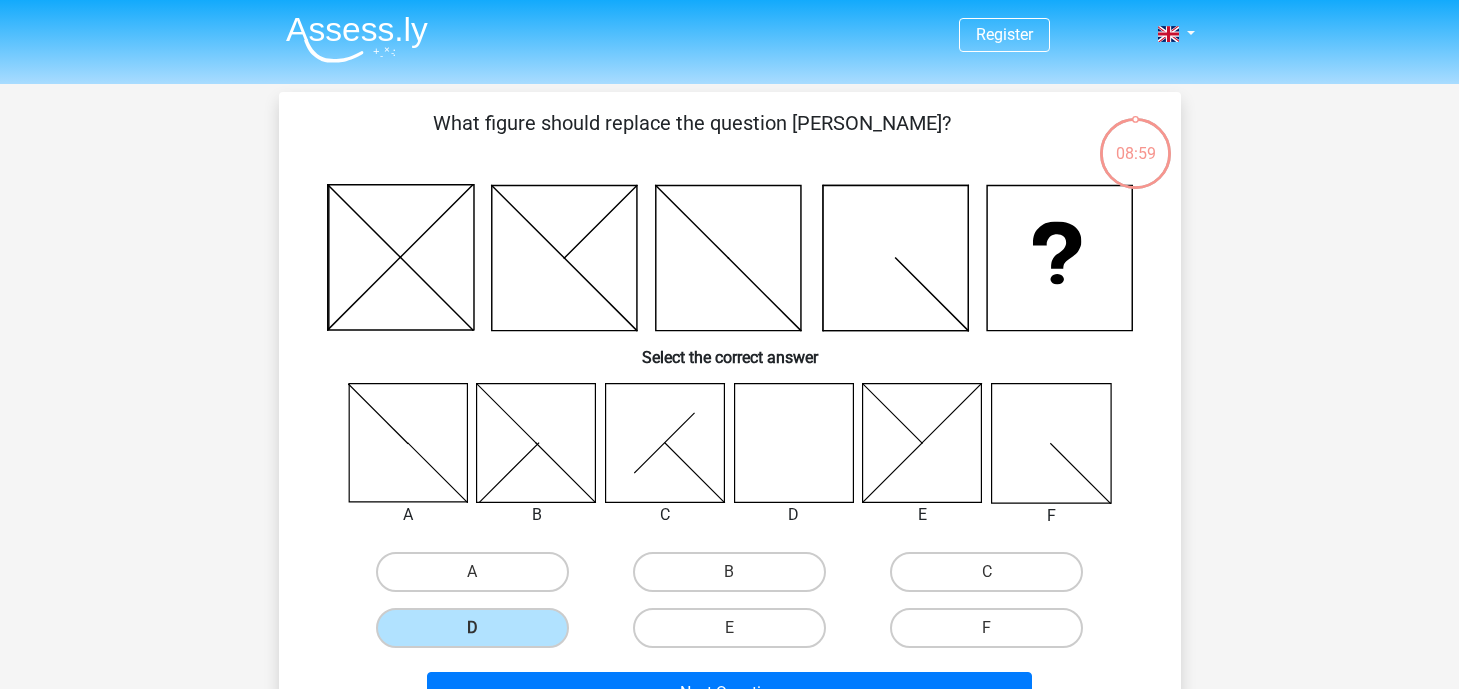 scroll, scrollTop: 92, scrollLeft: 0, axis: vertical 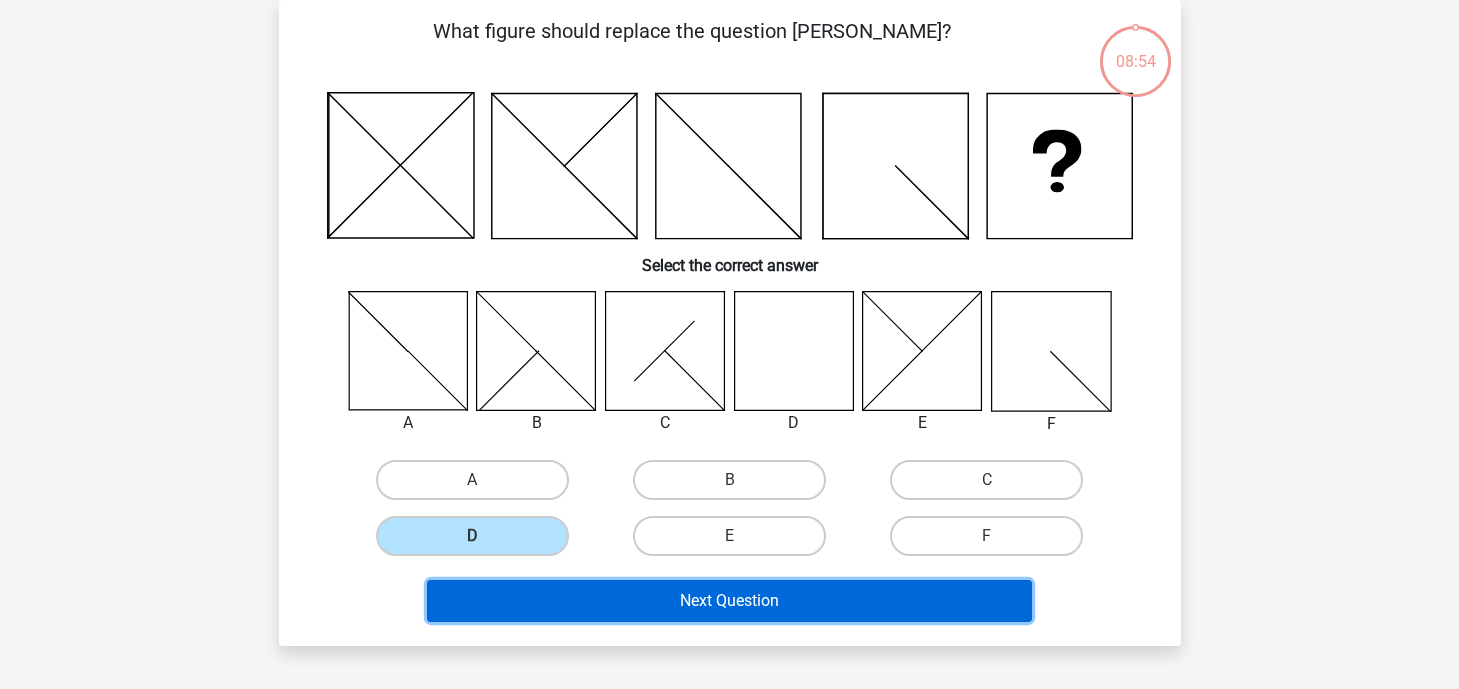 click on "Next Question" at bounding box center (729, 601) 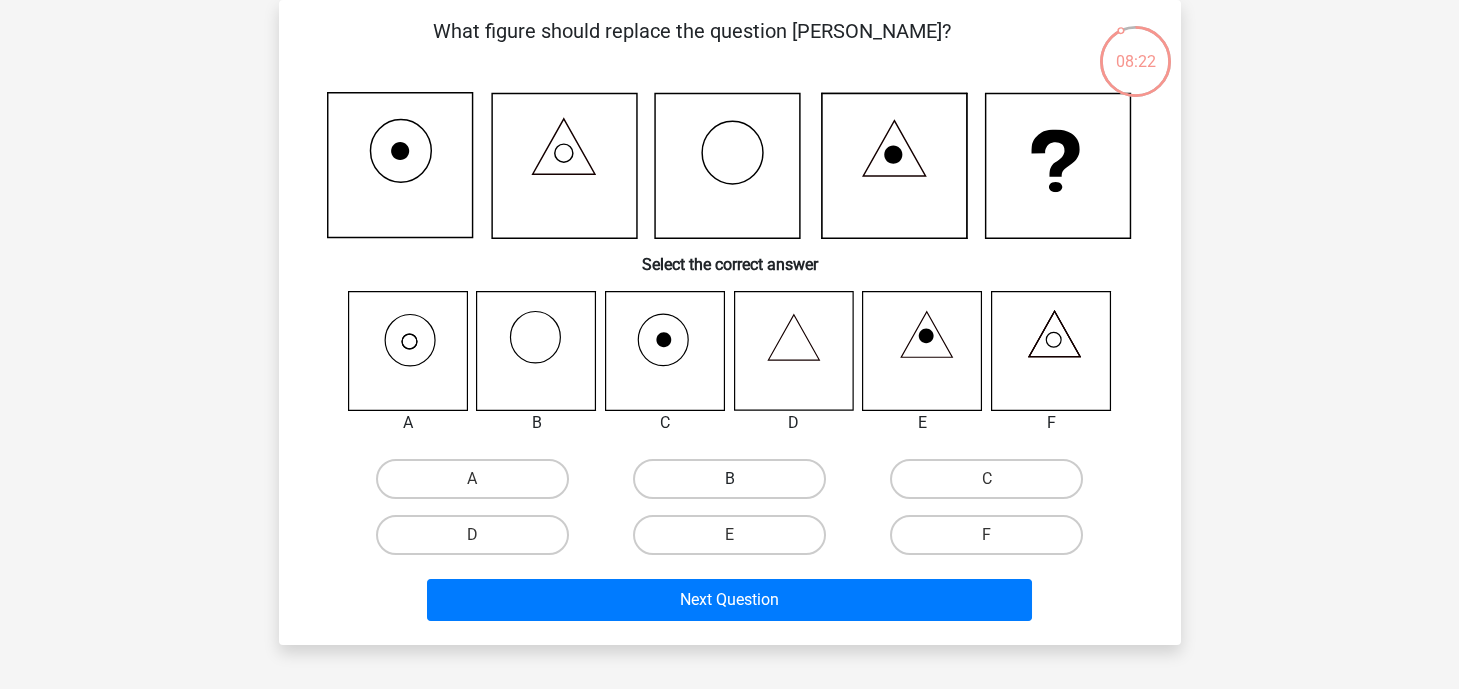 click on "B" at bounding box center [729, 479] 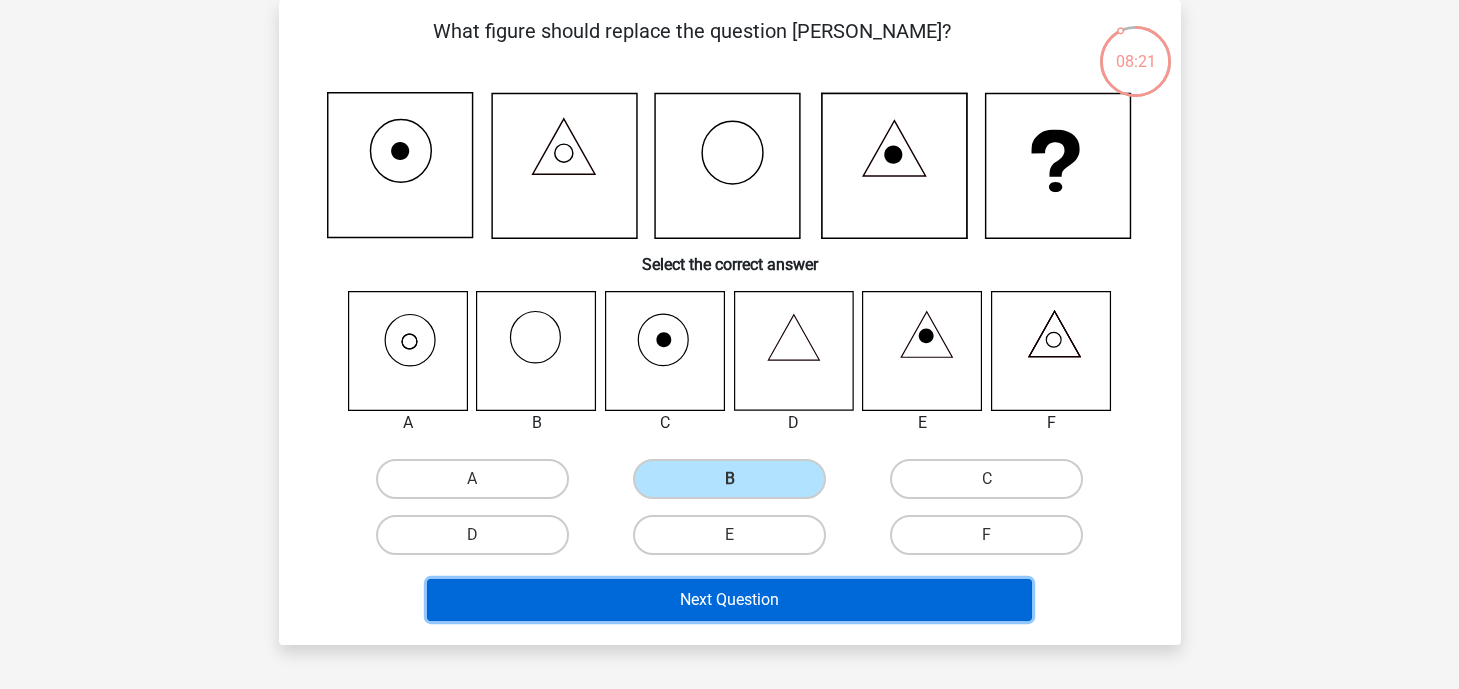 click on "Next Question" at bounding box center [729, 600] 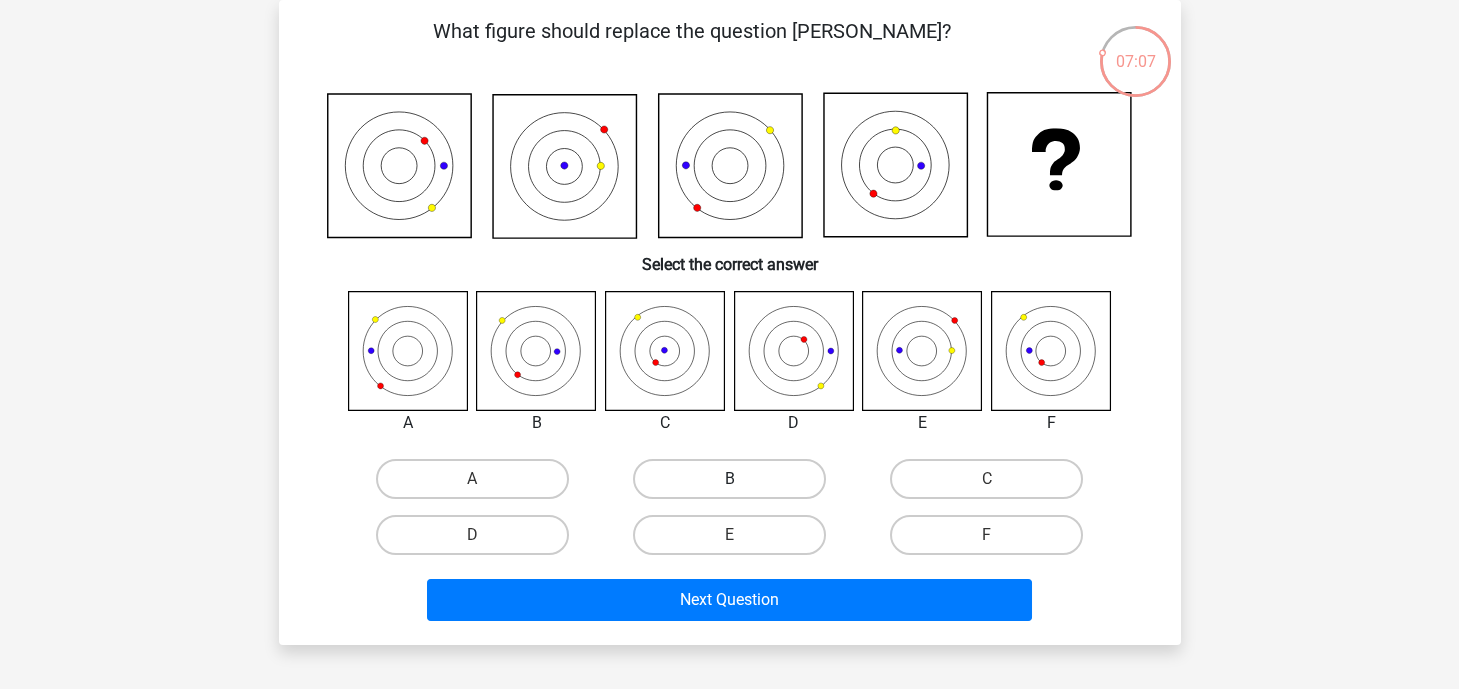 click on "B" at bounding box center [729, 479] 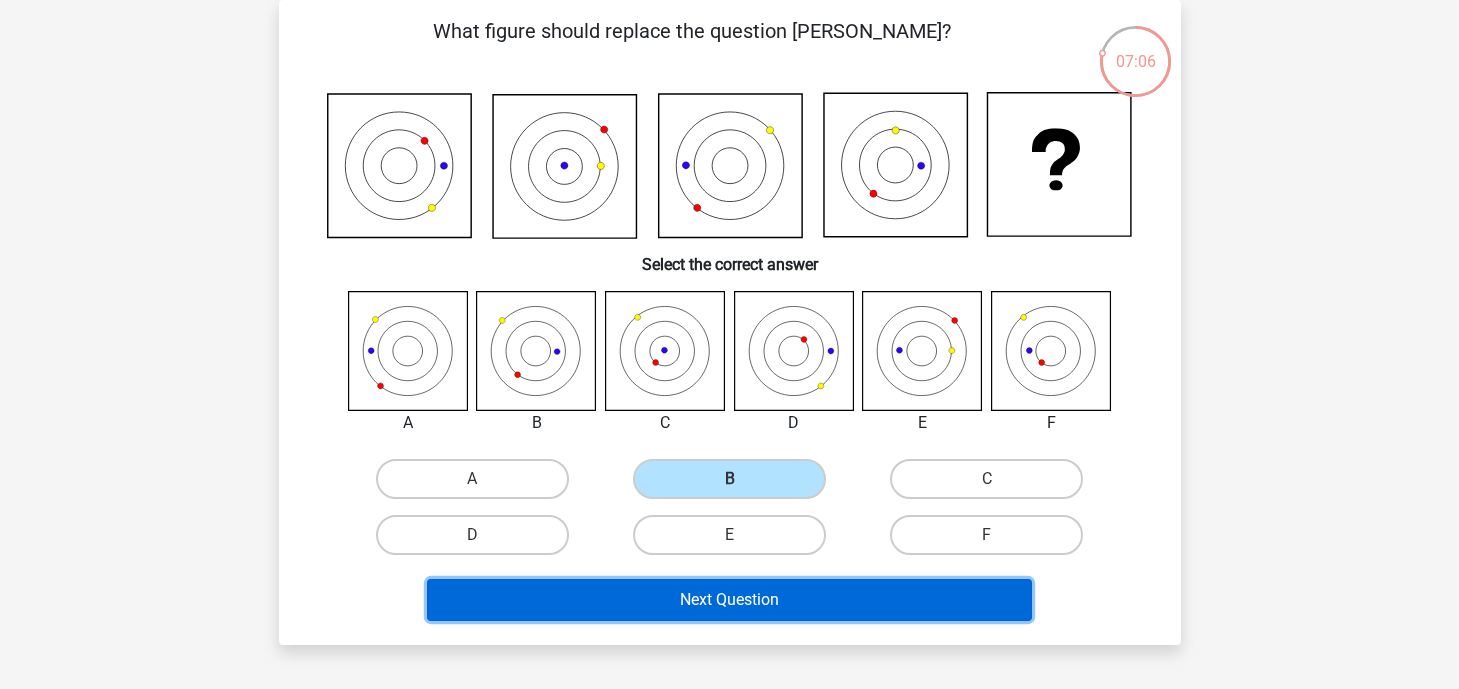 click on "Next Question" at bounding box center (729, 600) 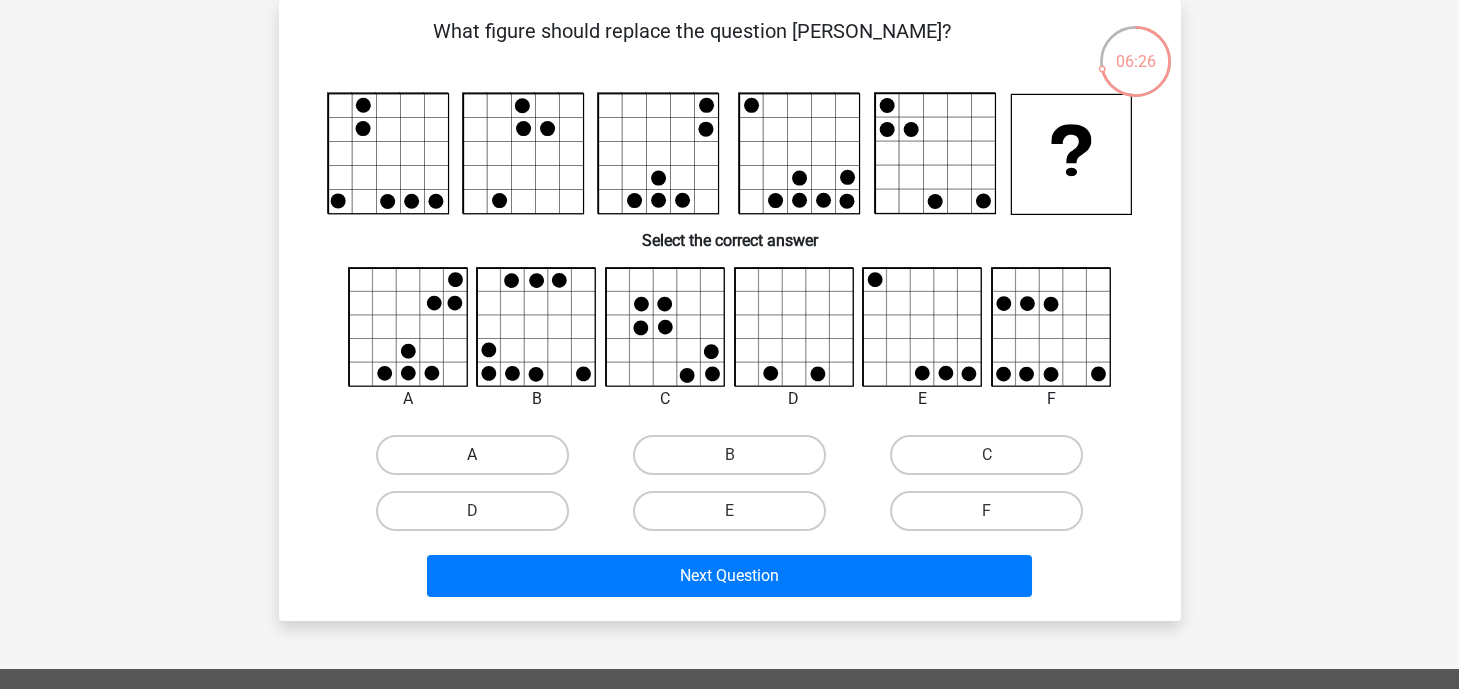 click on "A" at bounding box center [472, 455] 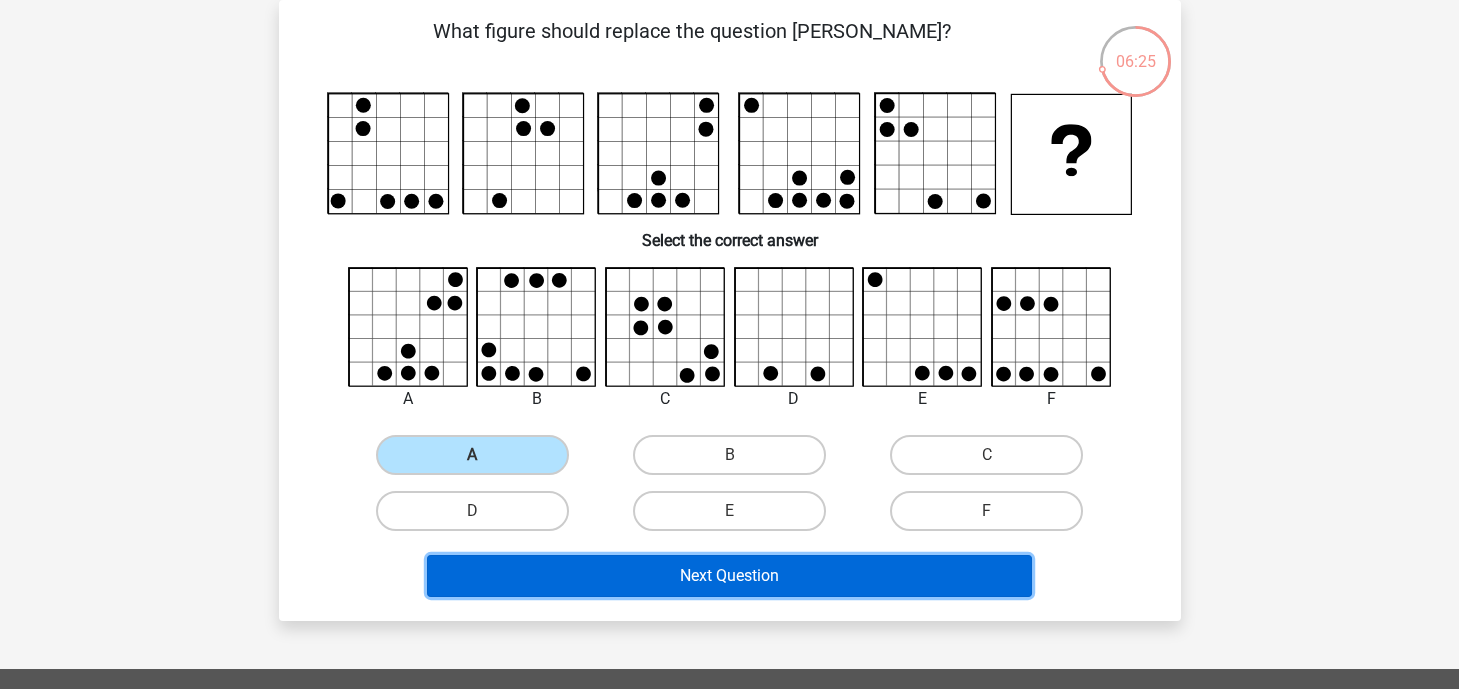 click on "Next Question" at bounding box center (729, 576) 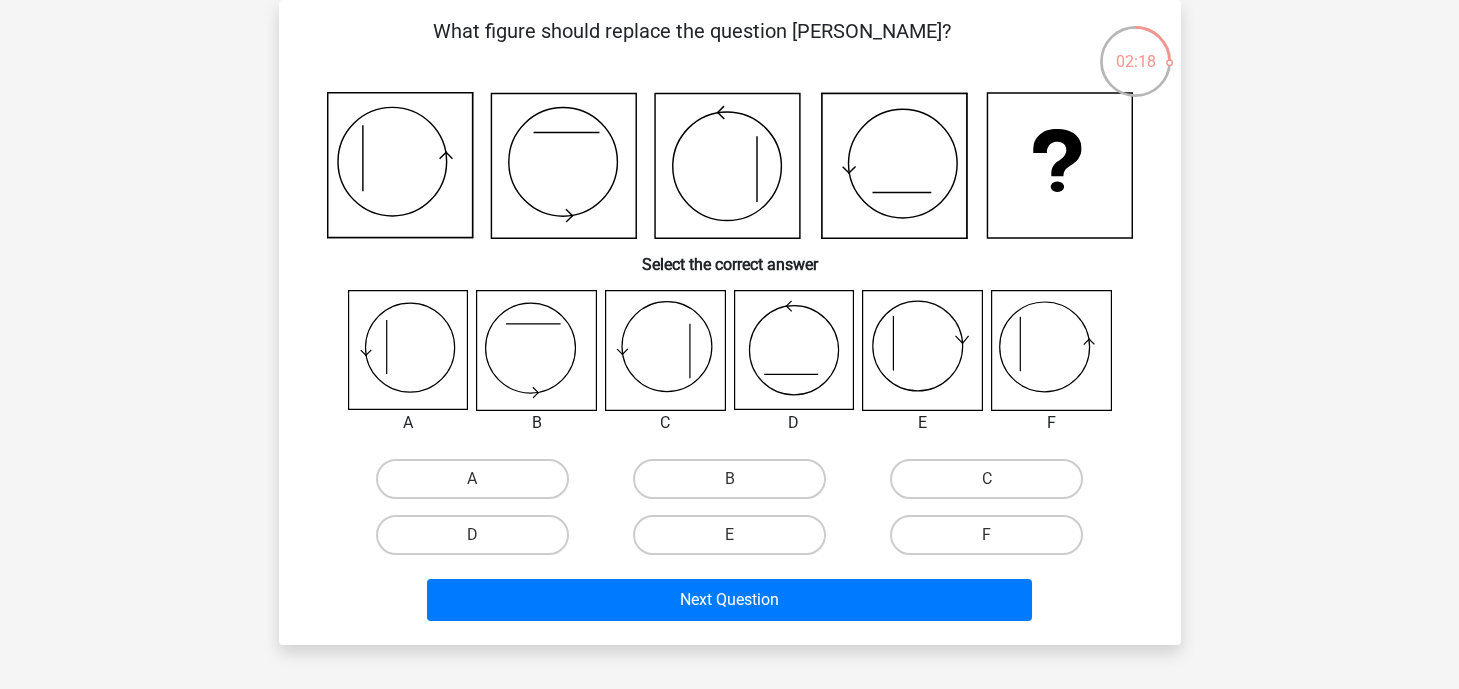 click on "A" at bounding box center (478, 485) 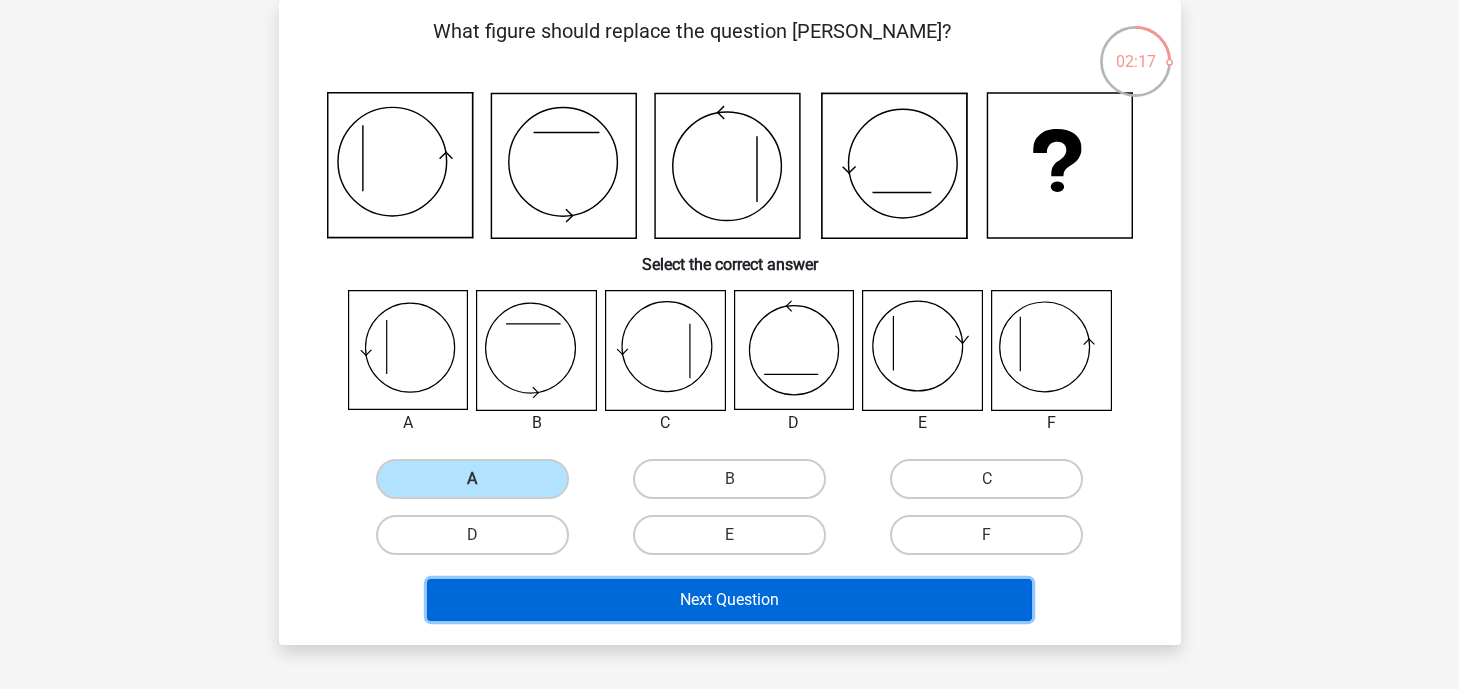 click on "Next Question" at bounding box center (729, 600) 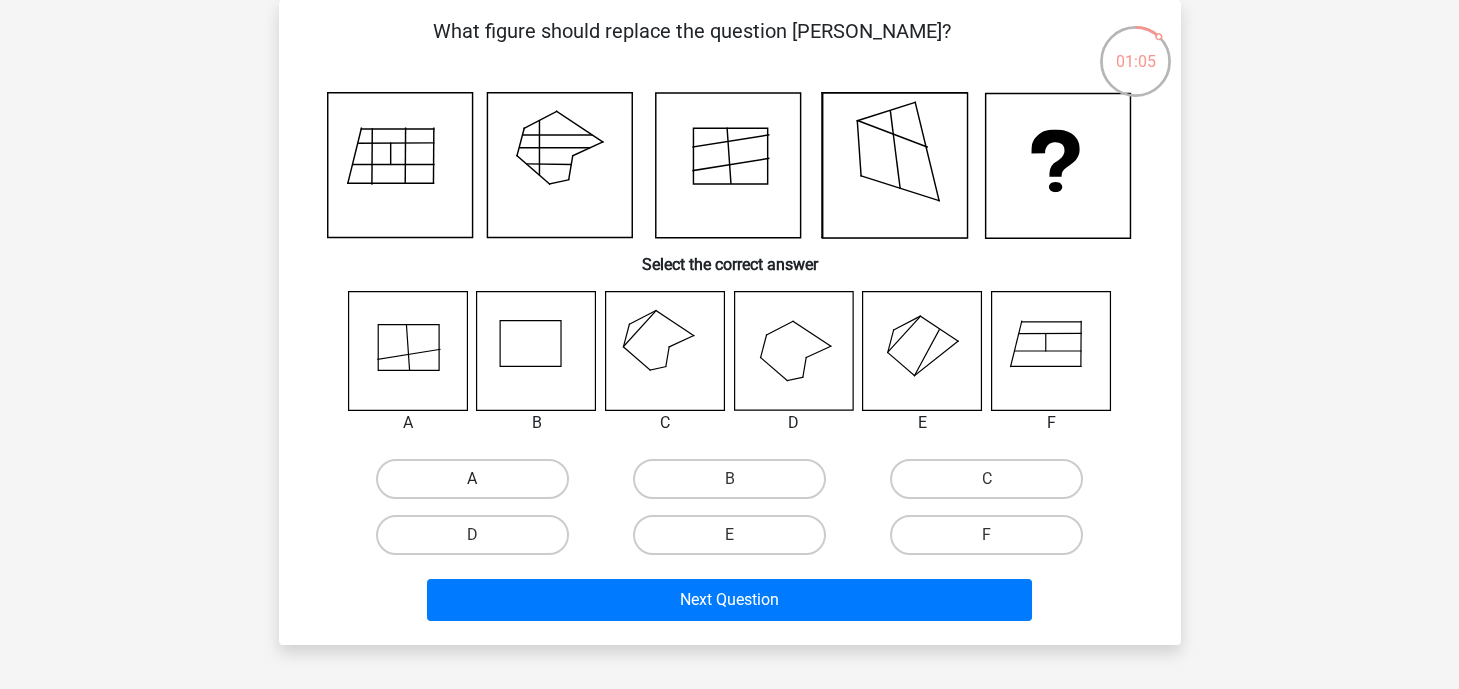 click on "A" at bounding box center [472, 479] 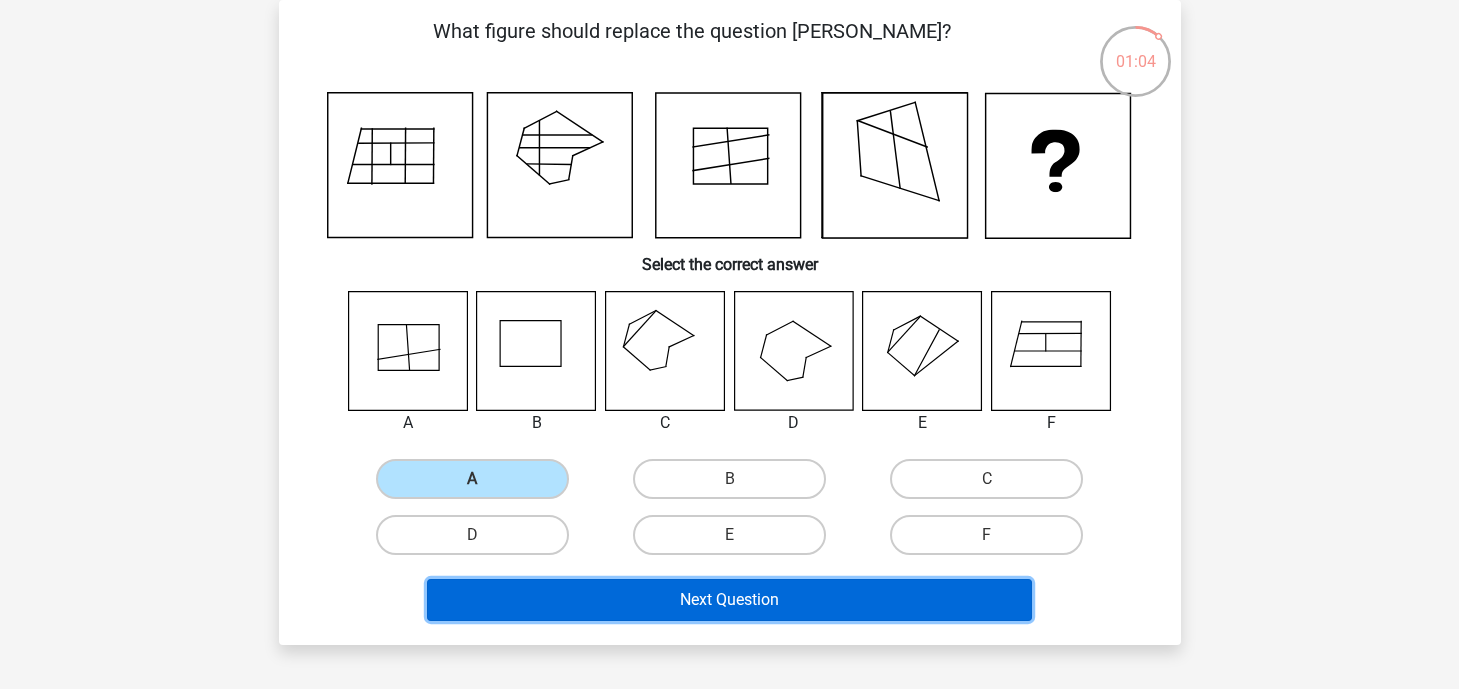 click on "Next Question" at bounding box center [729, 600] 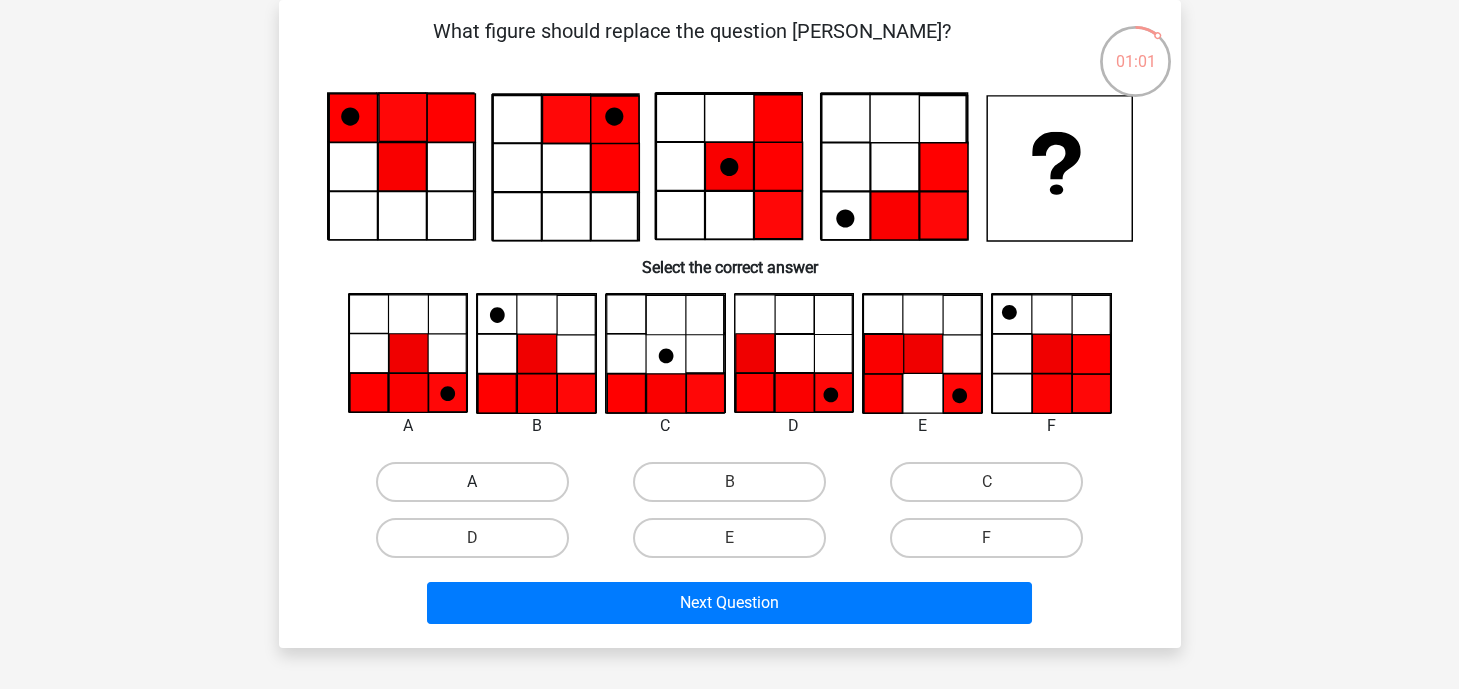 click on "A" at bounding box center (472, 482) 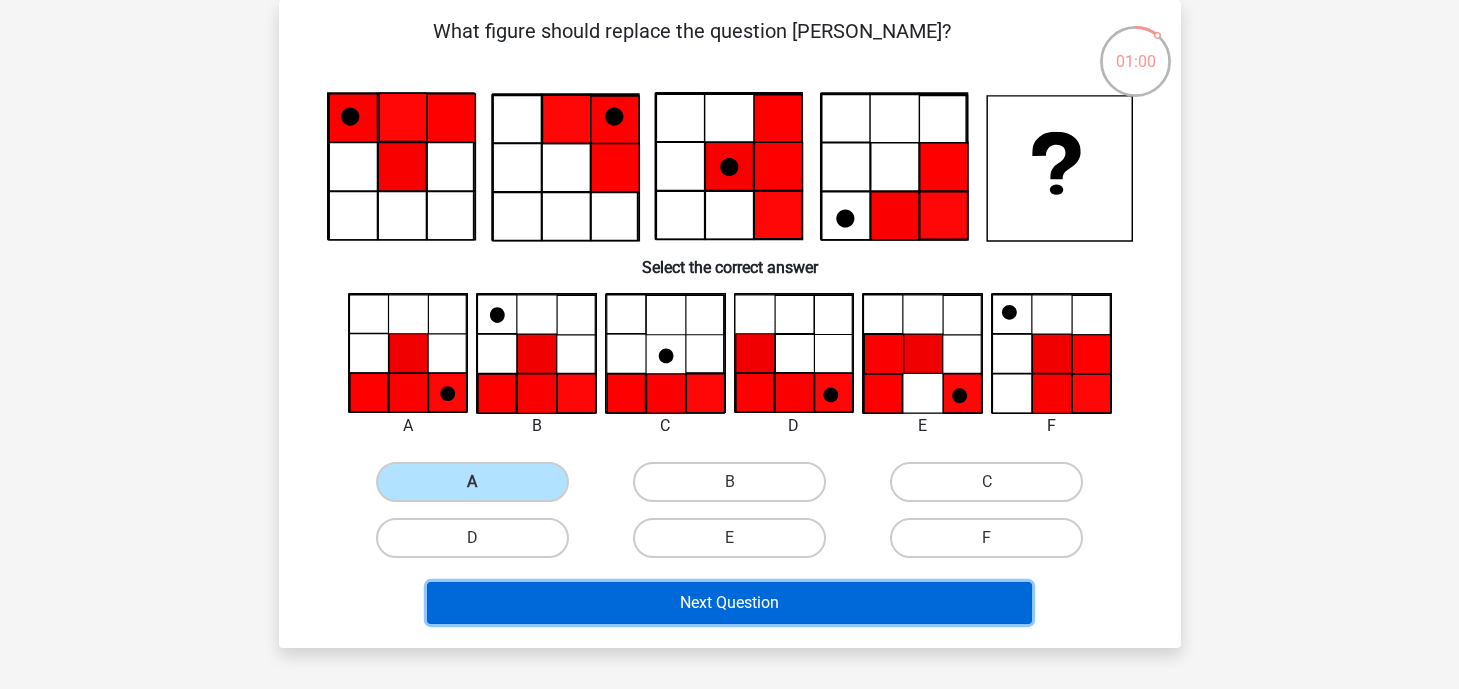 click on "Next Question" at bounding box center (729, 603) 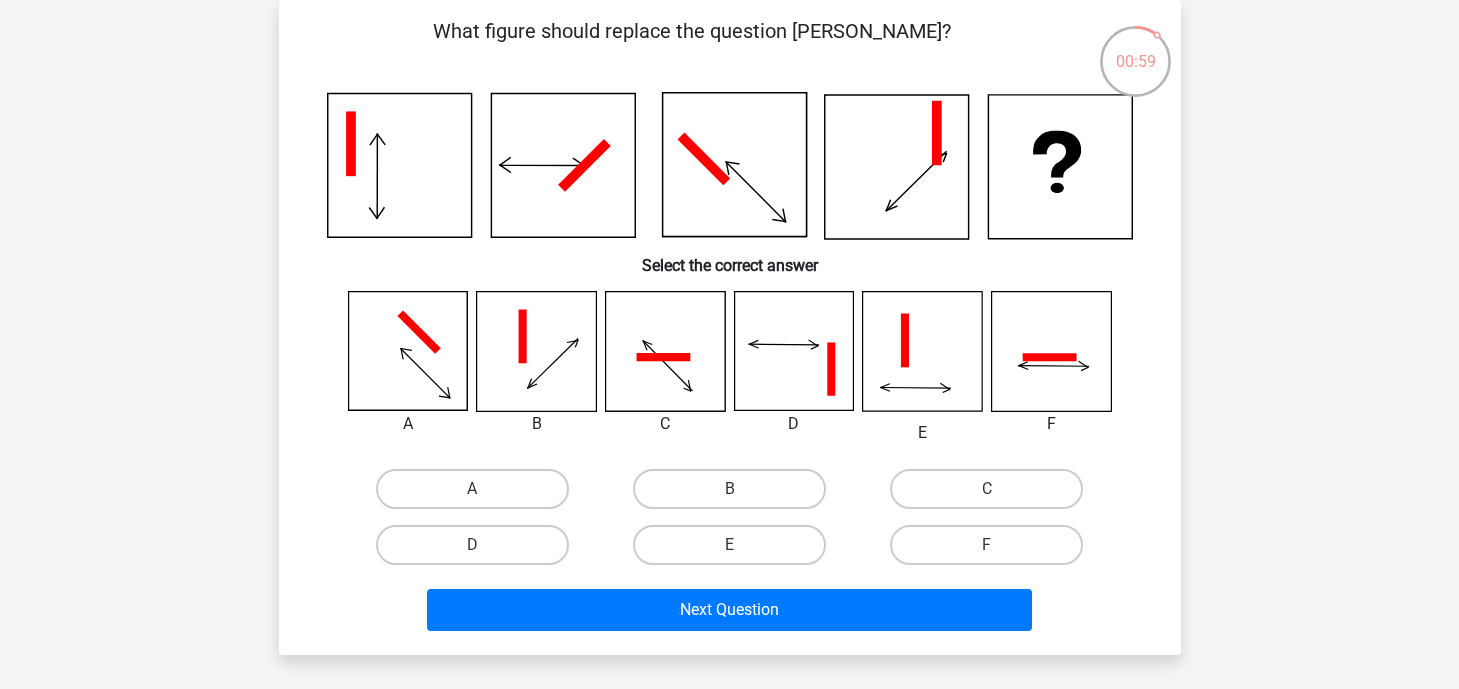 click on "A" at bounding box center (478, 495) 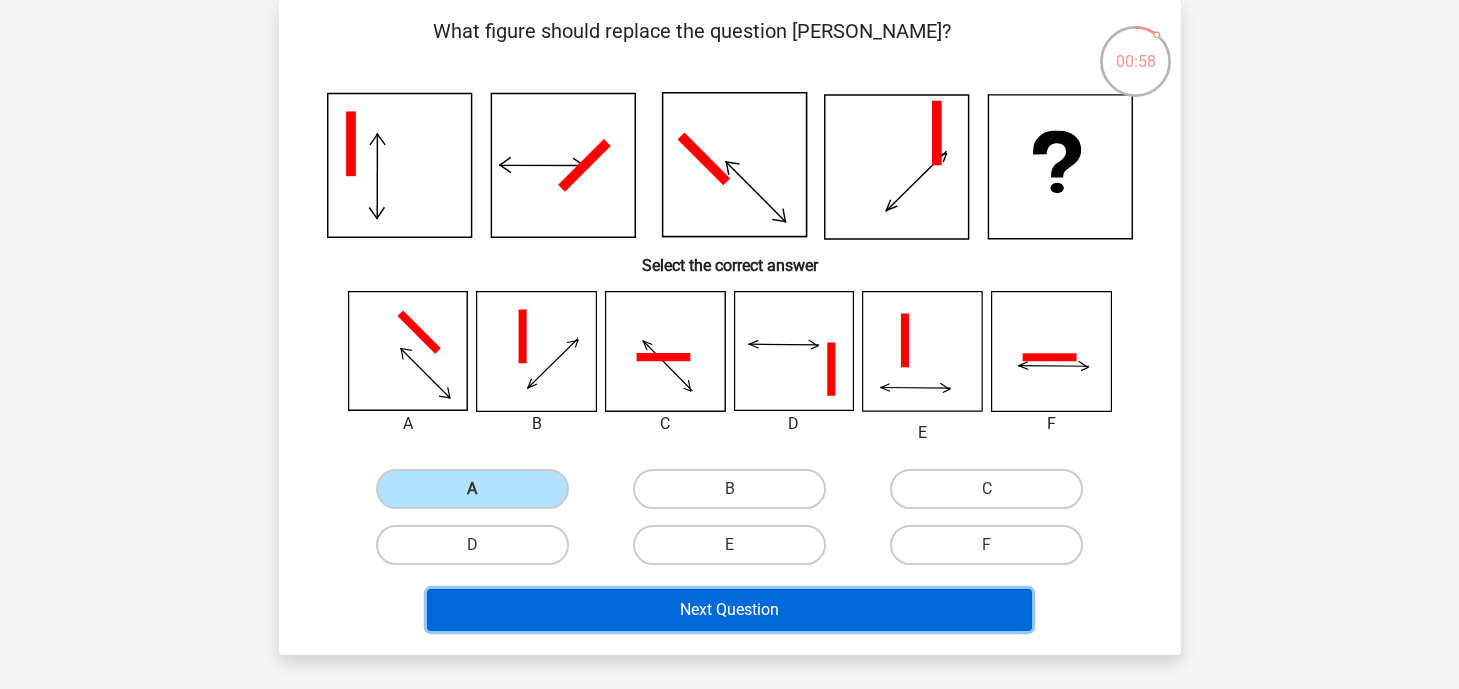 click on "Next Question" at bounding box center [729, 610] 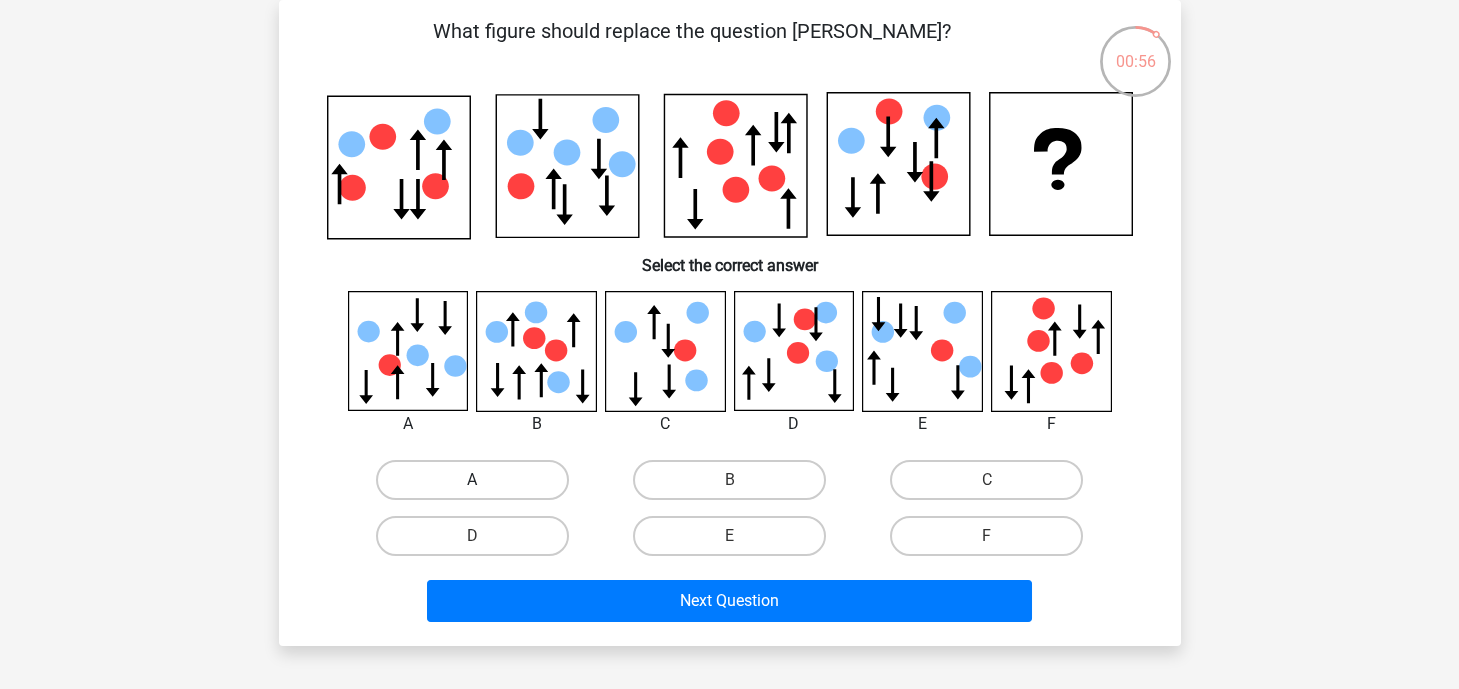 click on "A" at bounding box center [472, 480] 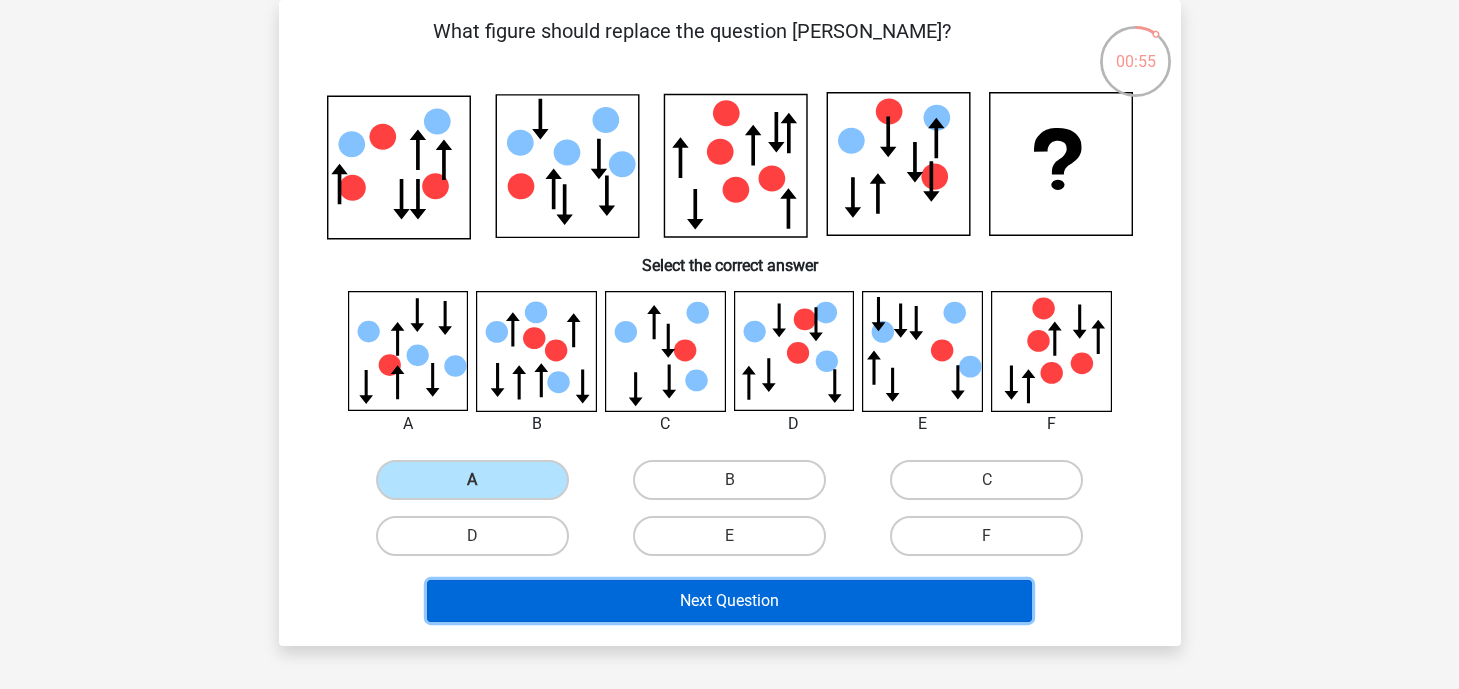 click on "Next Question" at bounding box center [729, 601] 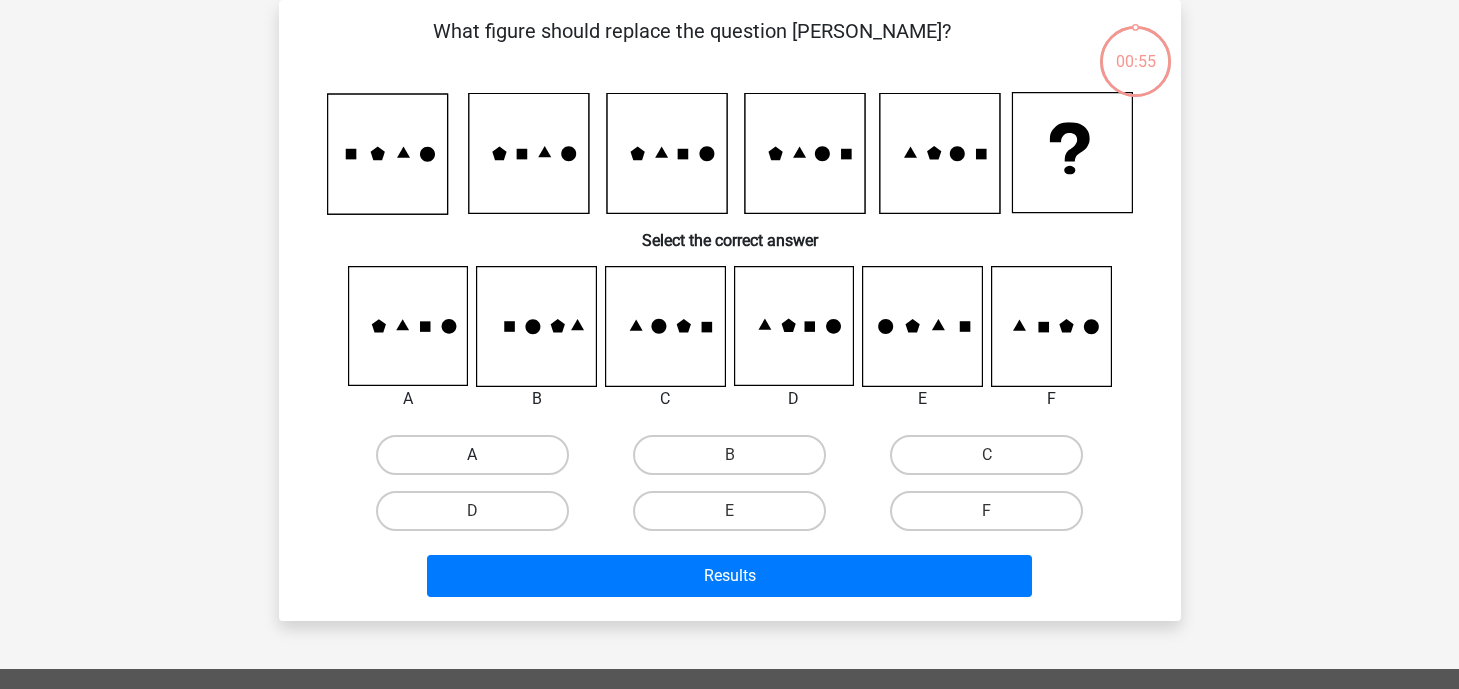 click on "A" at bounding box center [472, 455] 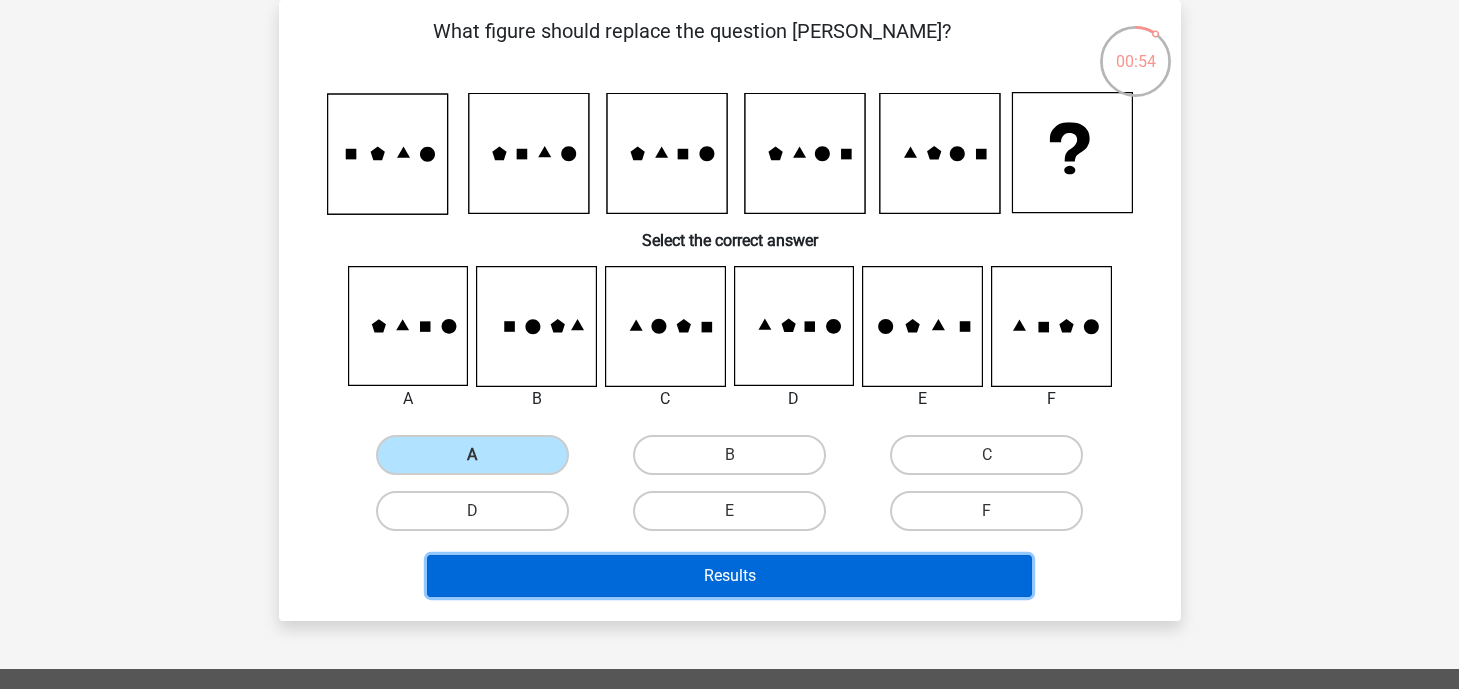 click on "Results" at bounding box center (729, 576) 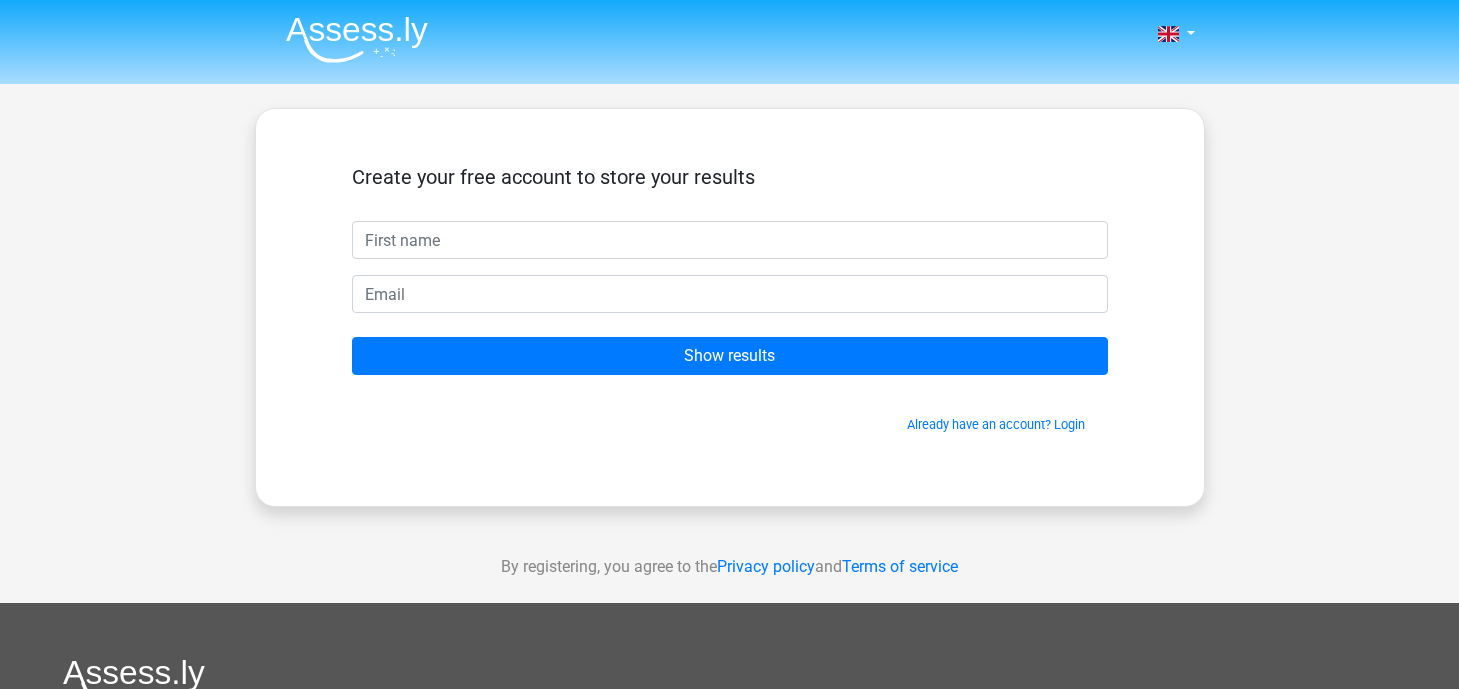 click at bounding box center (730, 240) 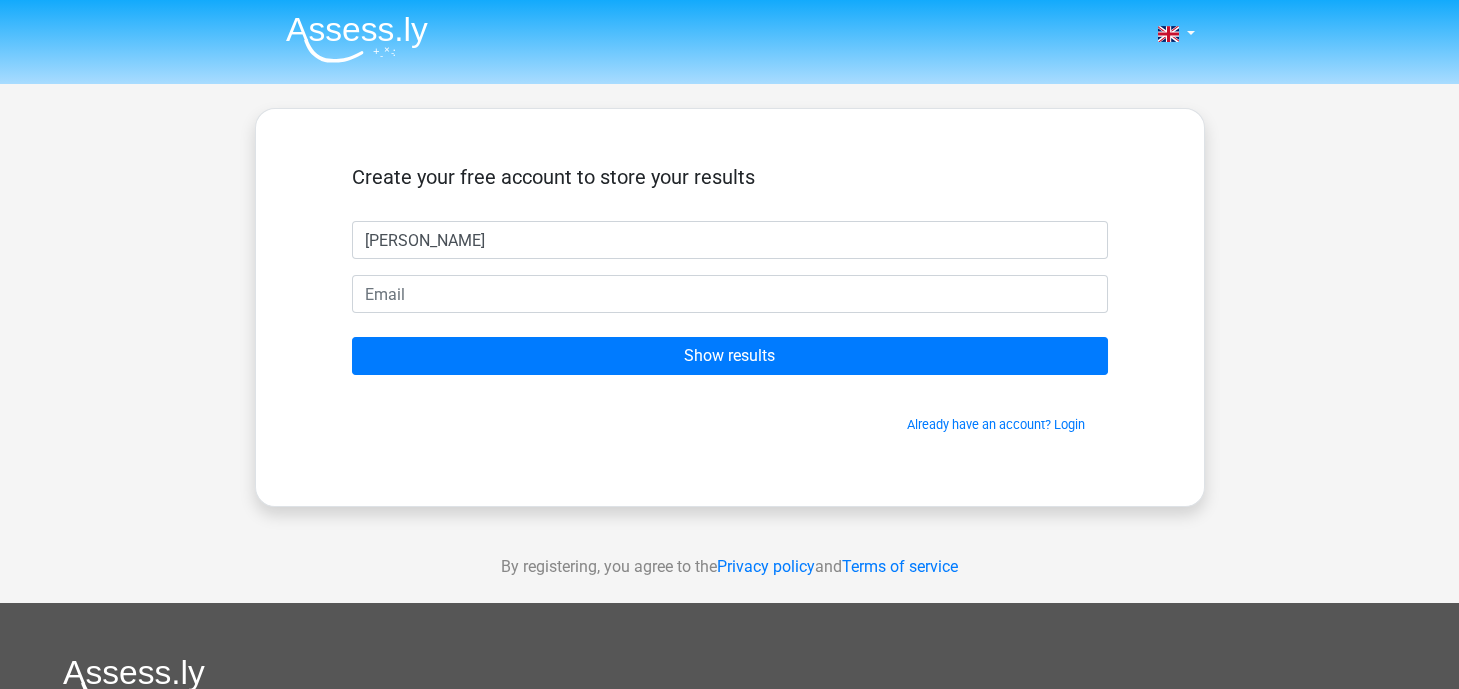 type on "[PERSON_NAME]" 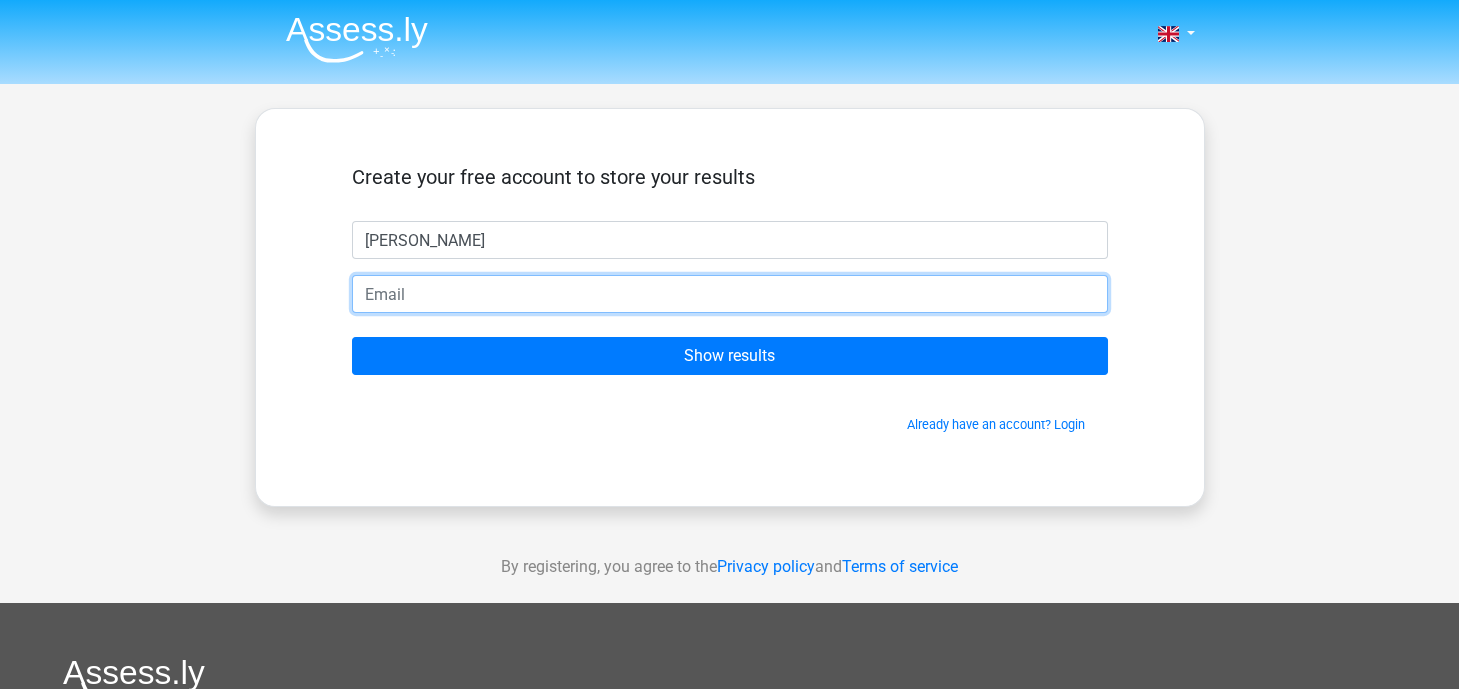 click at bounding box center [730, 294] 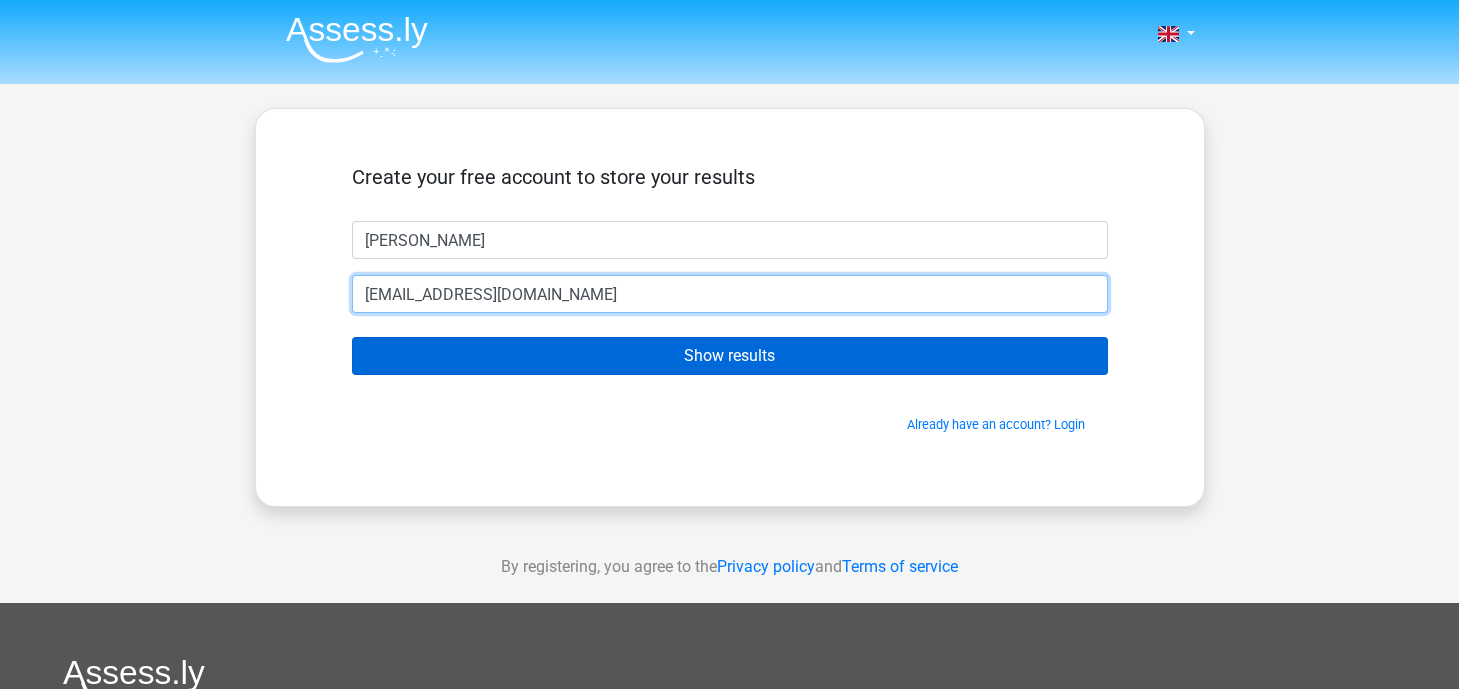 type on "[EMAIL_ADDRESS][DOMAIN_NAME]" 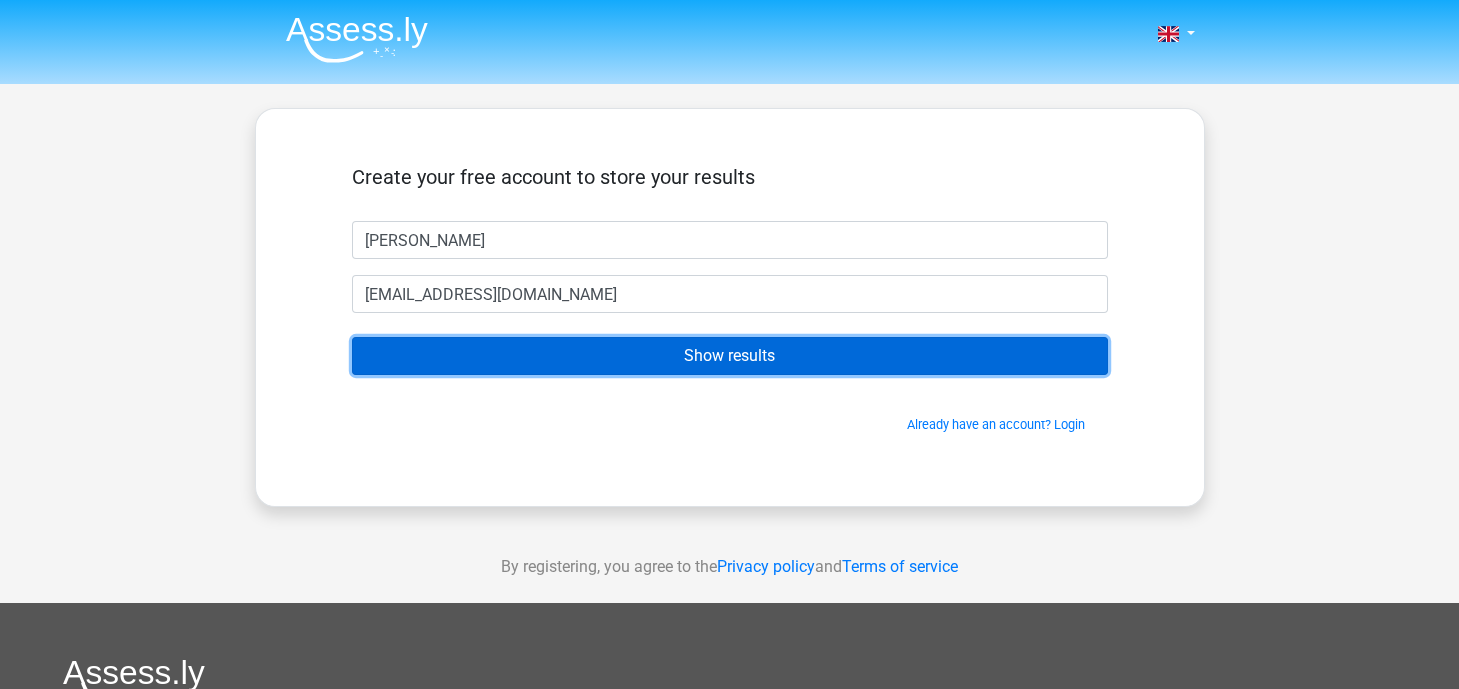 click on "Show results" at bounding box center (730, 356) 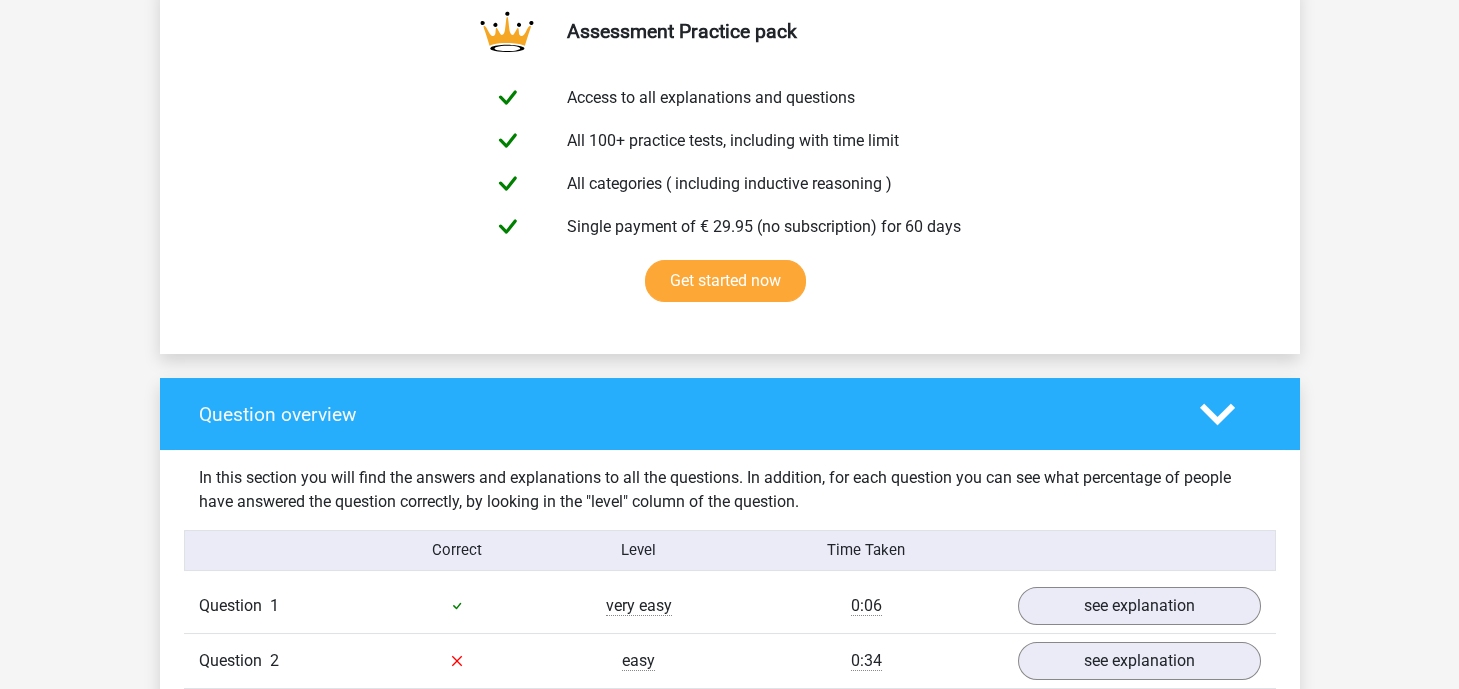 scroll, scrollTop: 1435, scrollLeft: 0, axis: vertical 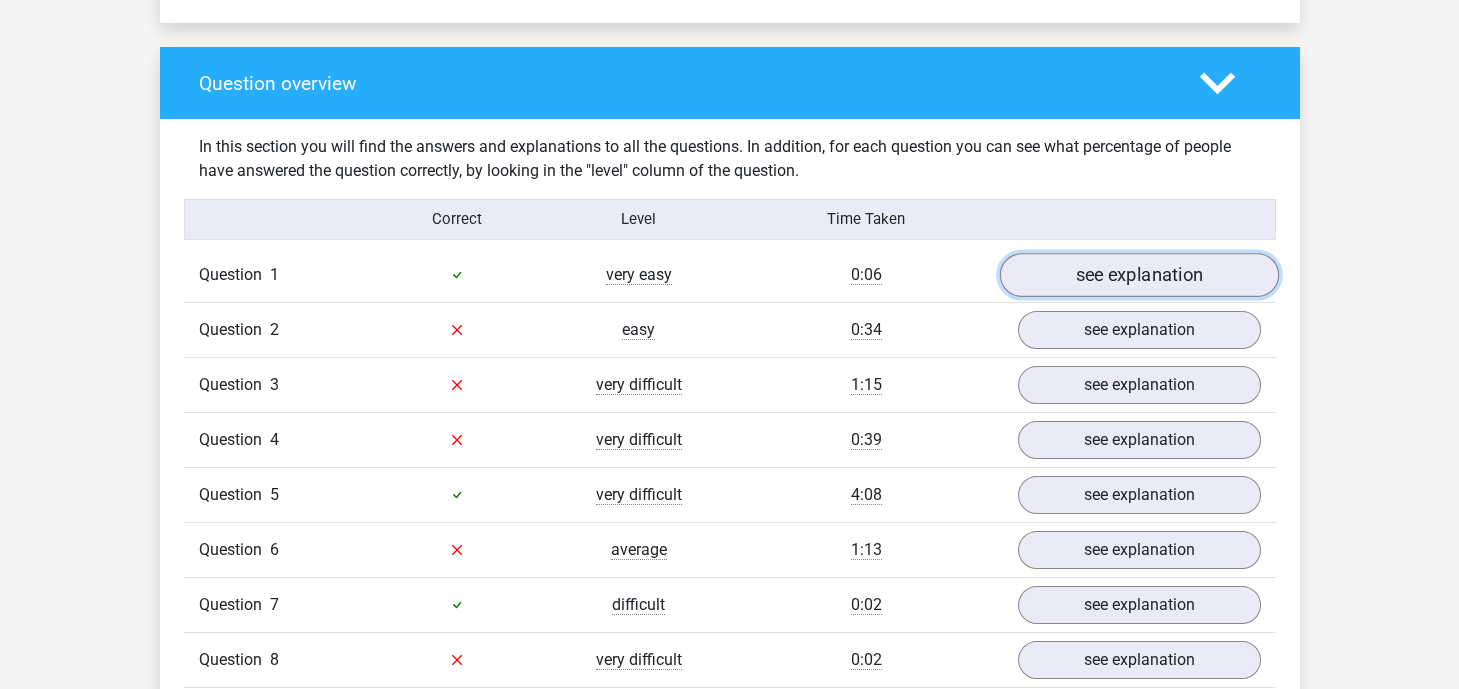 click on "see explanation" at bounding box center (1138, 275) 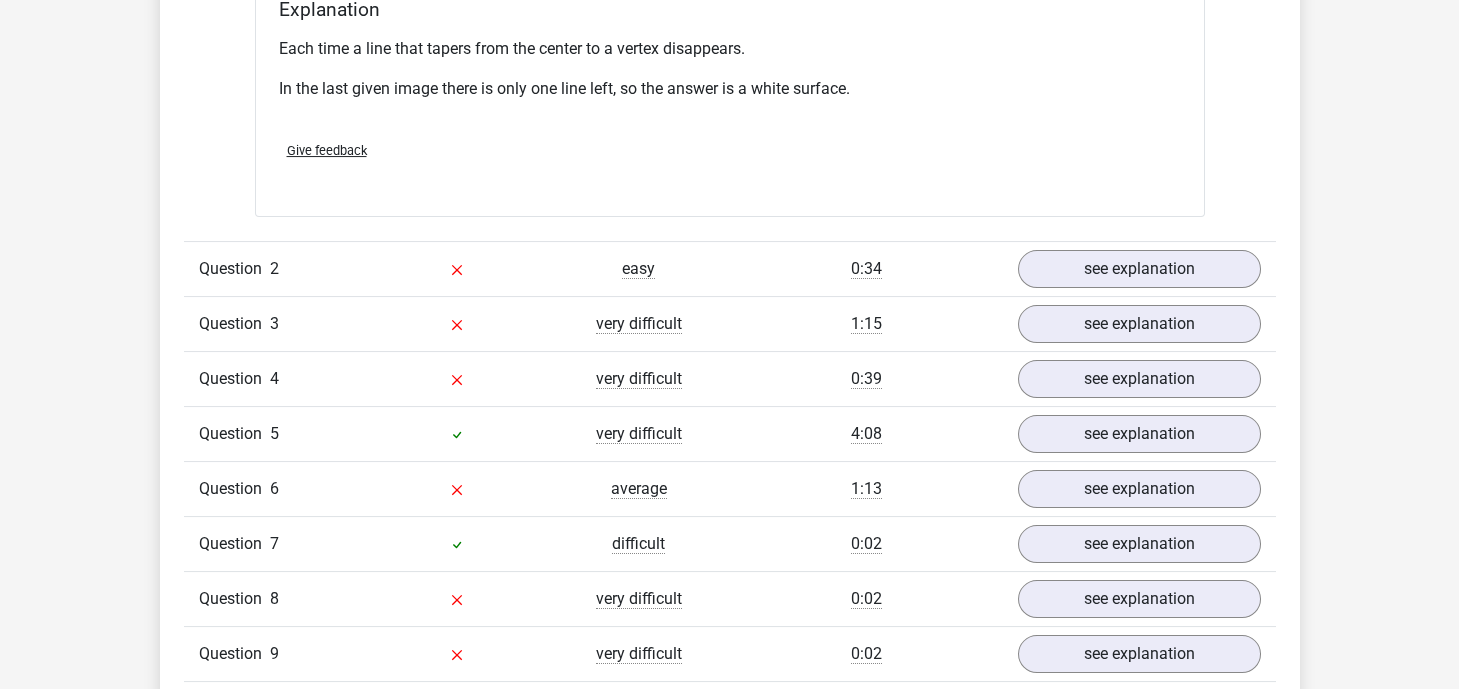 scroll, scrollTop: 2649, scrollLeft: 0, axis: vertical 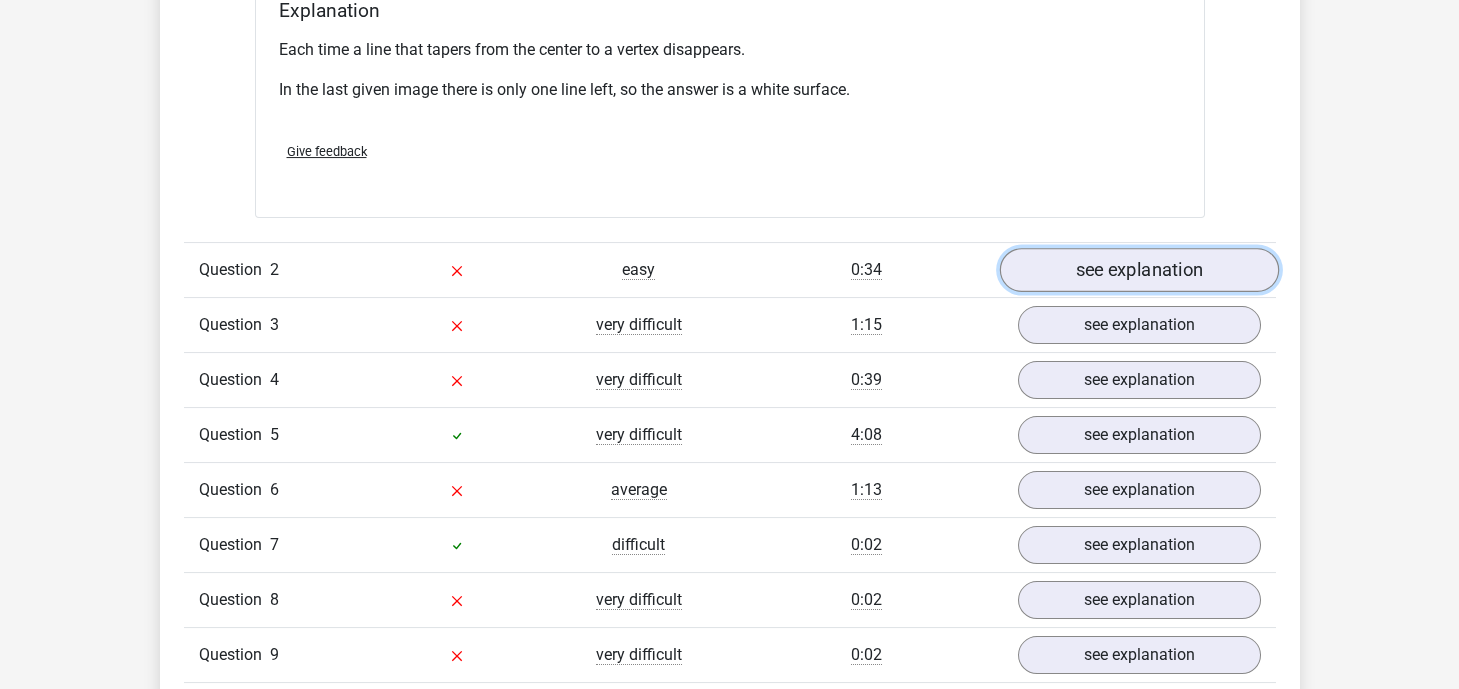 click on "see explanation" at bounding box center (1138, 270) 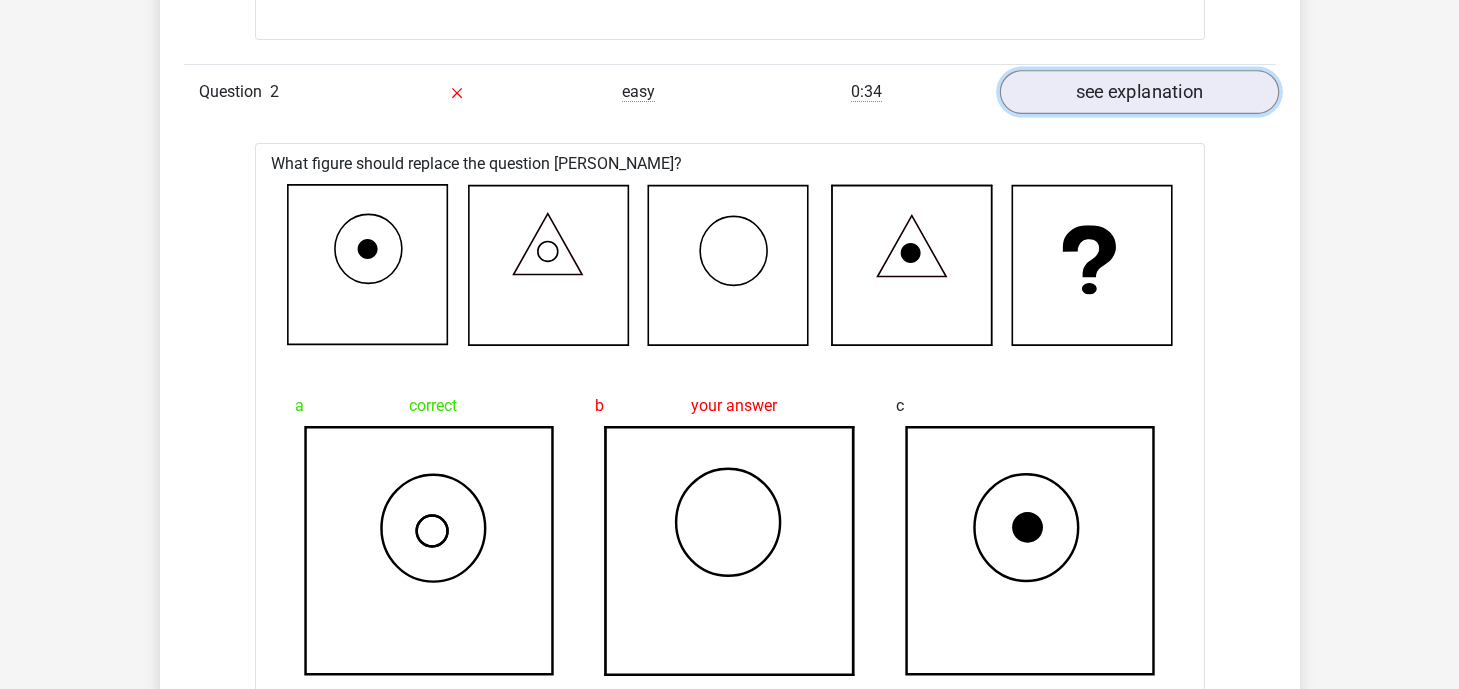 scroll, scrollTop: 2870, scrollLeft: 0, axis: vertical 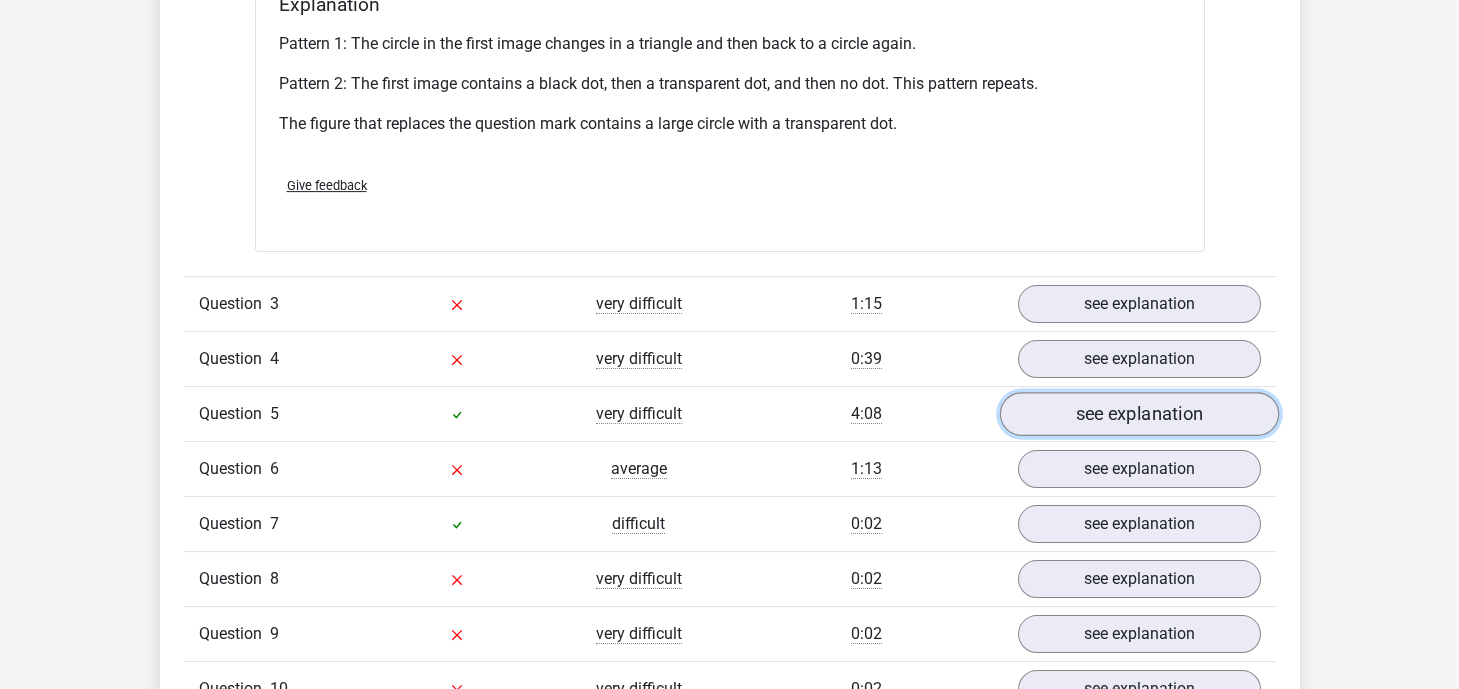 click on "see explanation" at bounding box center (1138, 414) 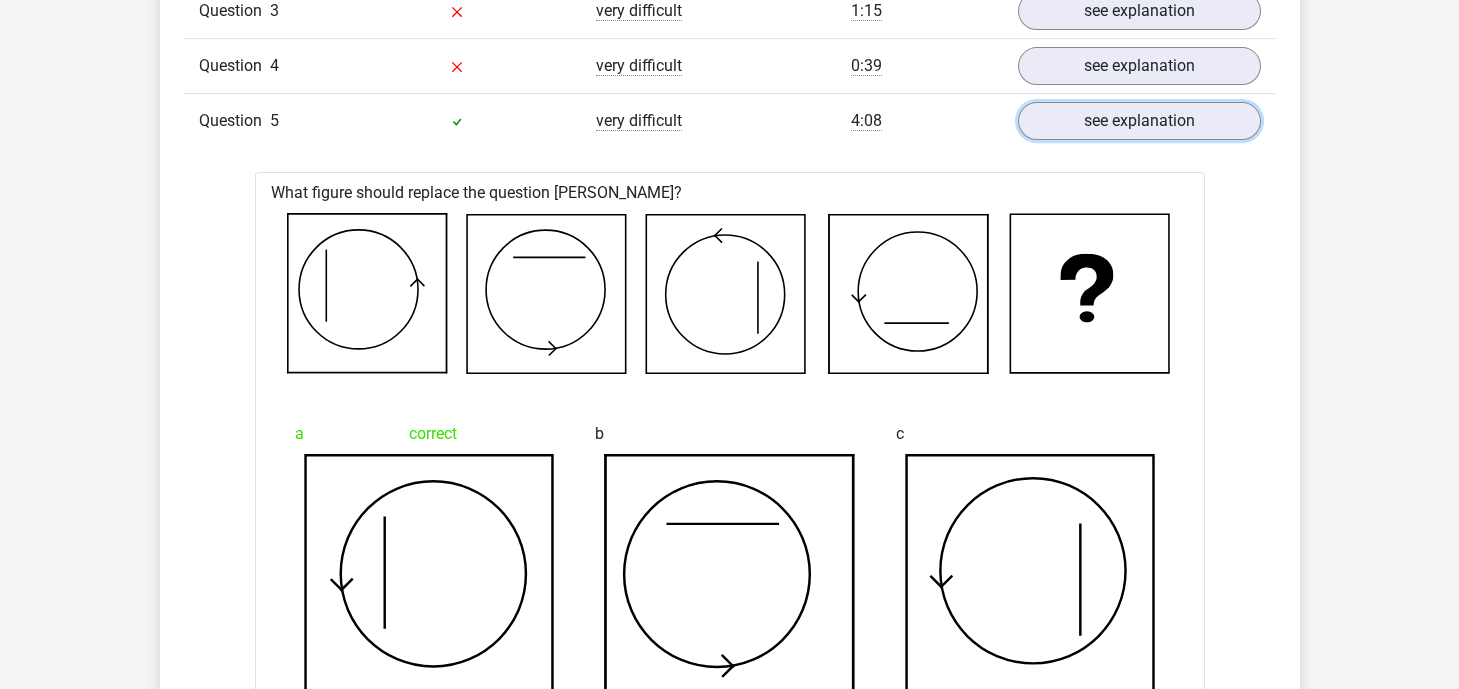 scroll, scrollTop: 4195, scrollLeft: 0, axis: vertical 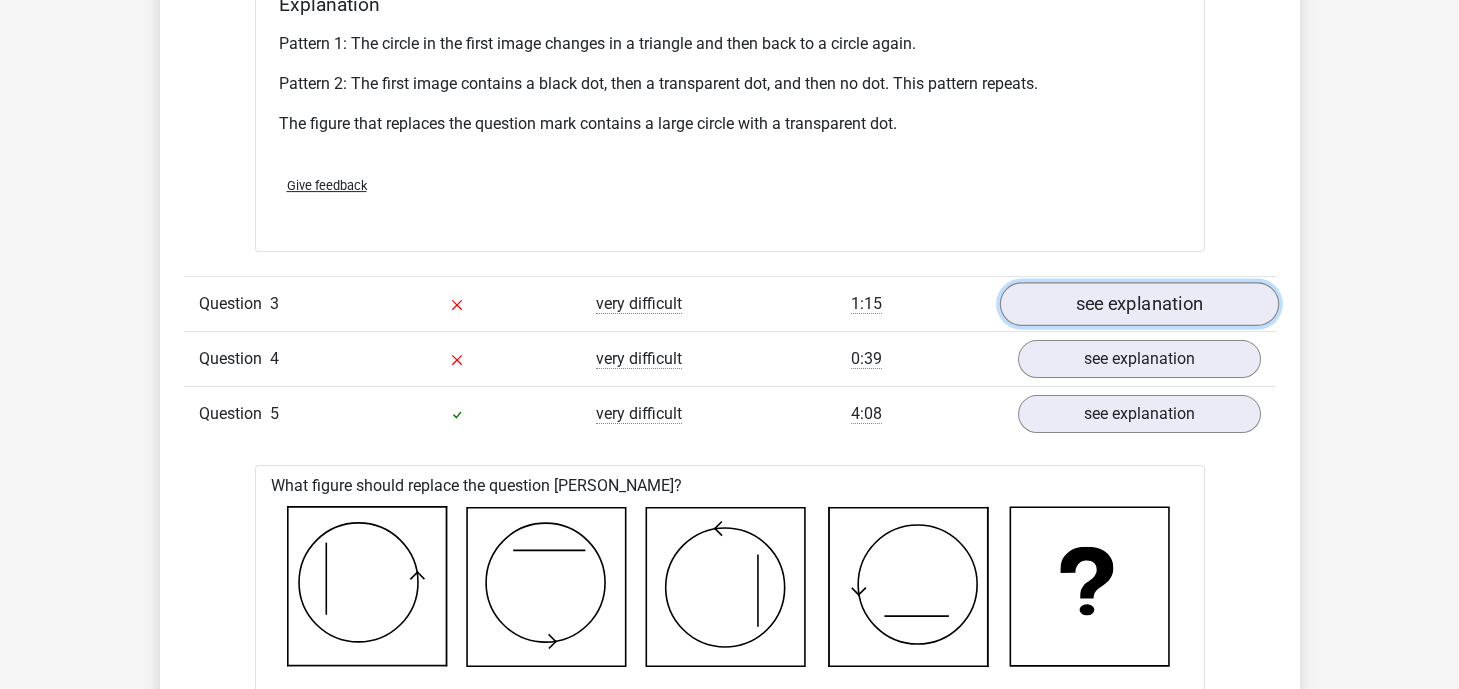 click on "see explanation" at bounding box center (1138, 304) 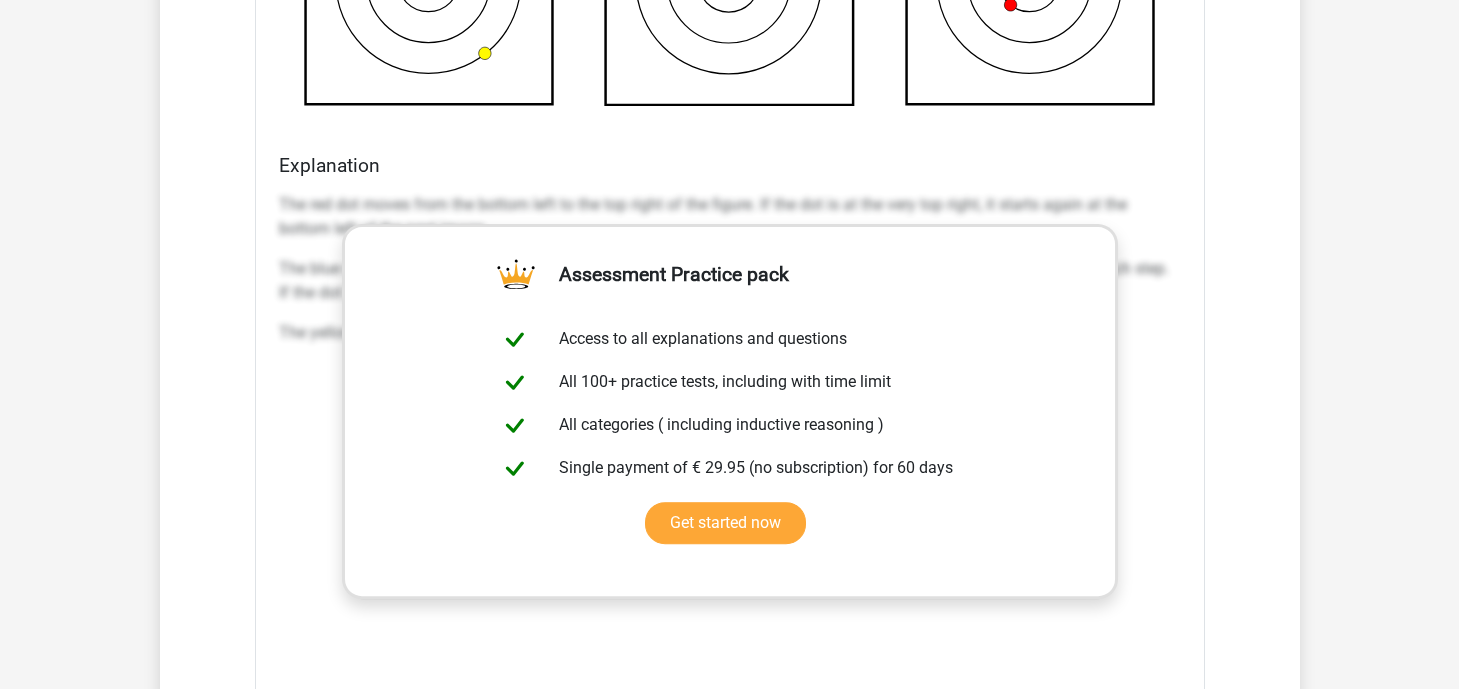 scroll, scrollTop: 5520, scrollLeft: 0, axis: vertical 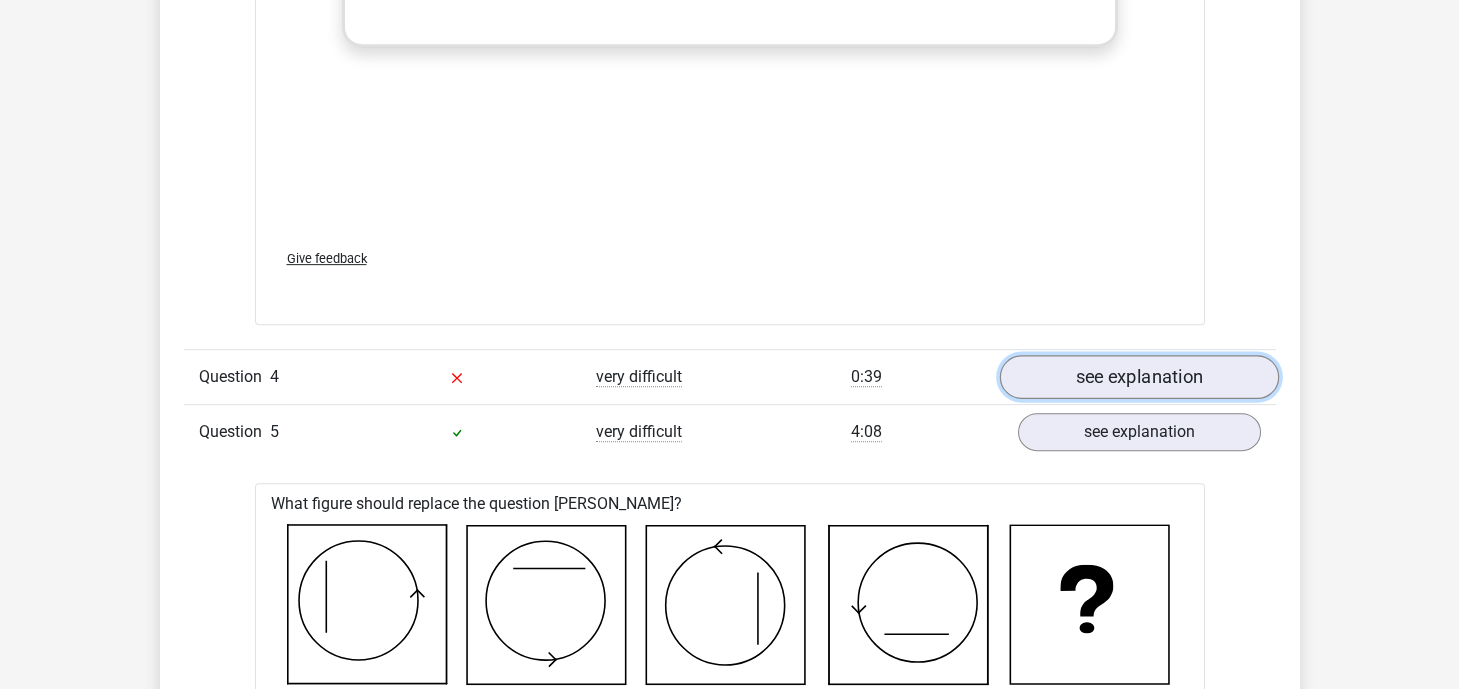 click on "see explanation" at bounding box center (1138, 377) 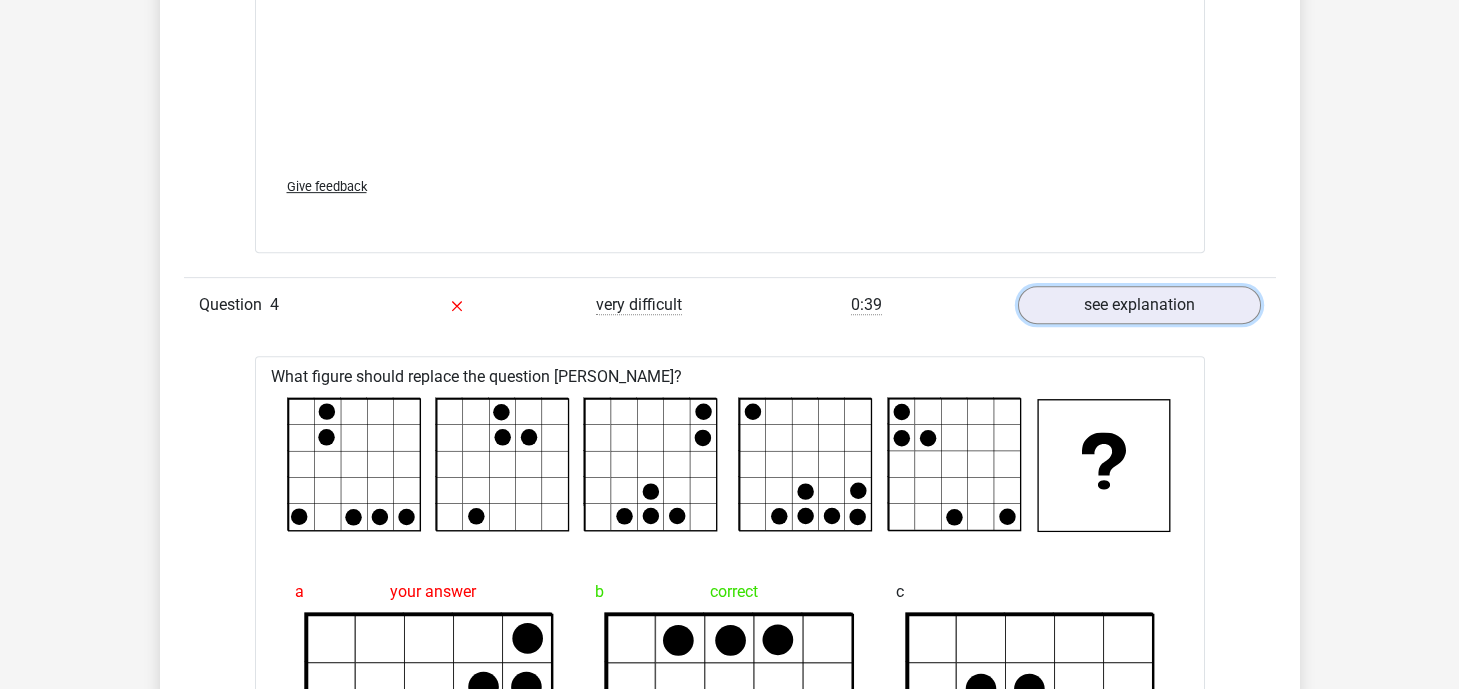 scroll, scrollTop: 5630, scrollLeft: 0, axis: vertical 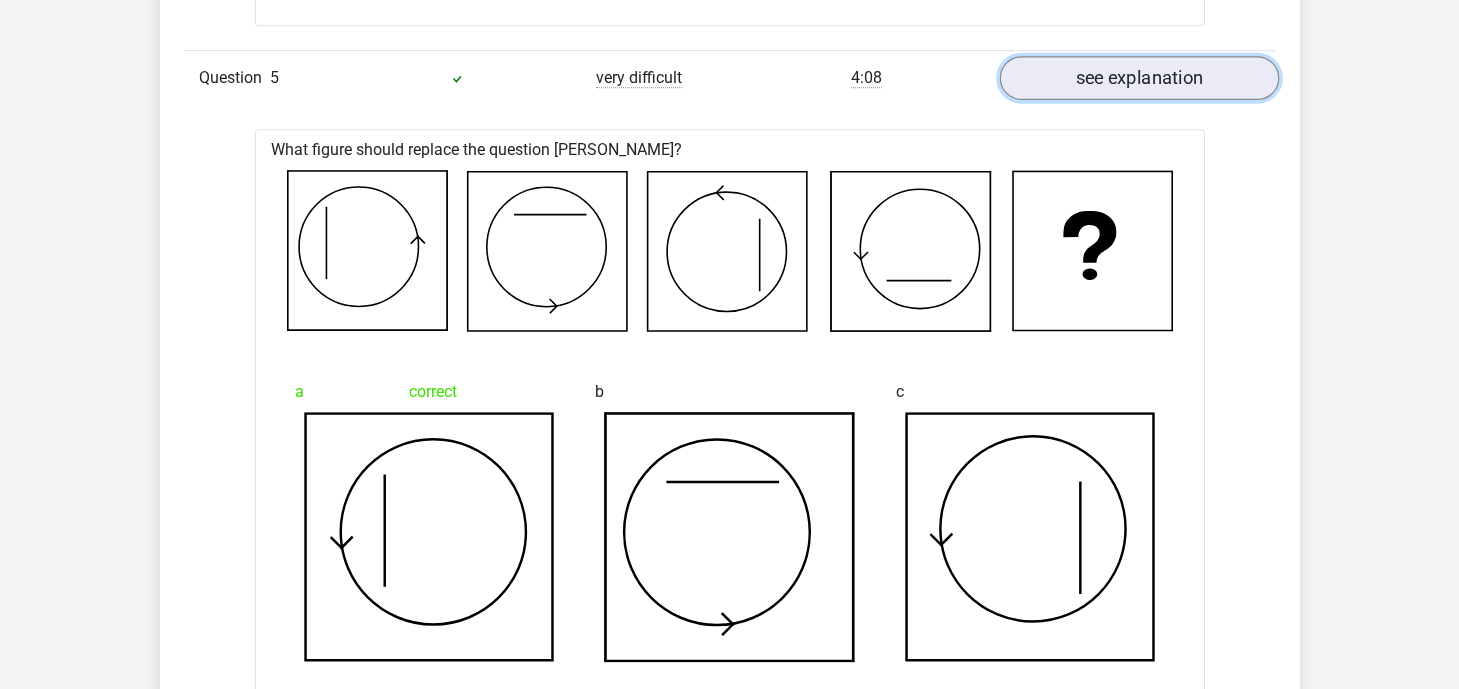 click on "see explanation" at bounding box center [1138, 79] 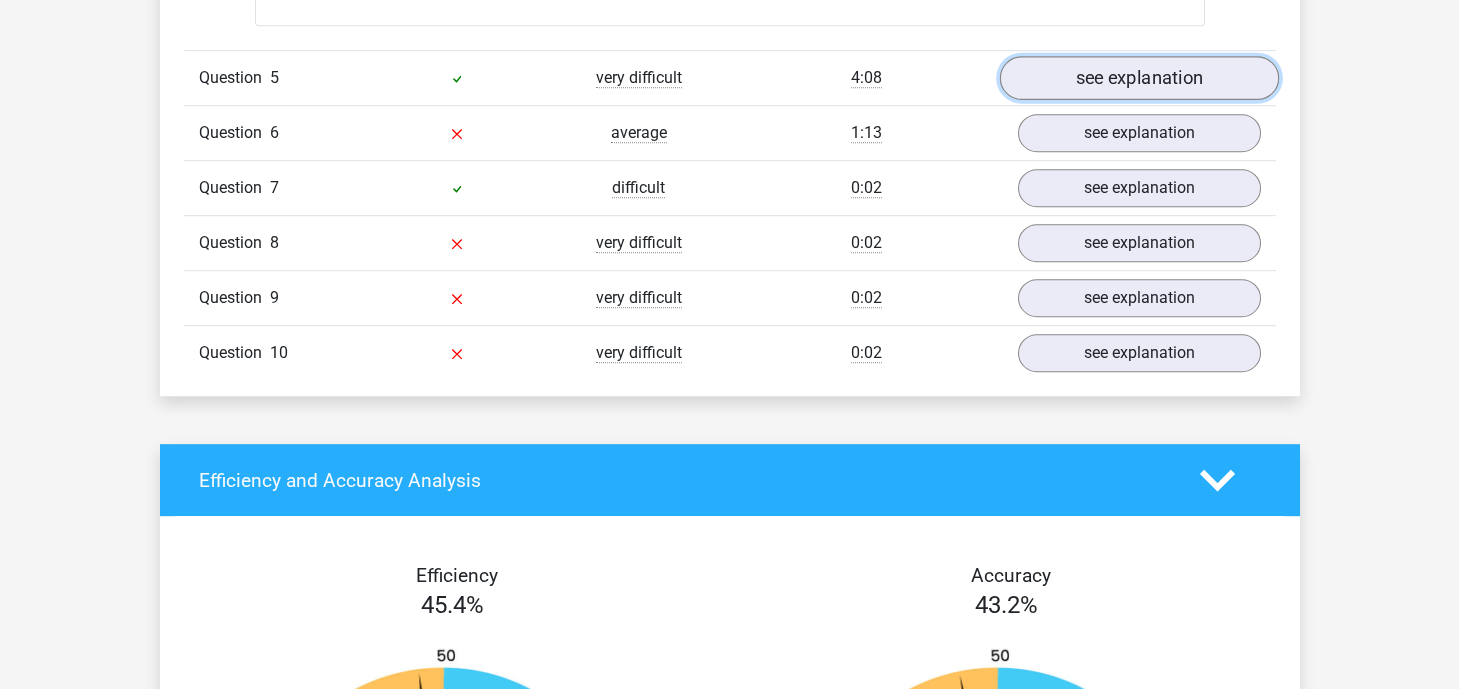 click on "see explanation" at bounding box center [1138, 79] 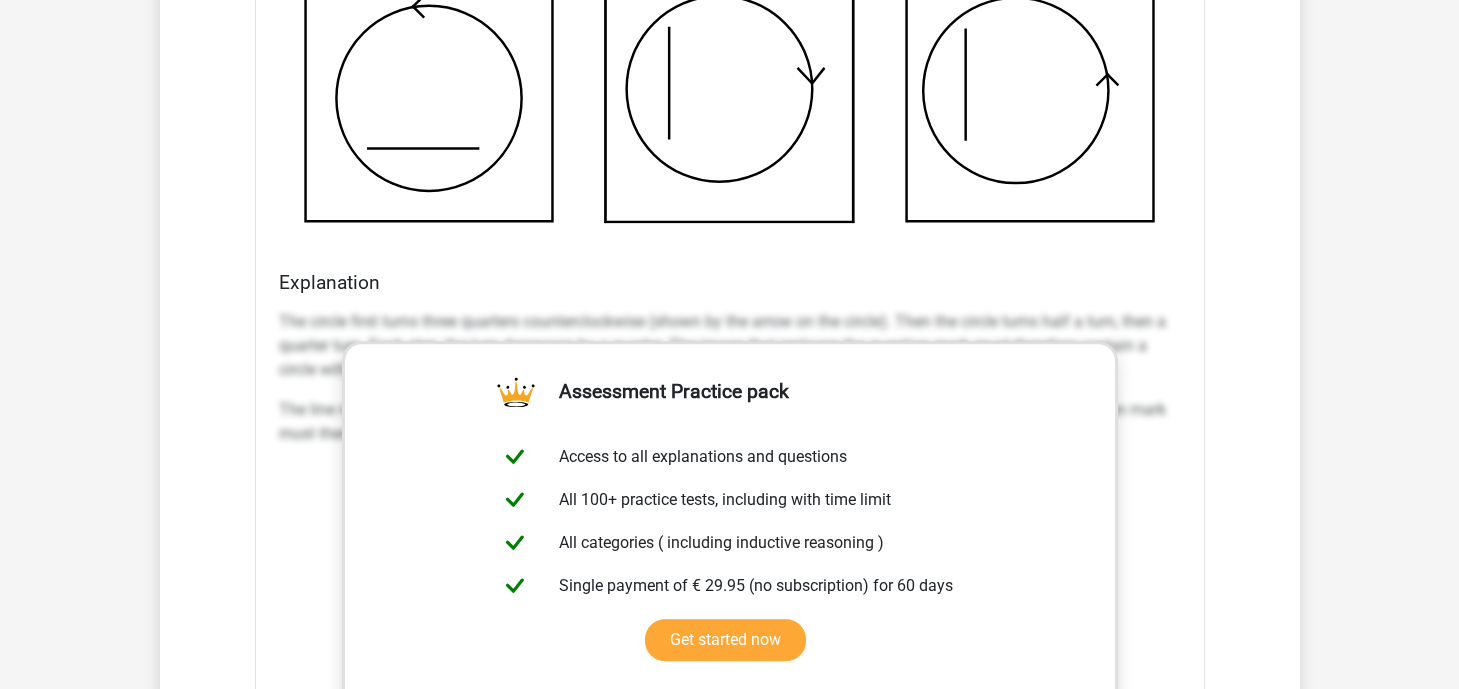 scroll, scrollTop: 7948, scrollLeft: 0, axis: vertical 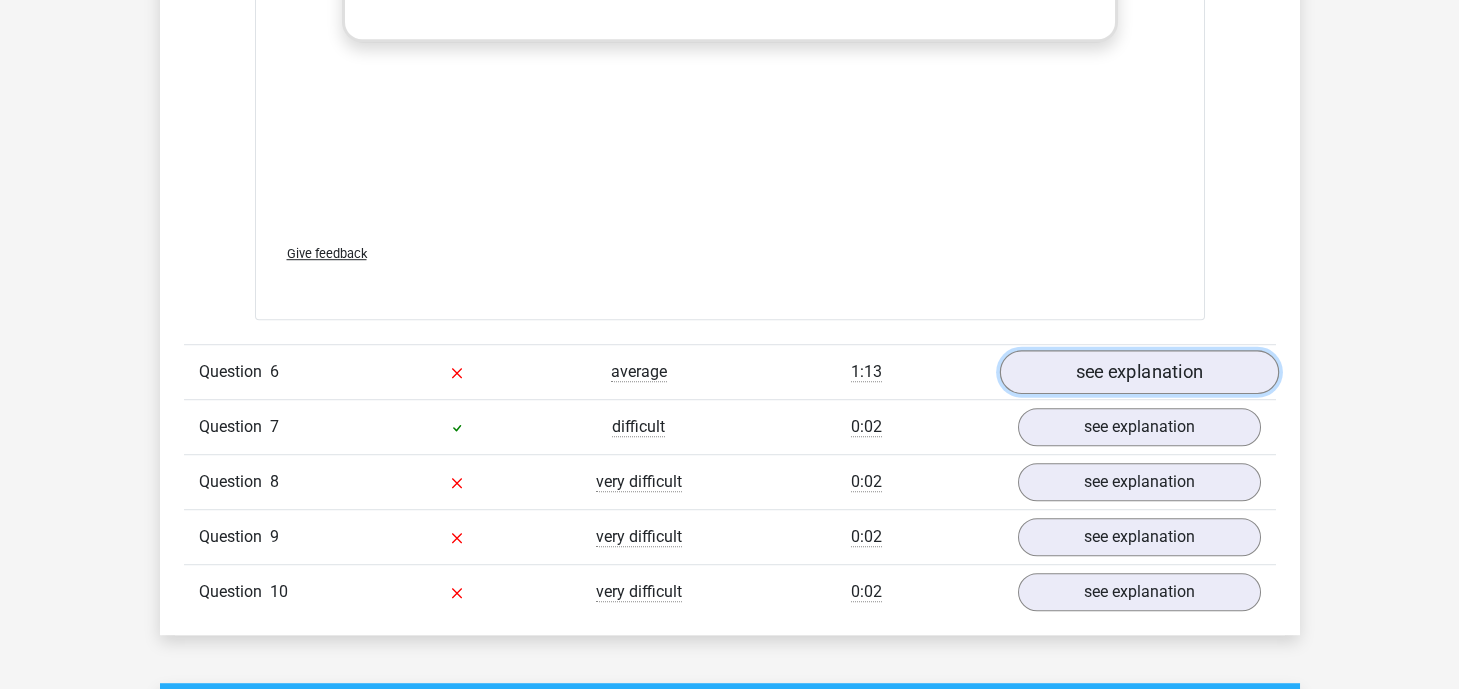 click on "see explanation" at bounding box center [1138, 372] 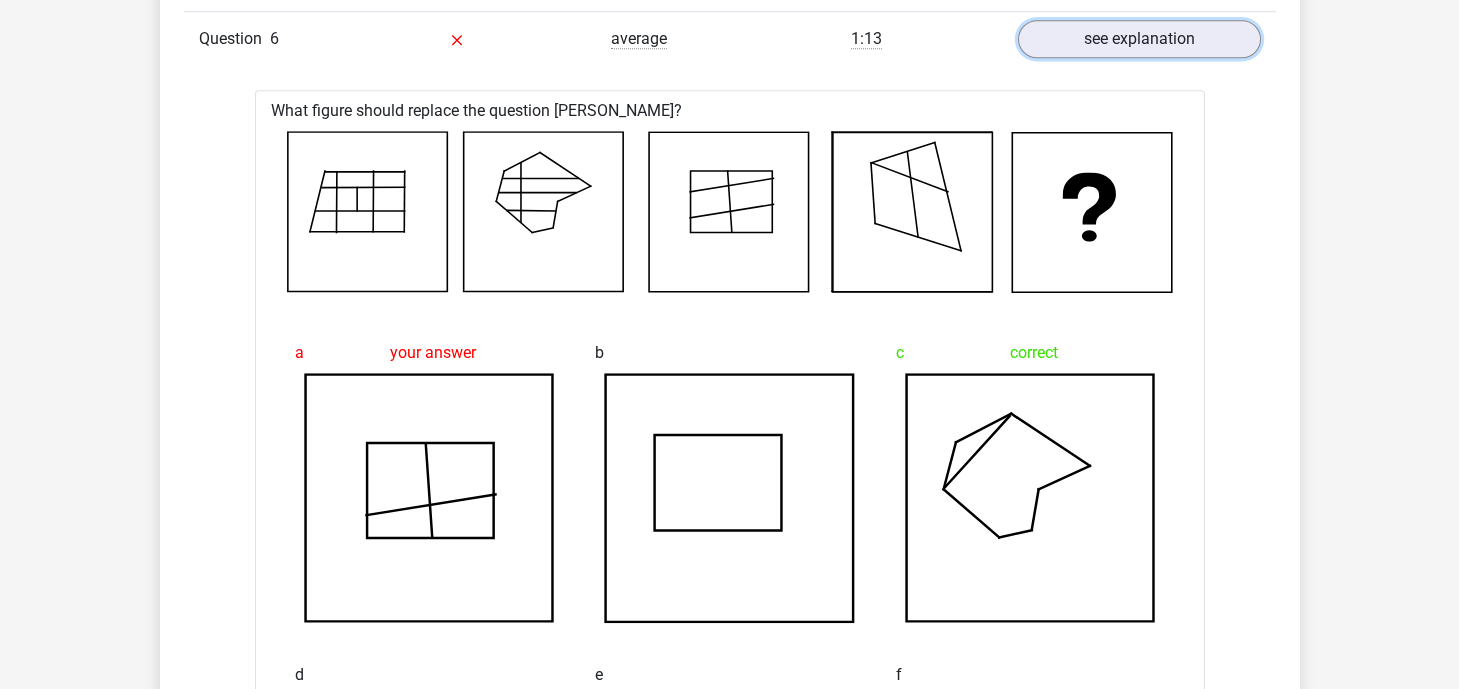 scroll, scrollTop: 8832, scrollLeft: 0, axis: vertical 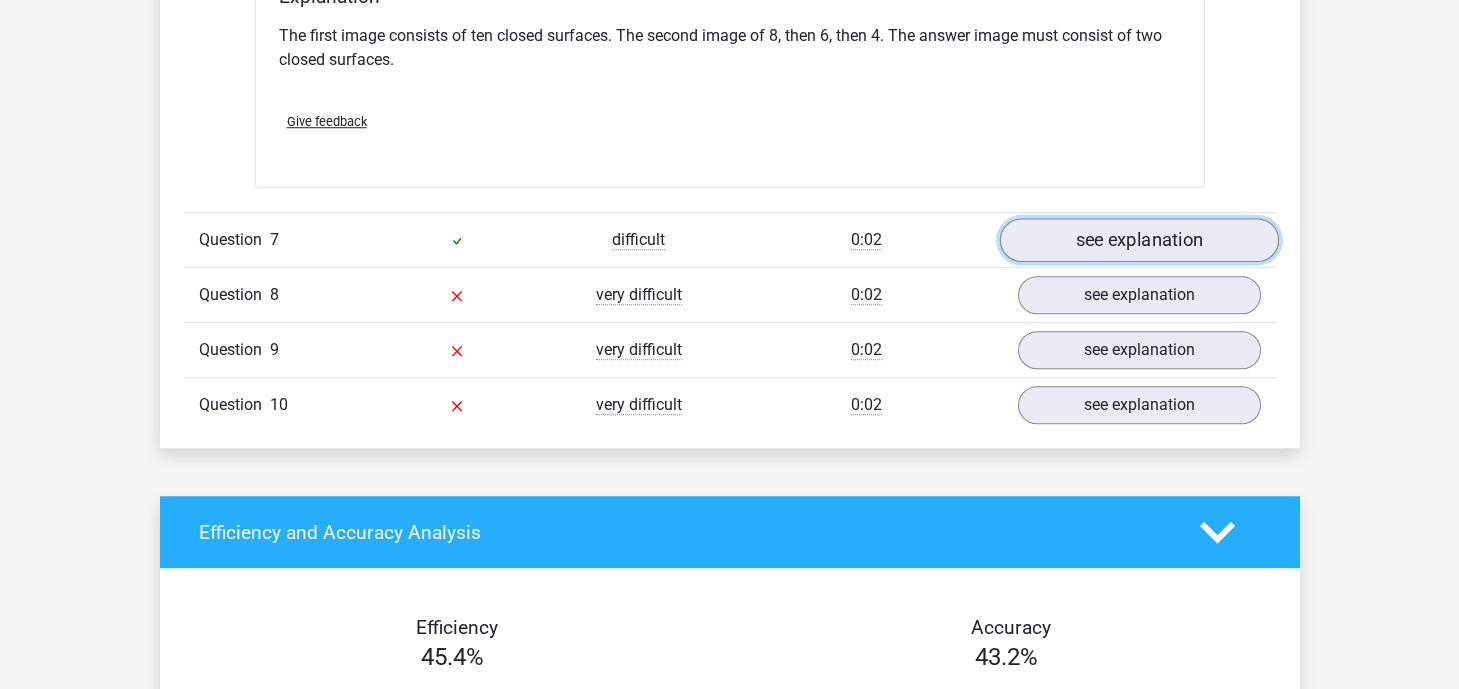 click on "see explanation" at bounding box center [1138, 241] 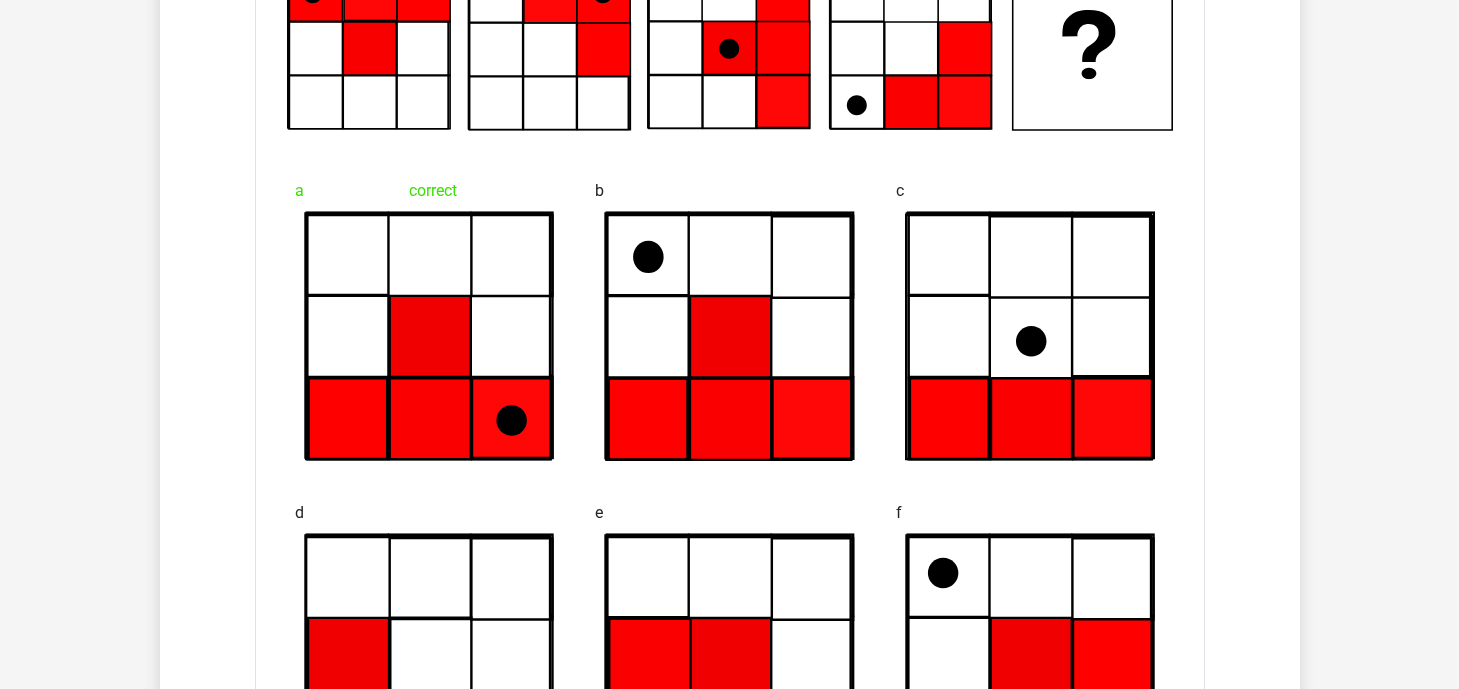scroll, scrollTop: 10156, scrollLeft: 0, axis: vertical 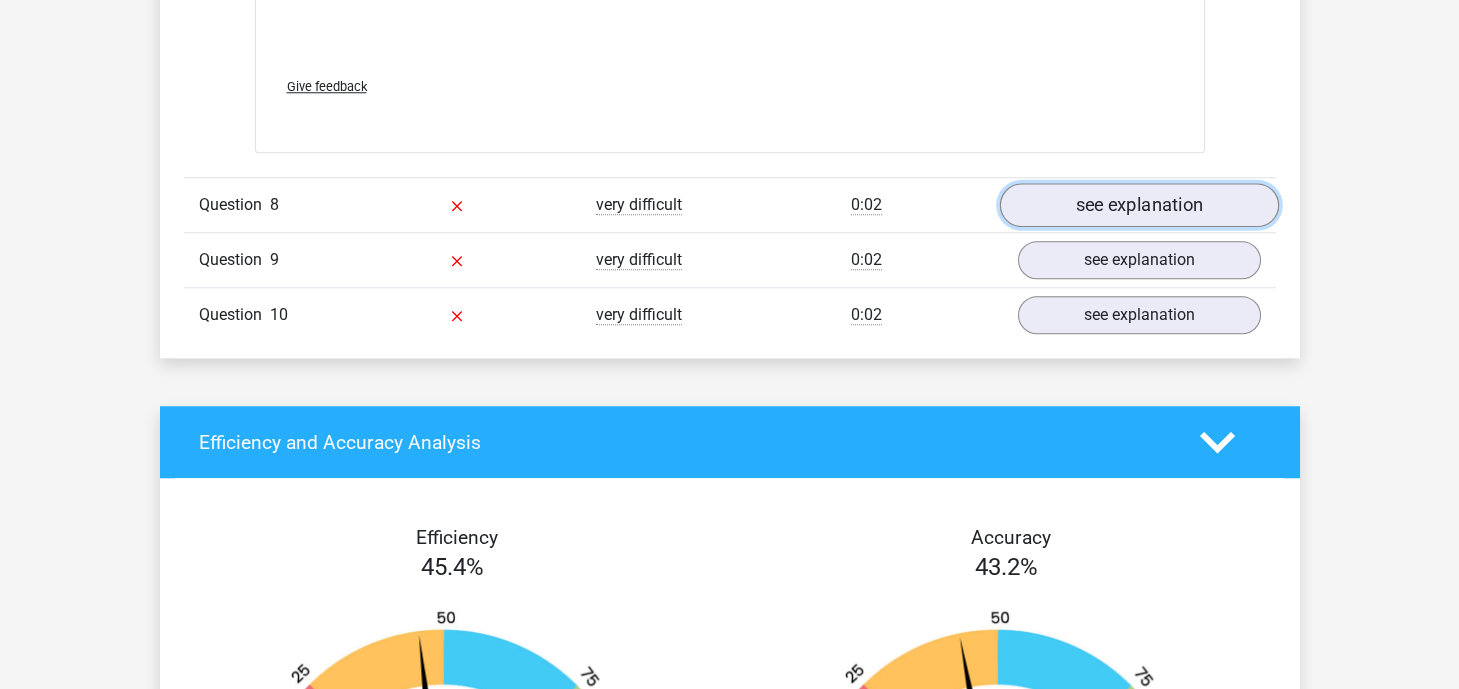 click on "see explanation" at bounding box center (1138, 205) 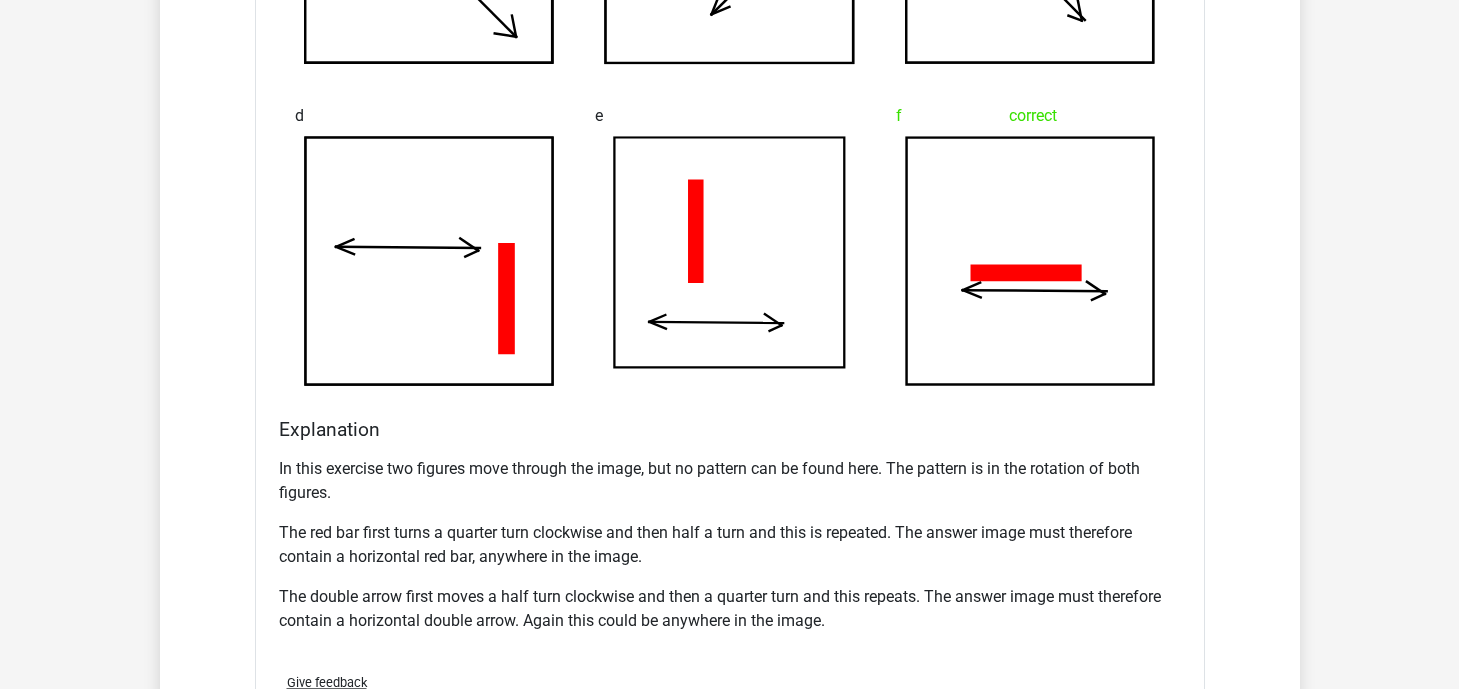 scroll, scrollTop: 12364, scrollLeft: 0, axis: vertical 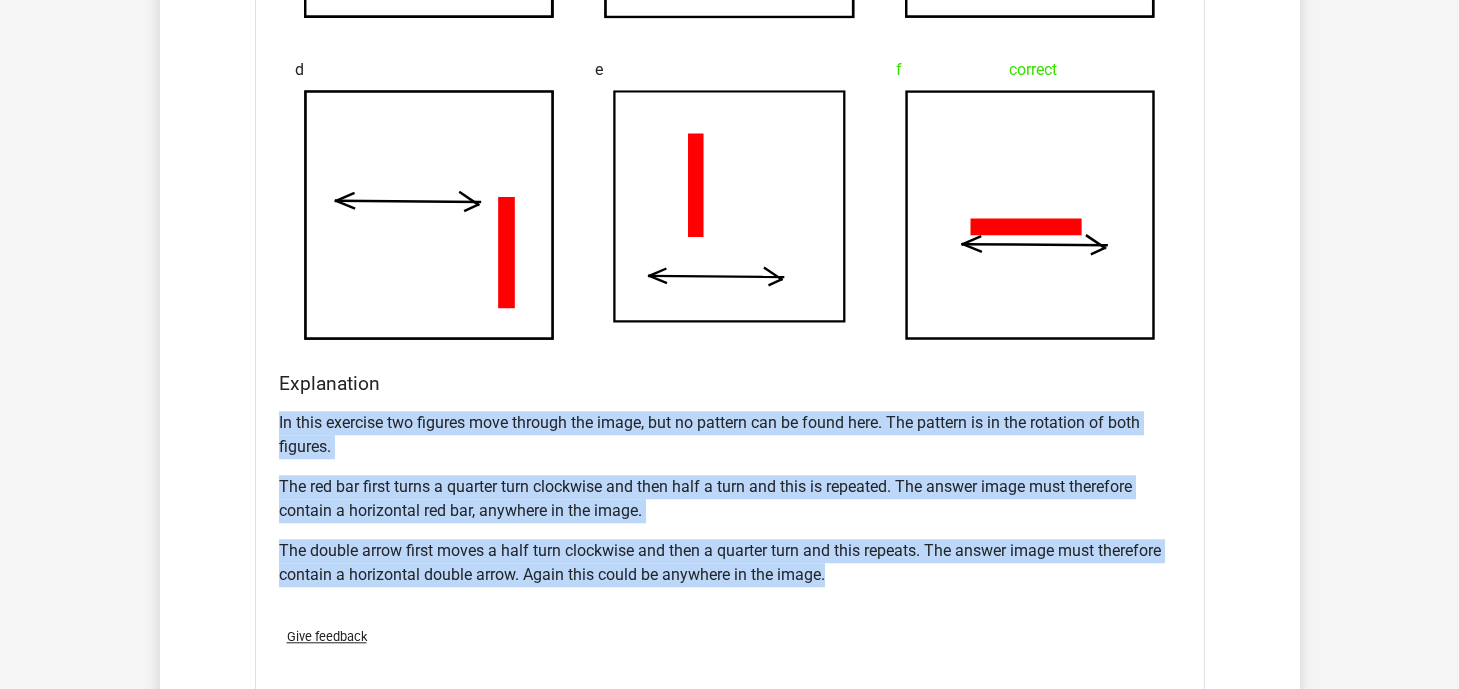 drag, startPoint x: 720, startPoint y: 563, endPoint x: 266, endPoint y: 408, distance: 479.73013 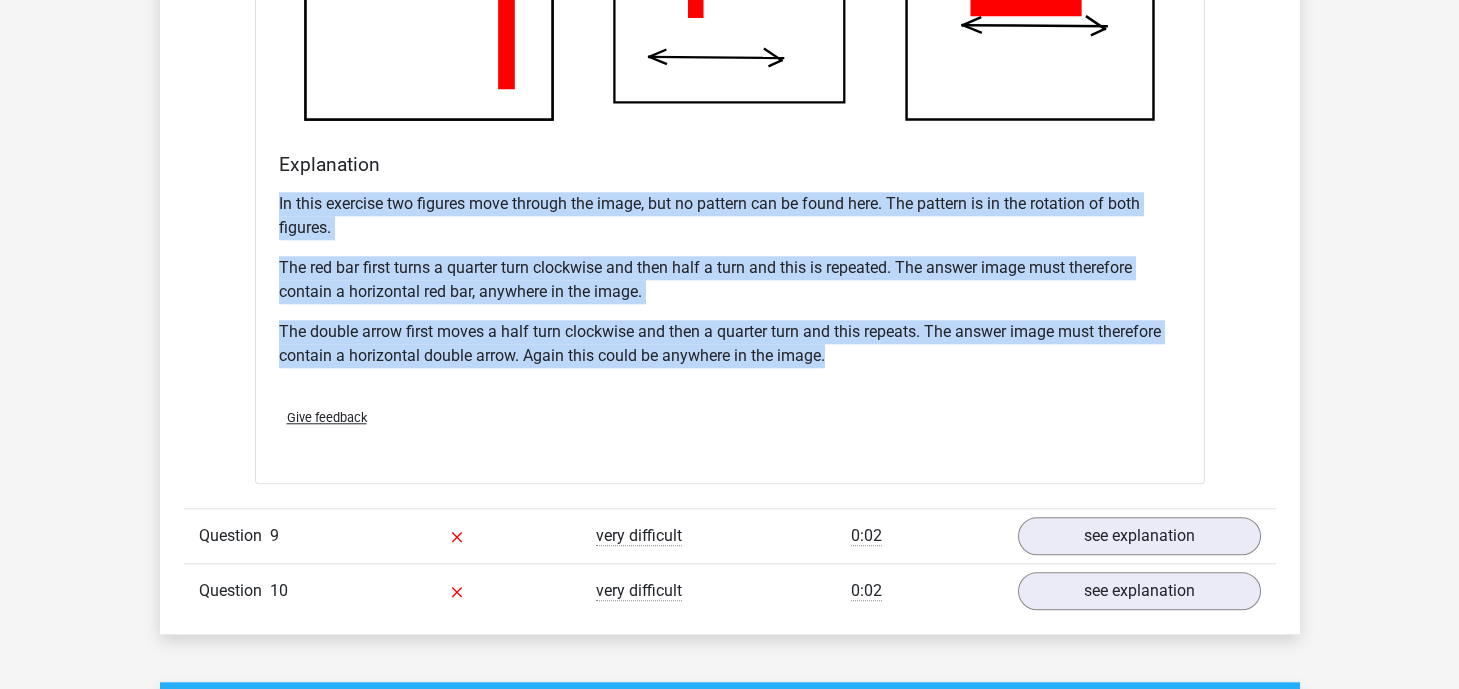 scroll, scrollTop: 12696, scrollLeft: 0, axis: vertical 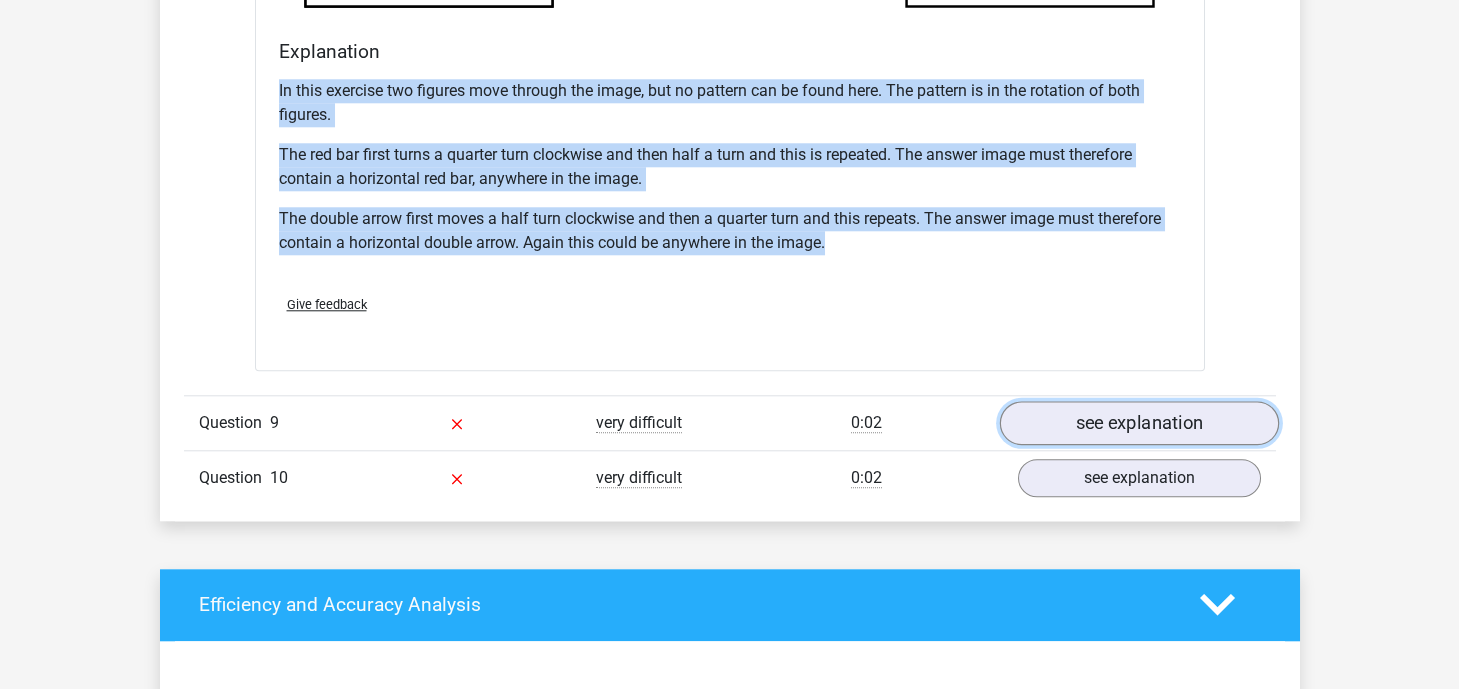 click on "see explanation" at bounding box center (1138, 423) 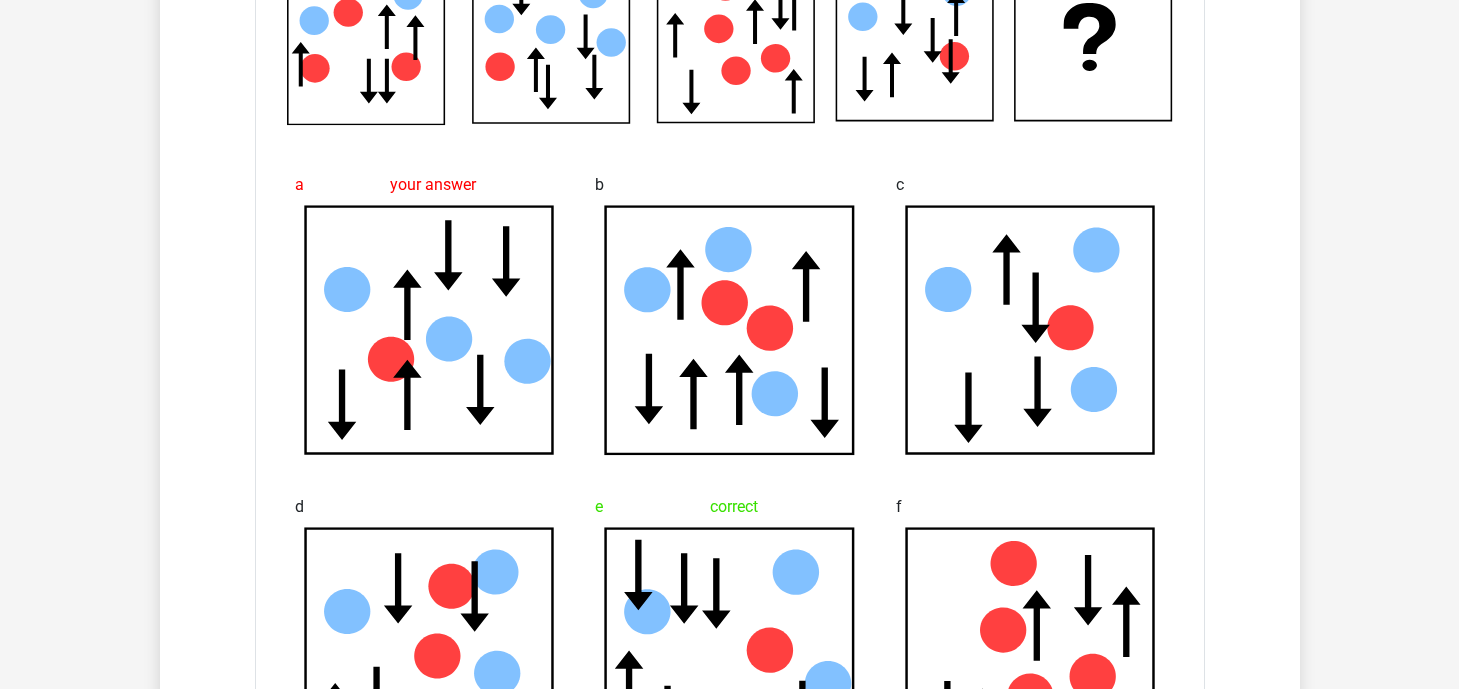 scroll, scrollTop: 13468, scrollLeft: 0, axis: vertical 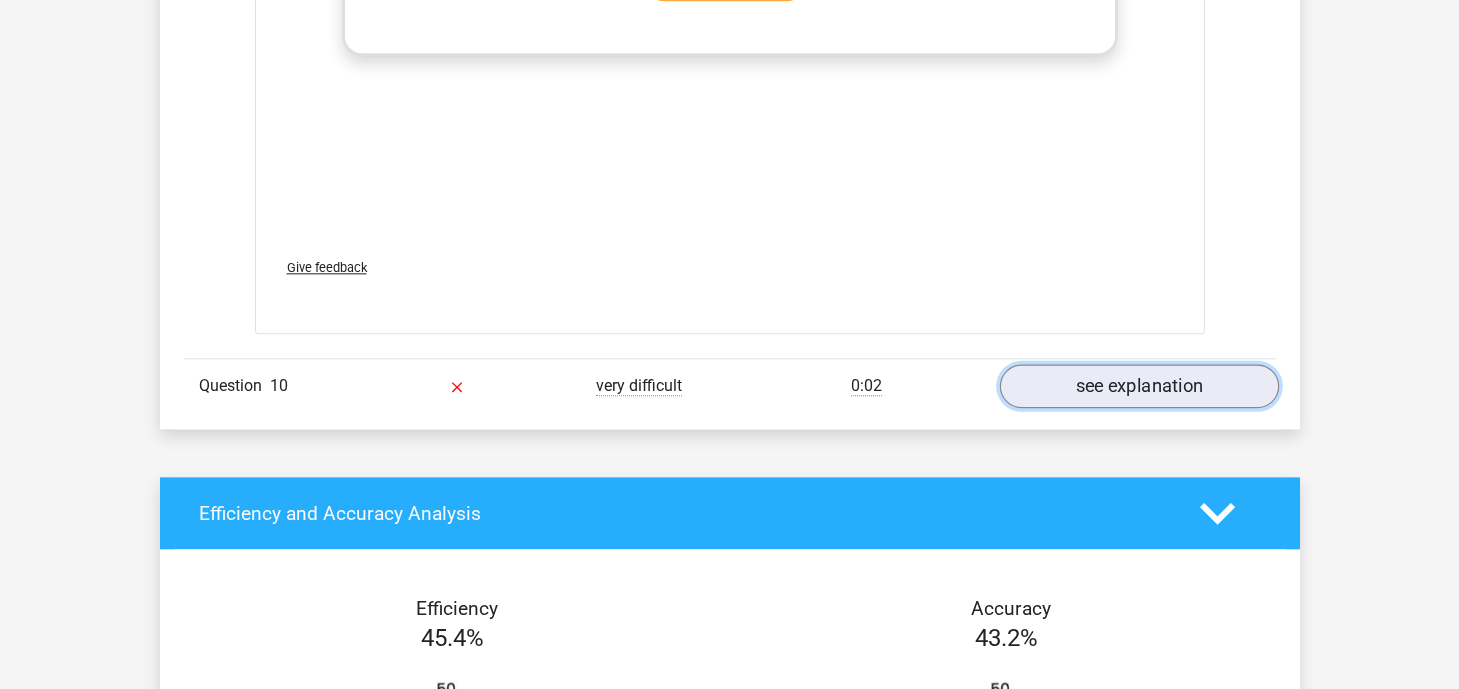 click on "see explanation" at bounding box center [1138, 386] 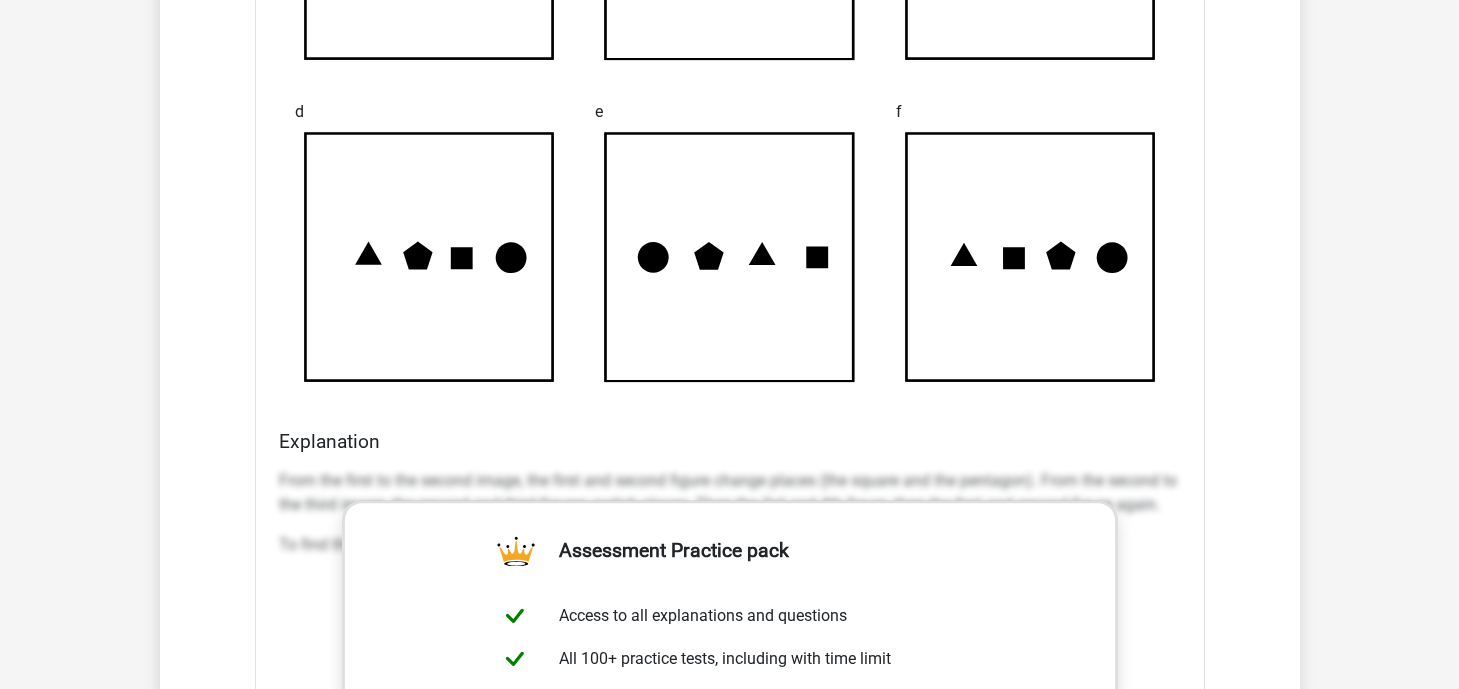 scroll, scrollTop: 15787, scrollLeft: 0, axis: vertical 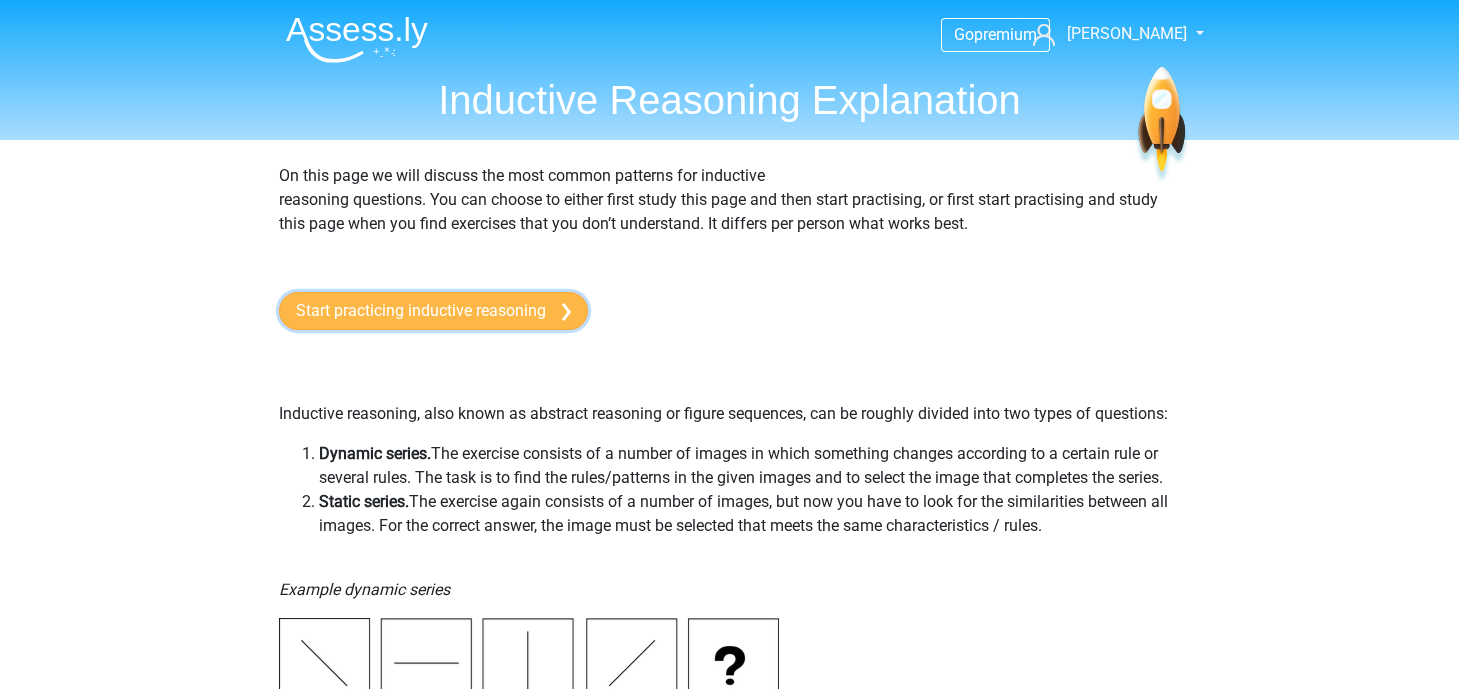 click on "Start practicing inductive reasoning" at bounding box center [433, 311] 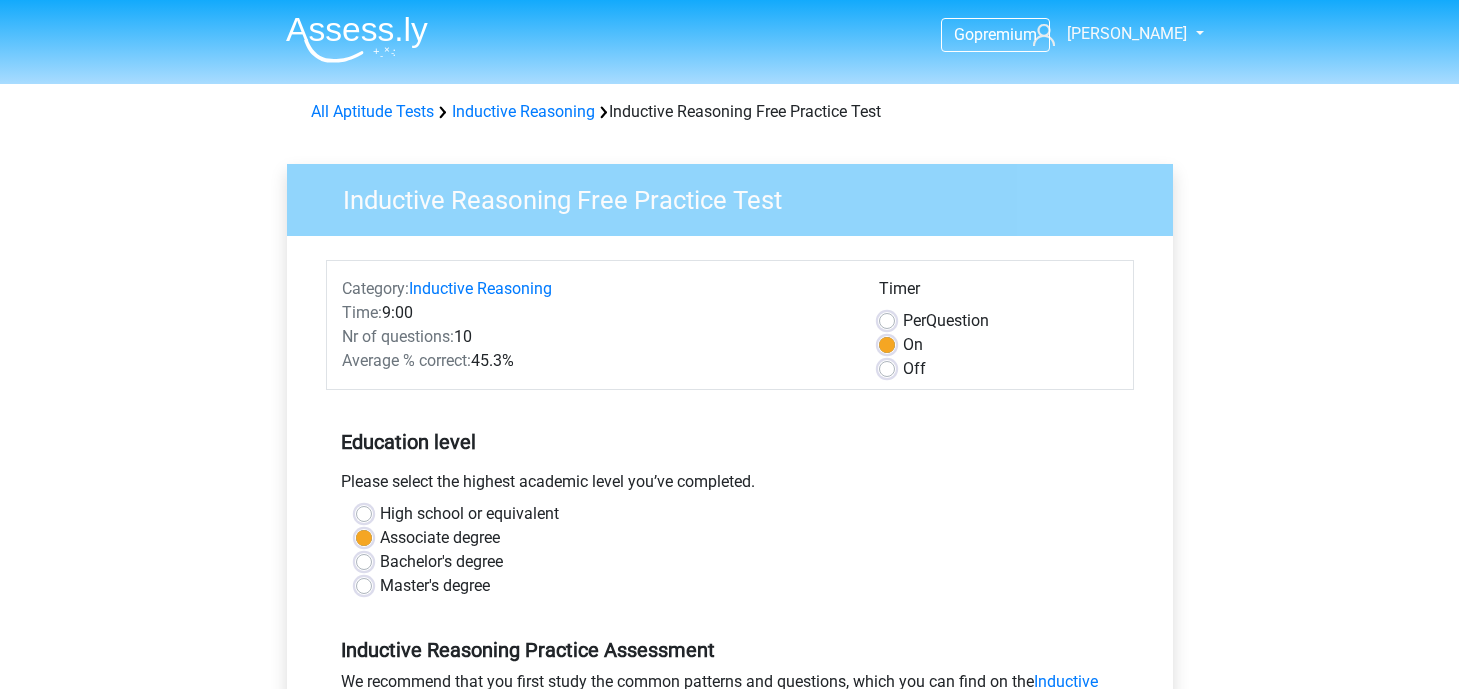 scroll, scrollTop: 772, scrollLeft: 0, axis: vertical 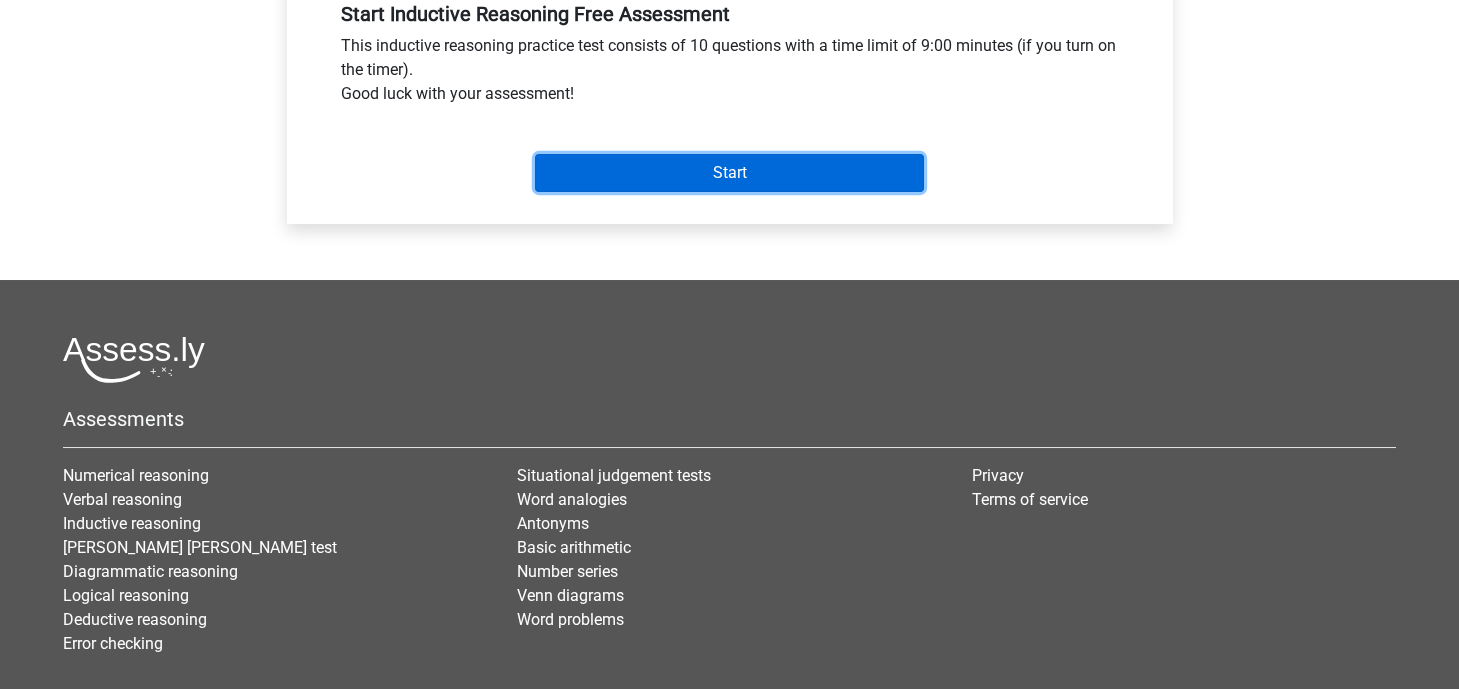 click on "Start" at bounding box center (729, 173) 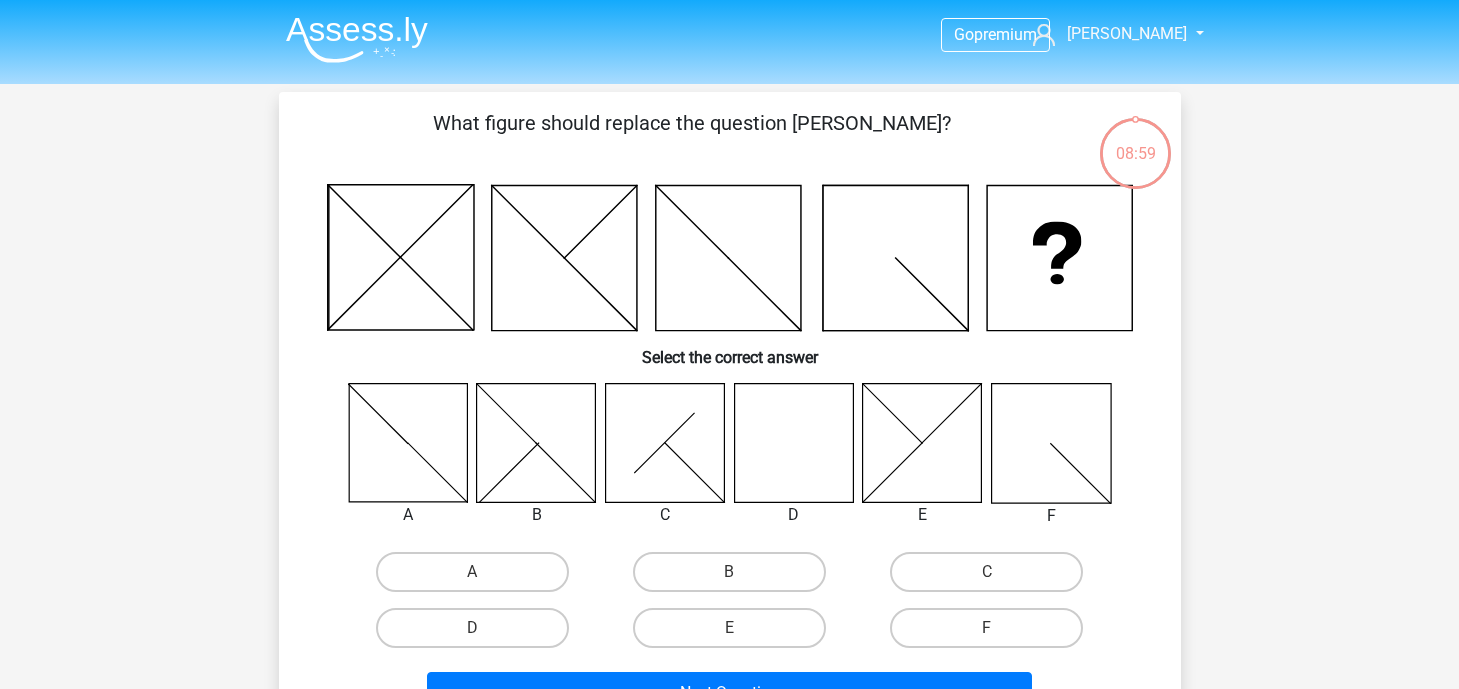 scroll, scrollTop: 331, scrollLeft: 0, axis: vertical 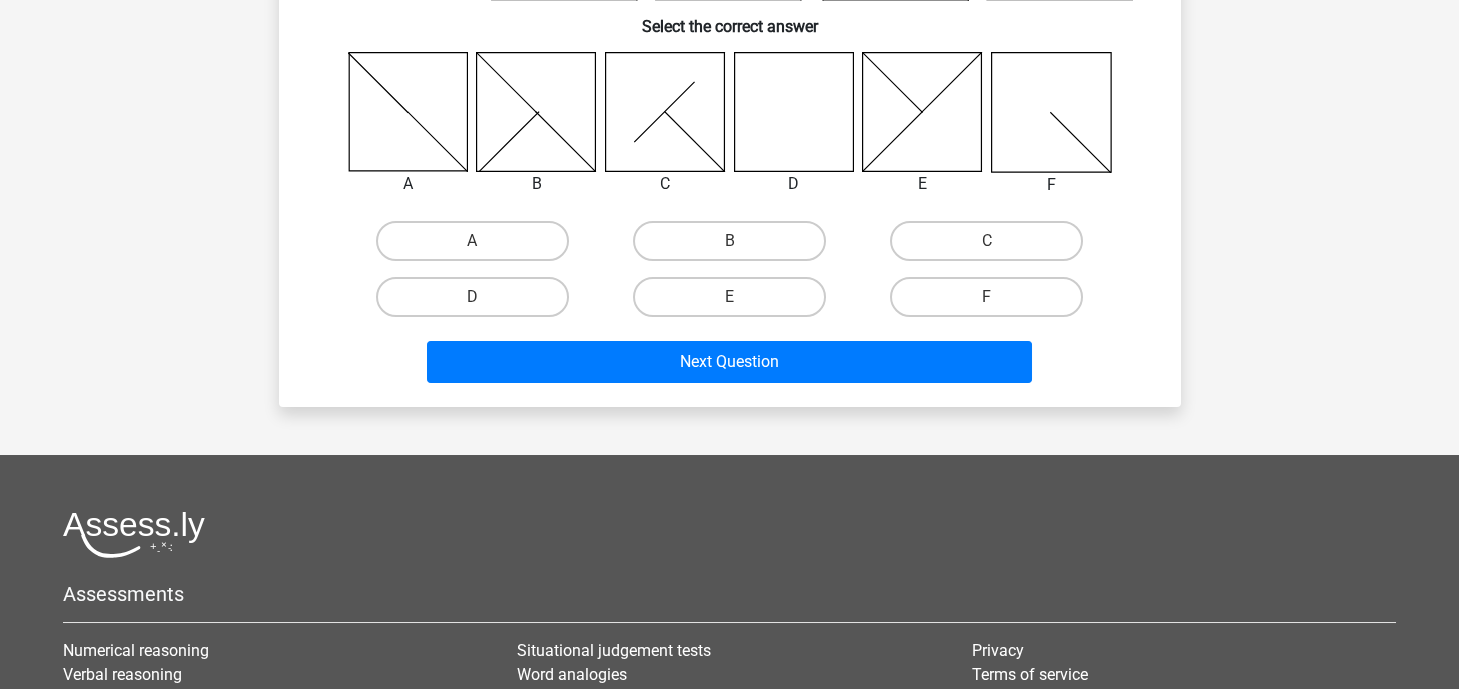 click on "B" at bounding box center [729, 241] 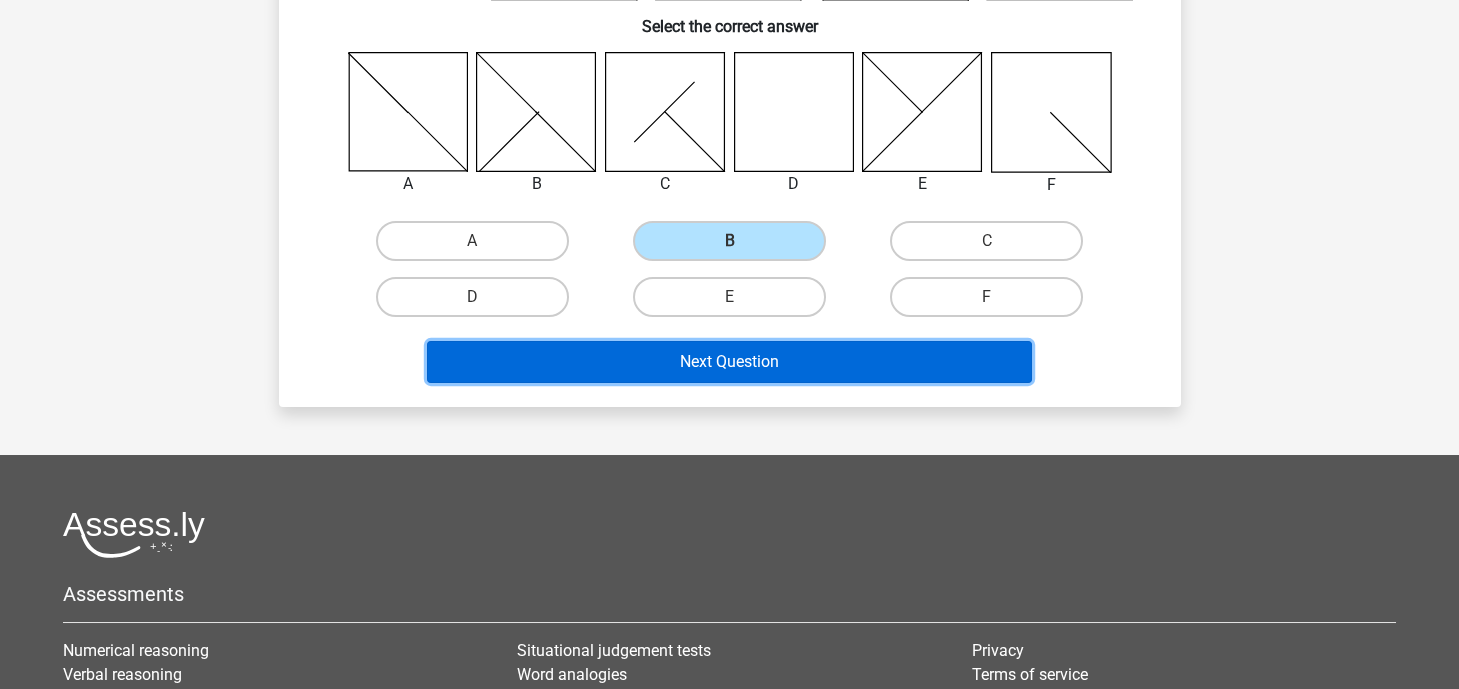 click on "Next Question" at bounding box center [729, 362] 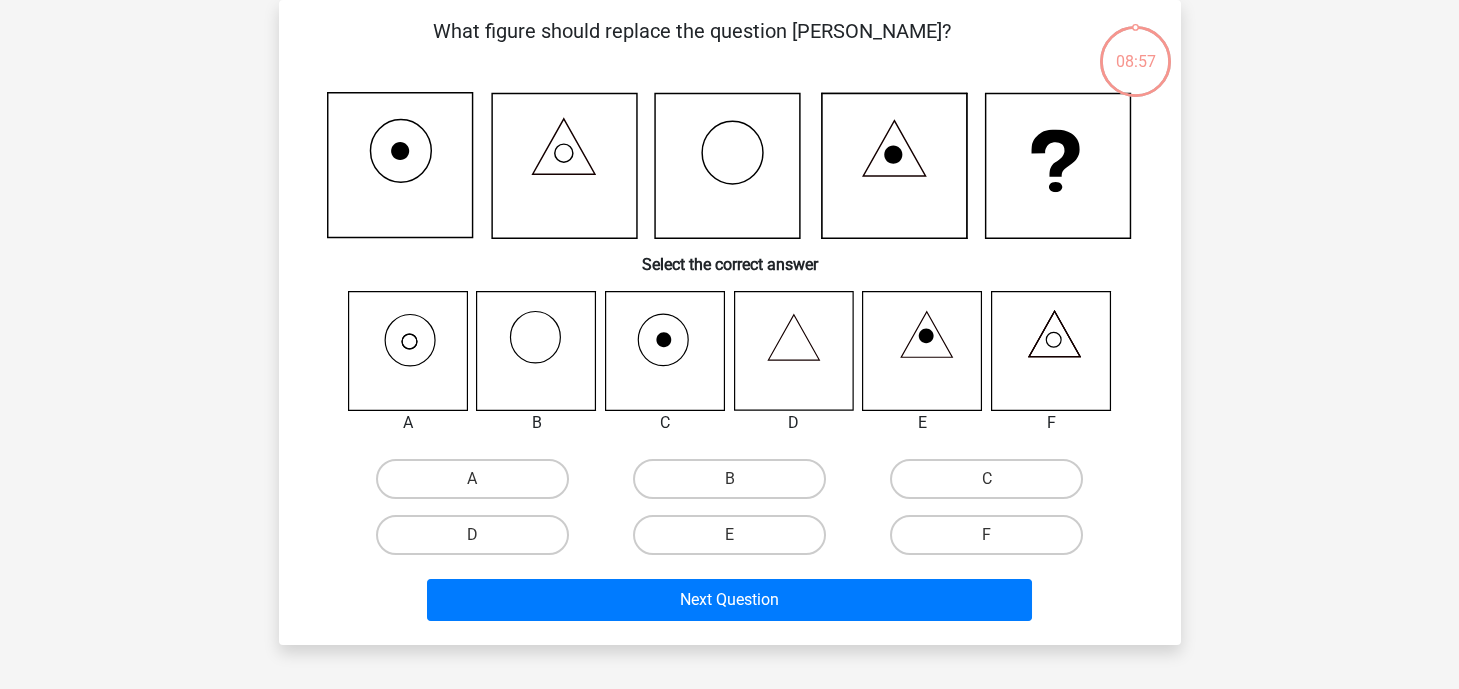 scroll, scrollTop: 92, scrollLeft: 0, axis: vertical 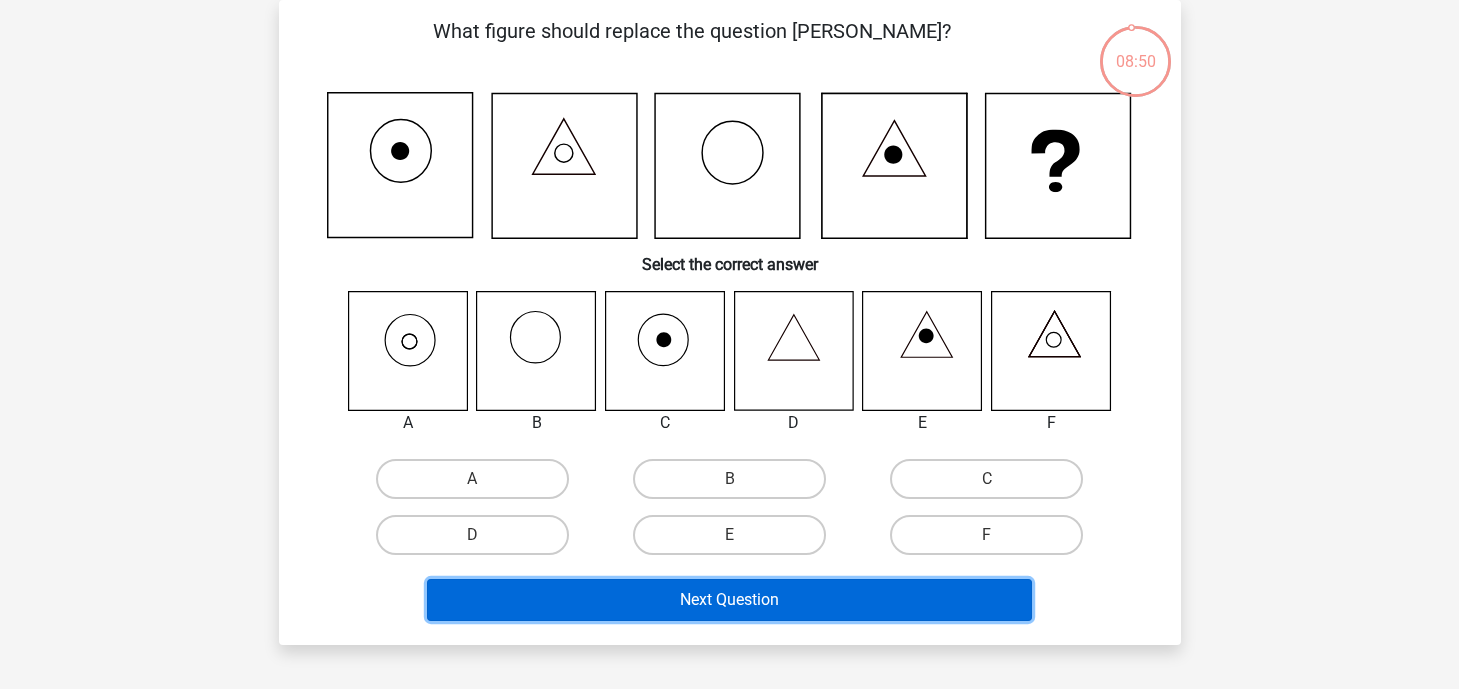 click on "Next Question" at bounding box center (729, 600) 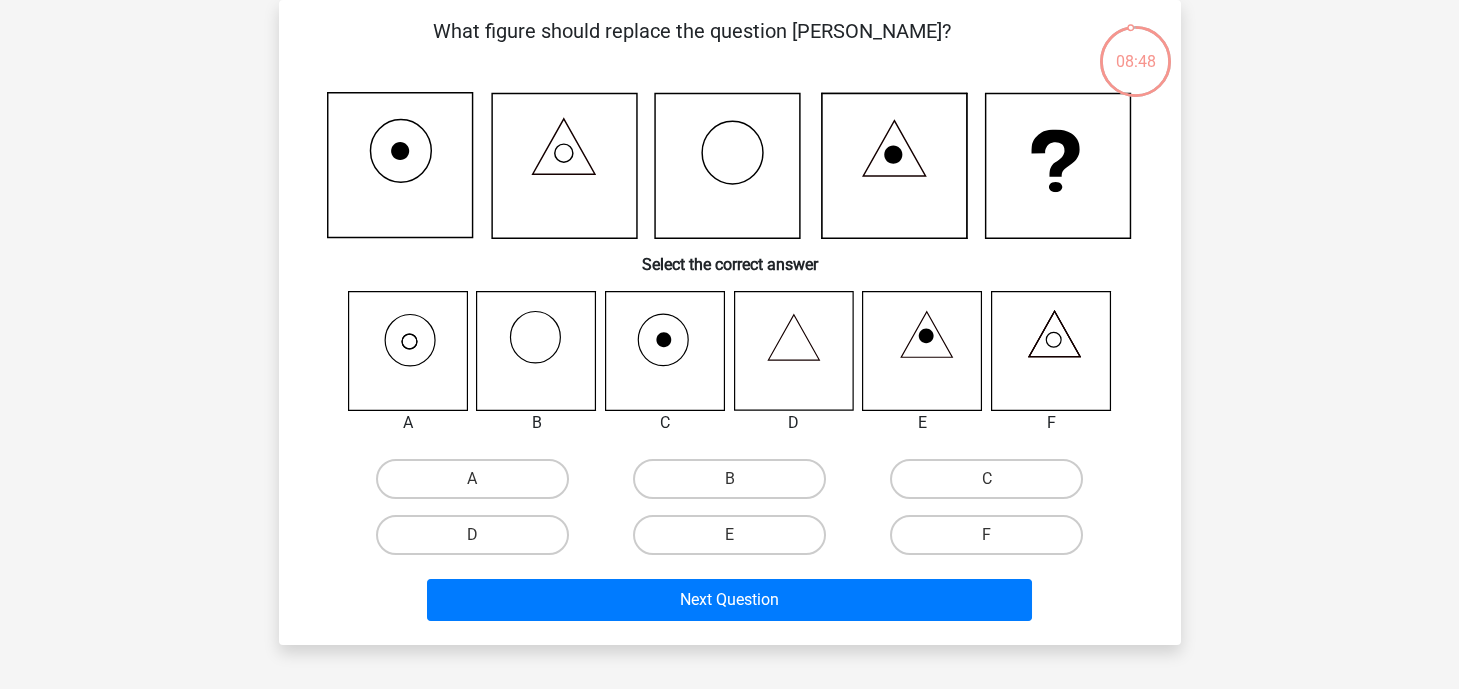 click on "B" at bounding box center (735, 485) 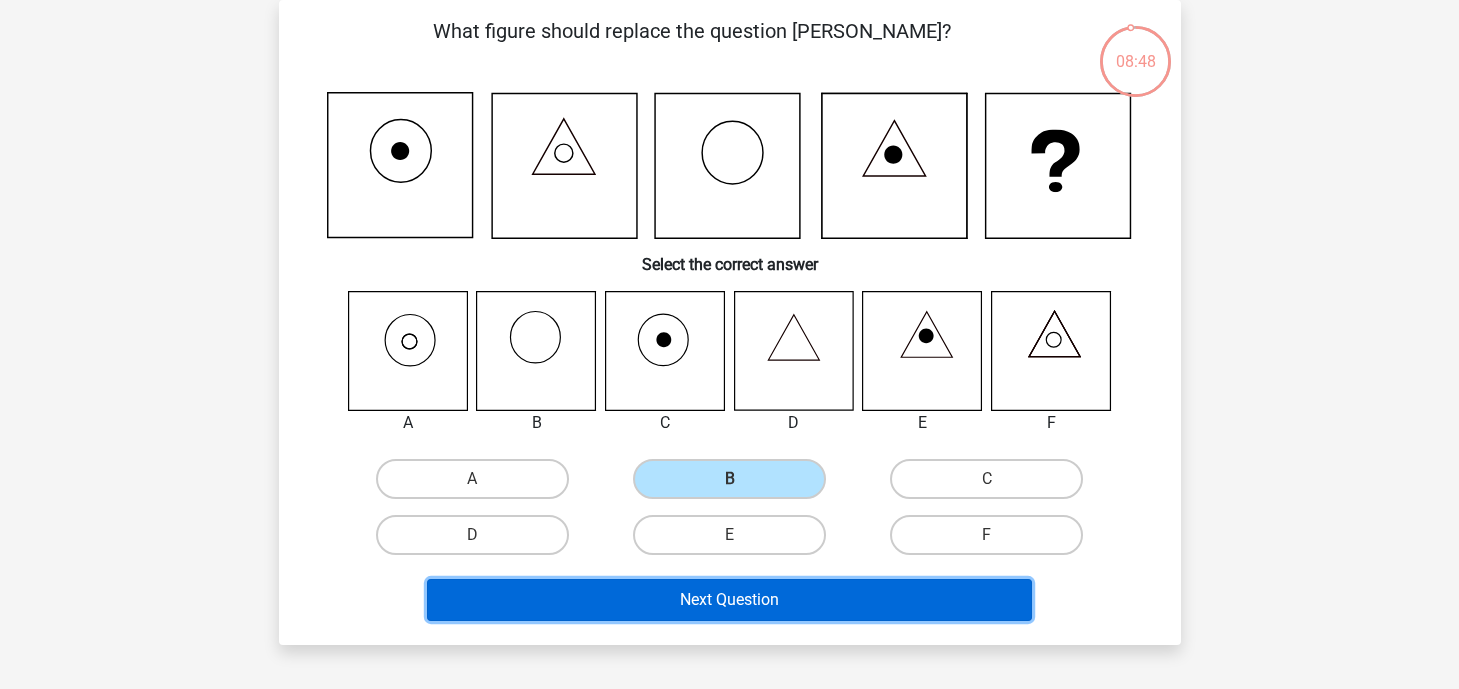 click on "Next Question" at bounding box center (729, 600) 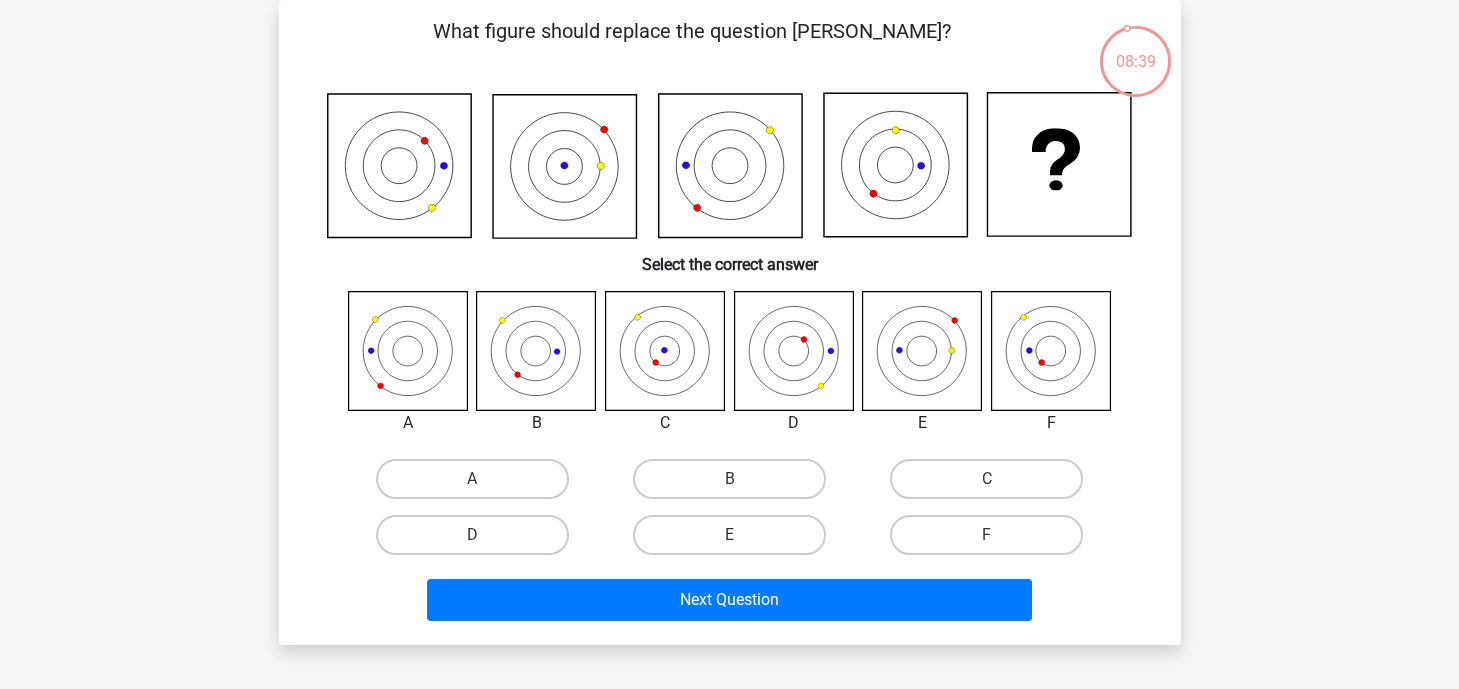 click on "E" at bounding box center (735, 541) 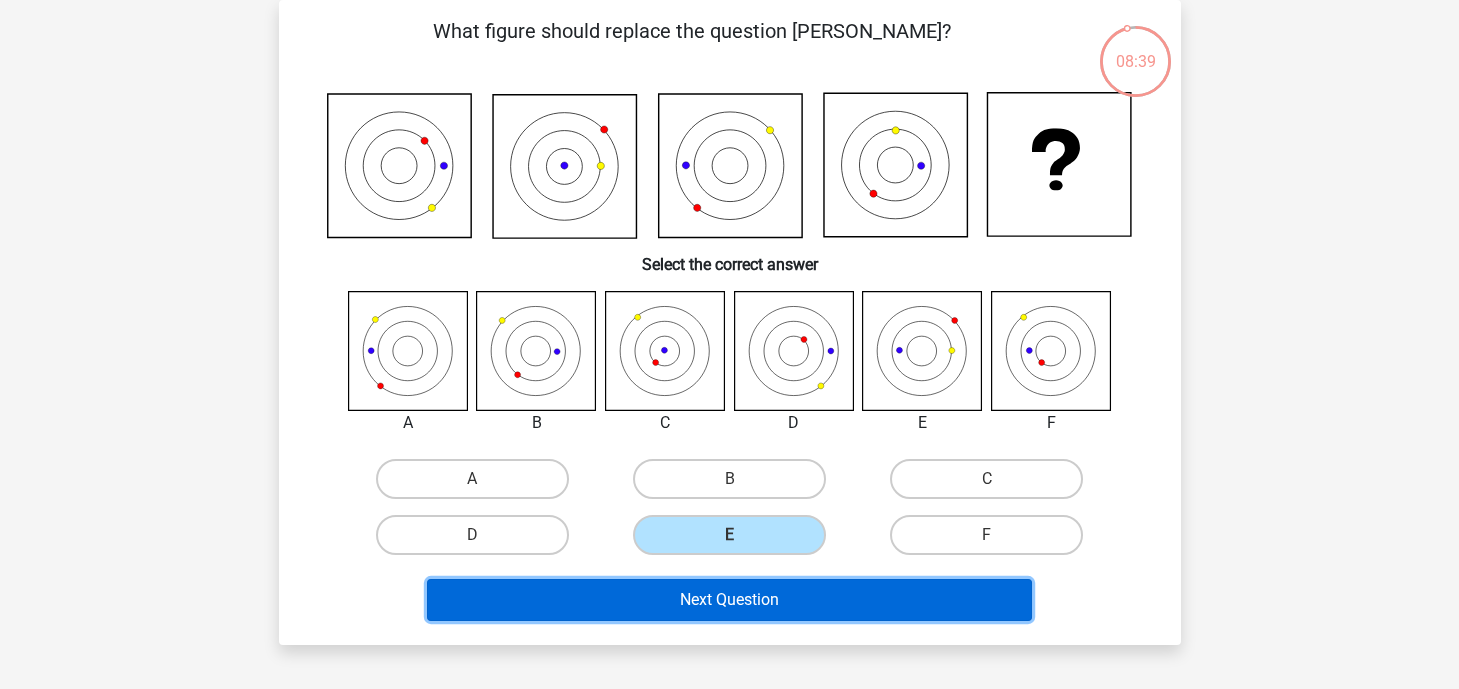click on "Next Question" at bounding box center (729, 600) 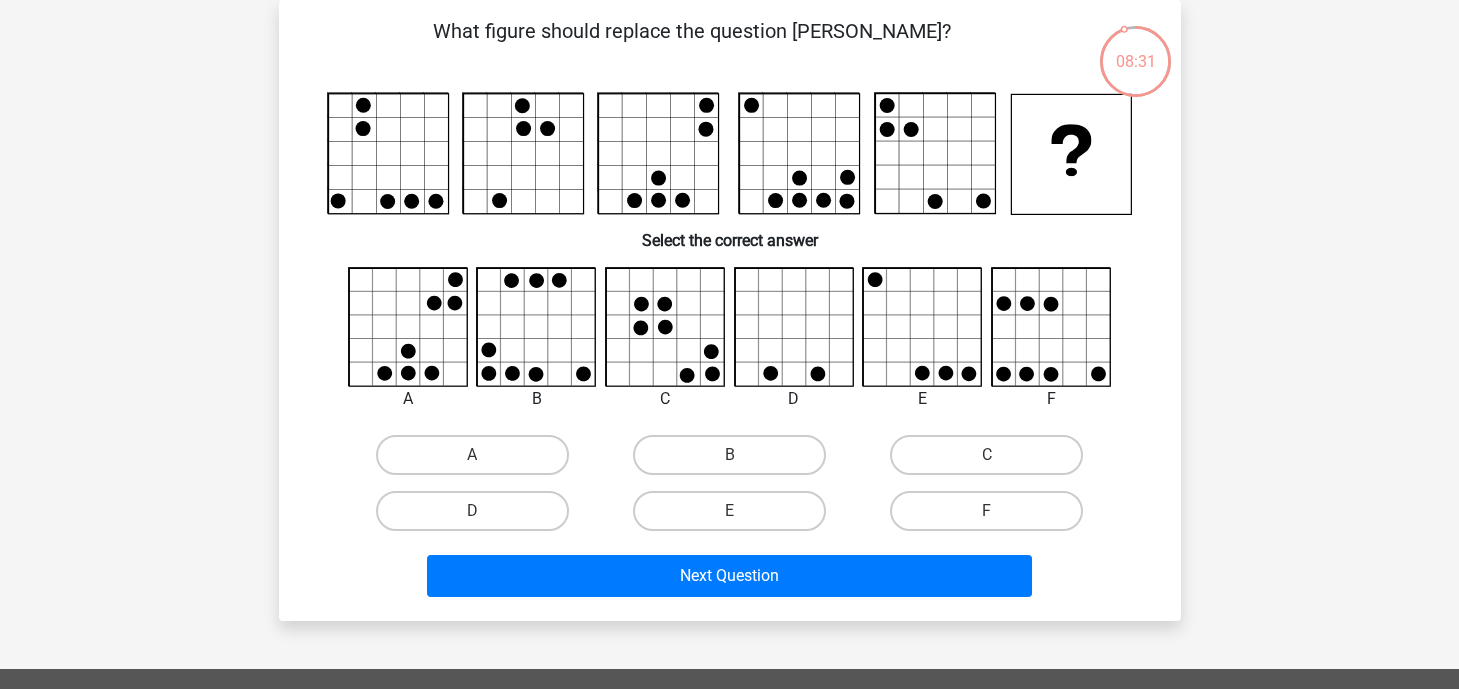 click on "B" at bounding box center [735, 461] 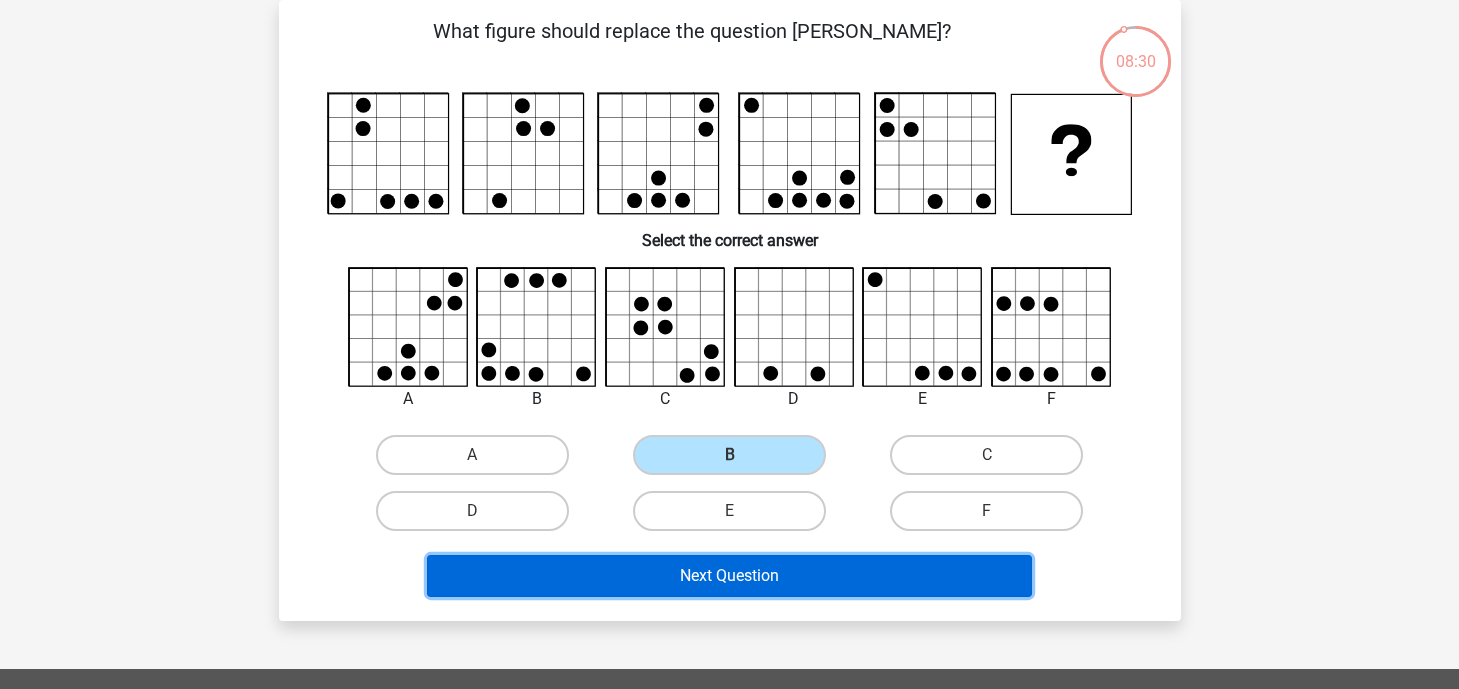 click on "Next Question" at bounding box center [729, 576] 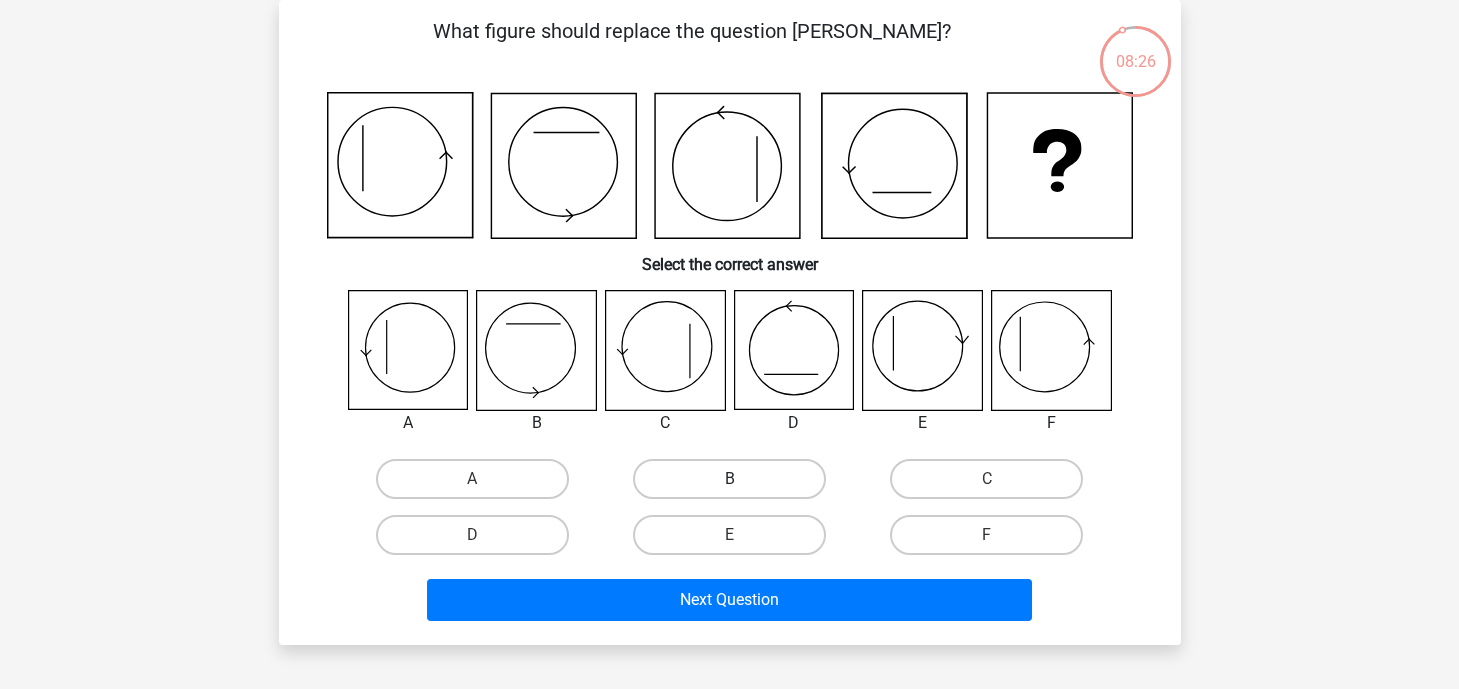 click on "B" at bounding box center [729, 479] 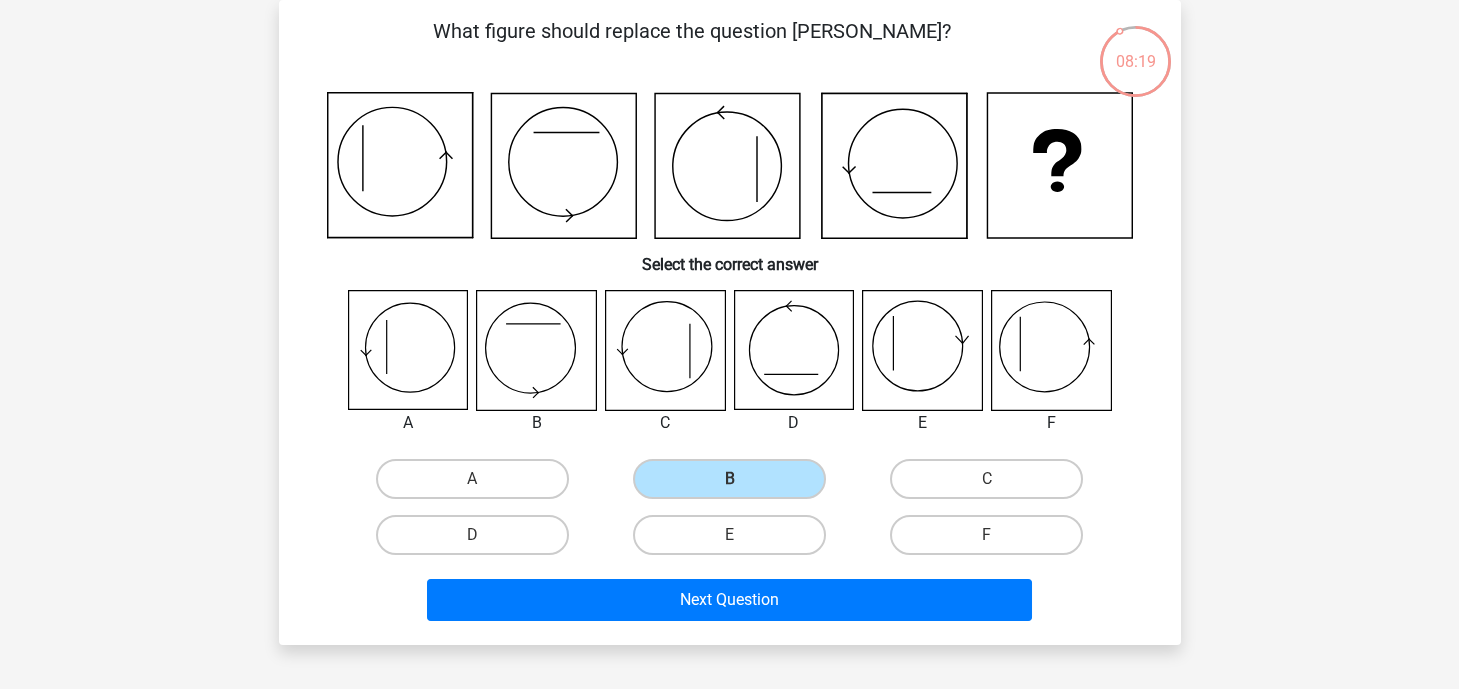 click on "A" at bounding box center [478, 485] 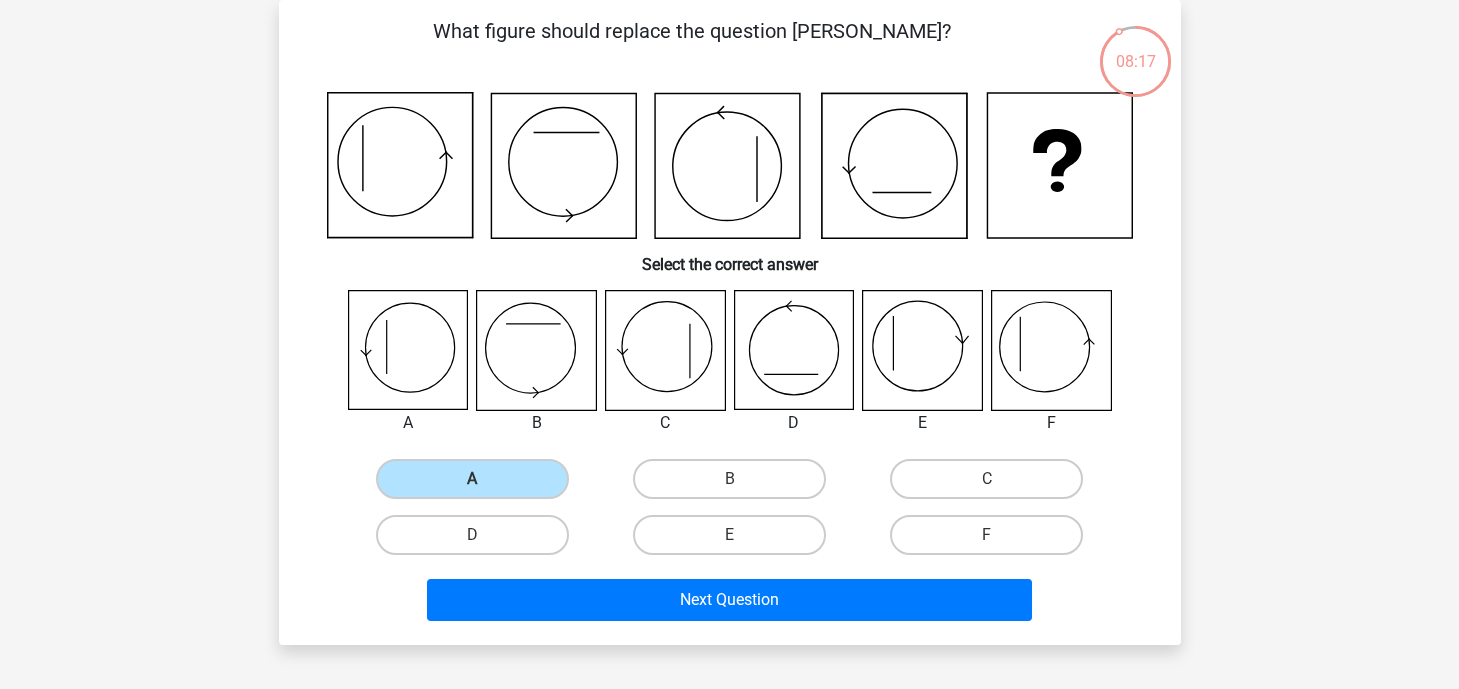click on "A" at bounding box center (472, 479) 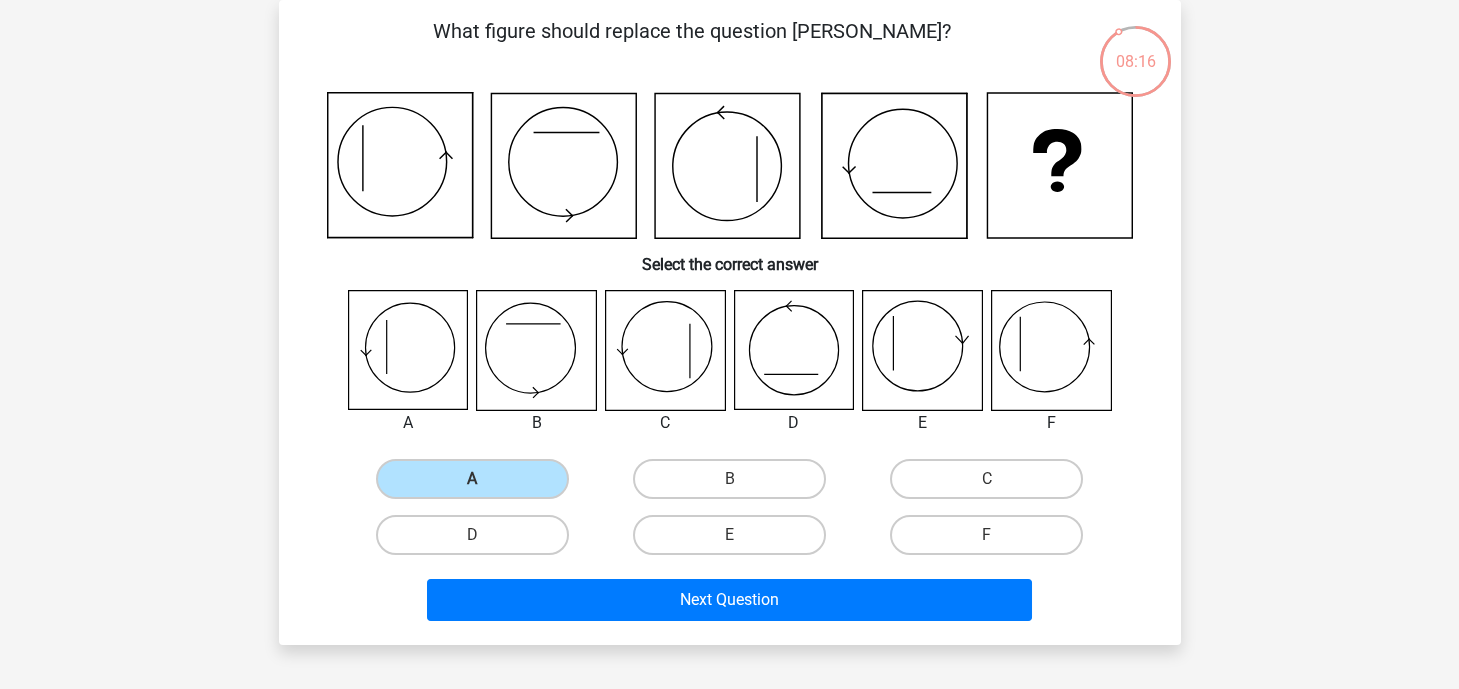 click on "A
B
C
D
E" at bounding box center [730, 426] 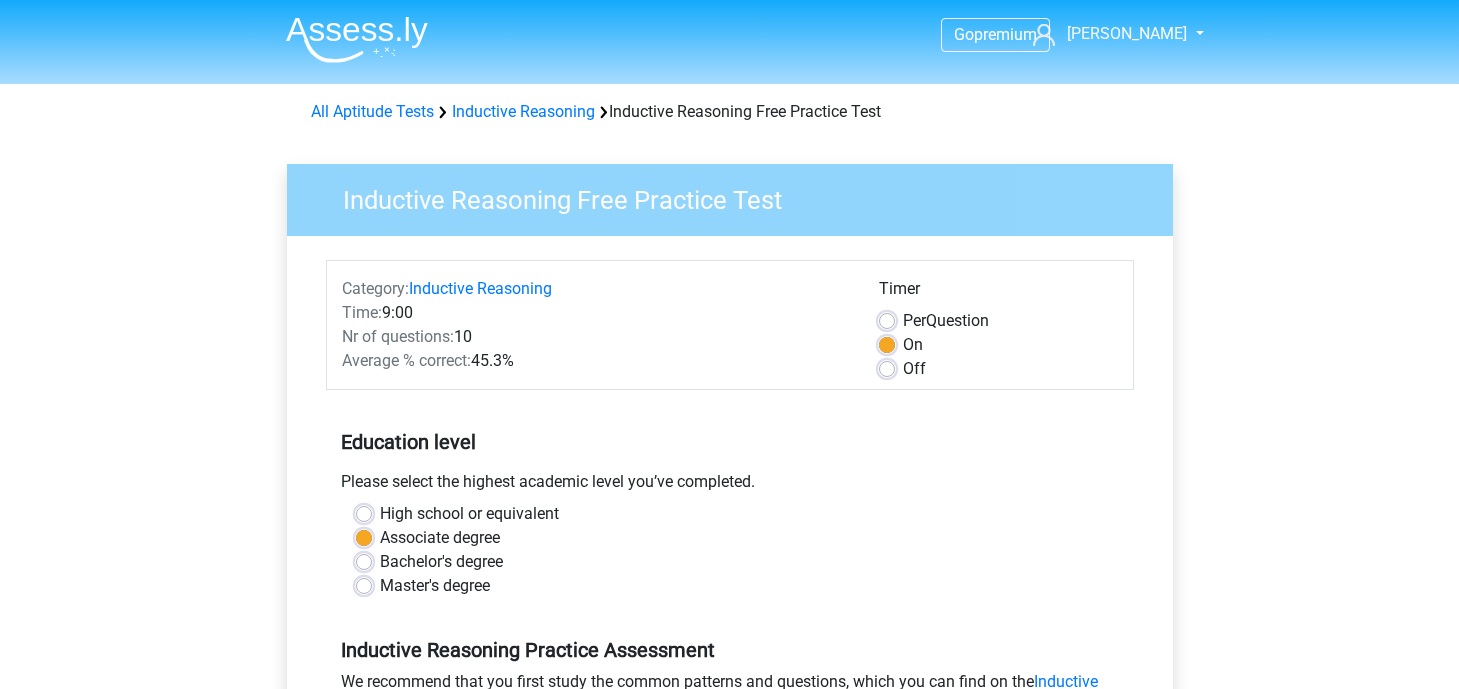 scroll, scrollTop: 552, scrollLeft: 0, axis: vertical 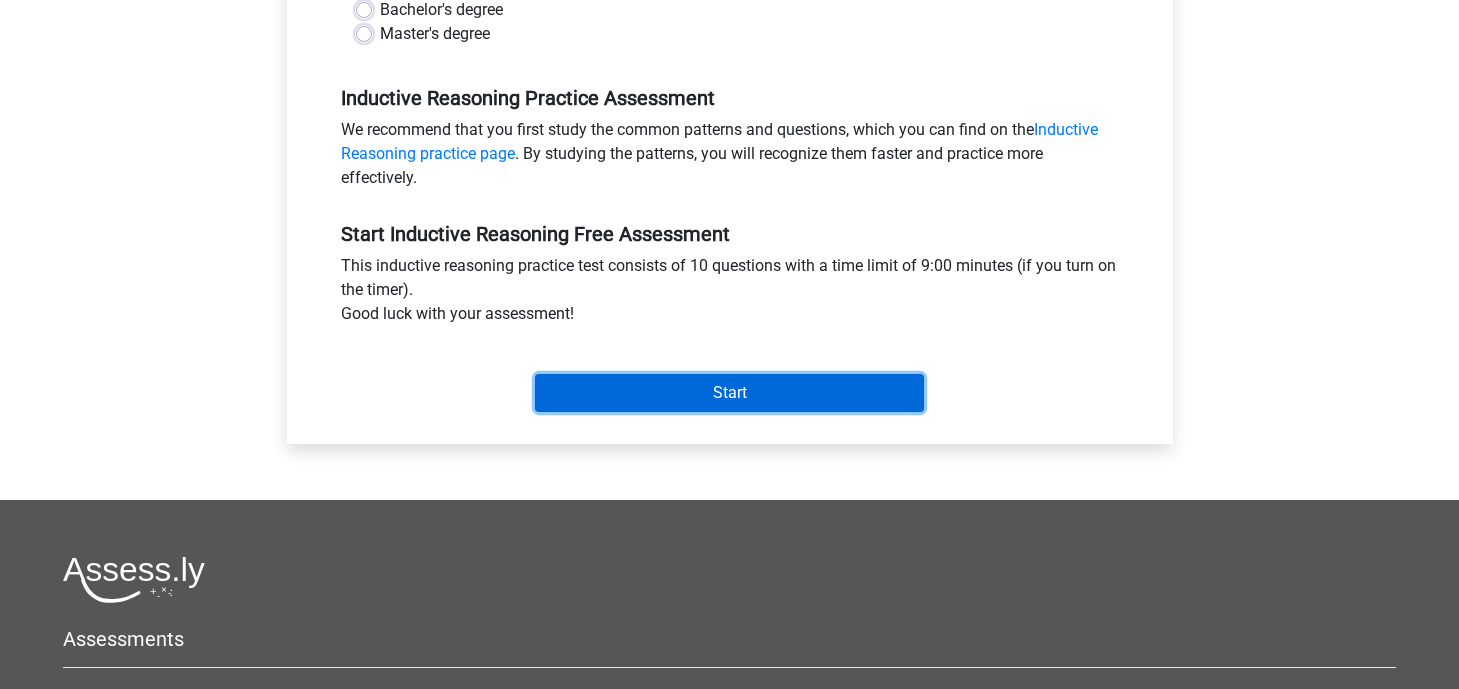 click on "Start" at bounding box center (729, 393) 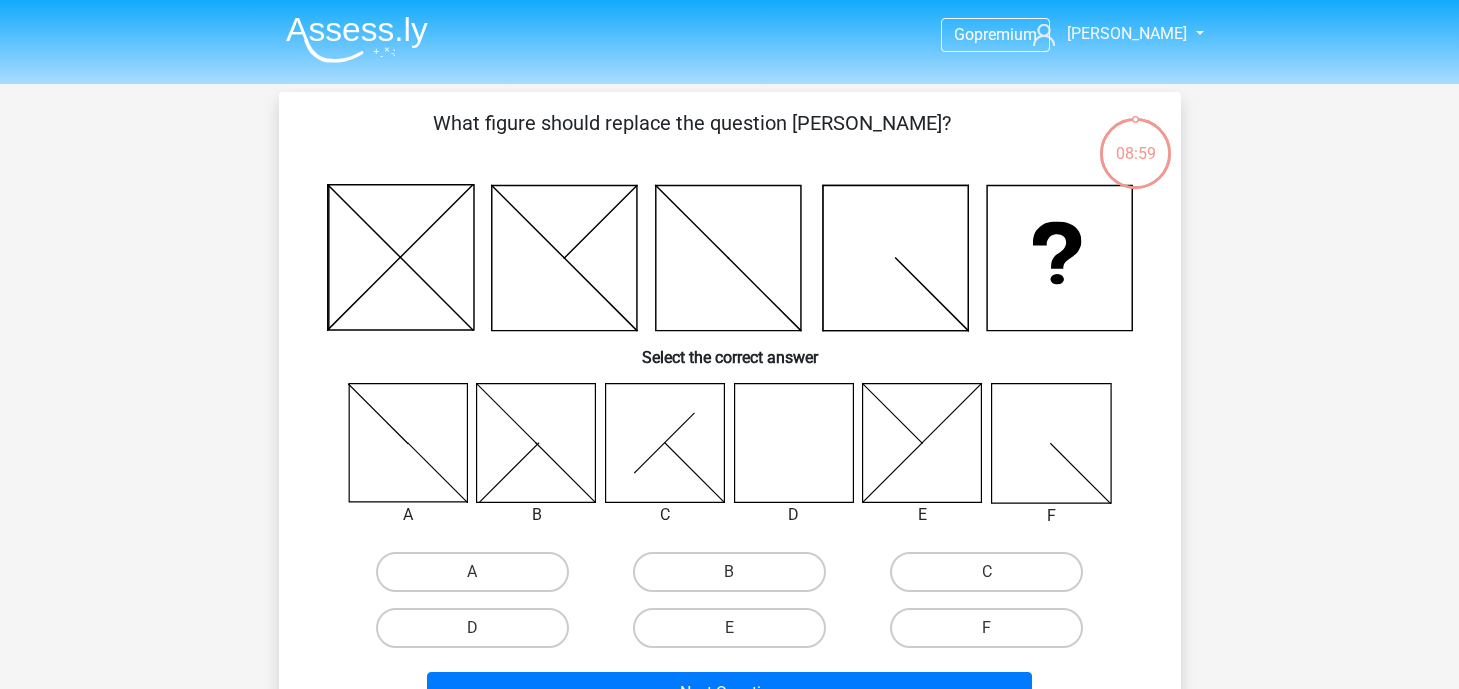 click on "E" at bounding box center [729, 628] 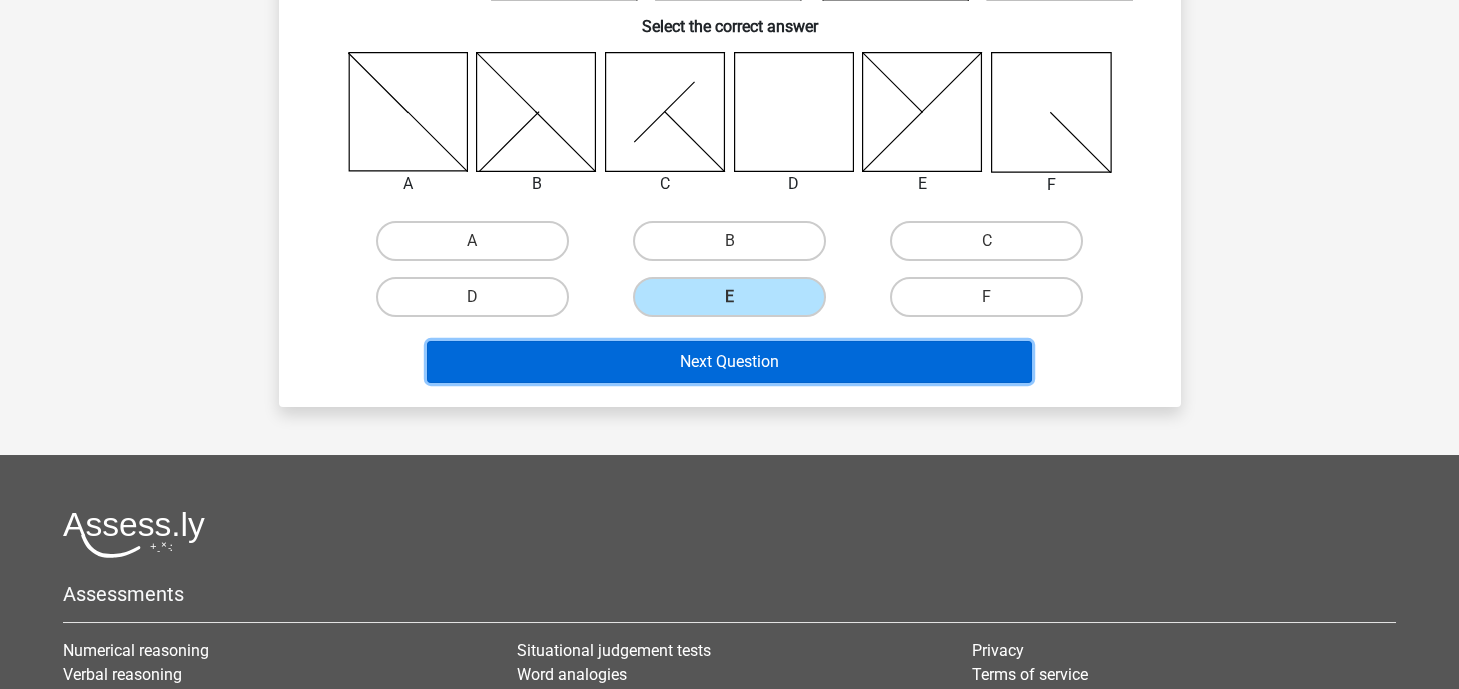click on "Next Question" at bounding box center [729, 362] 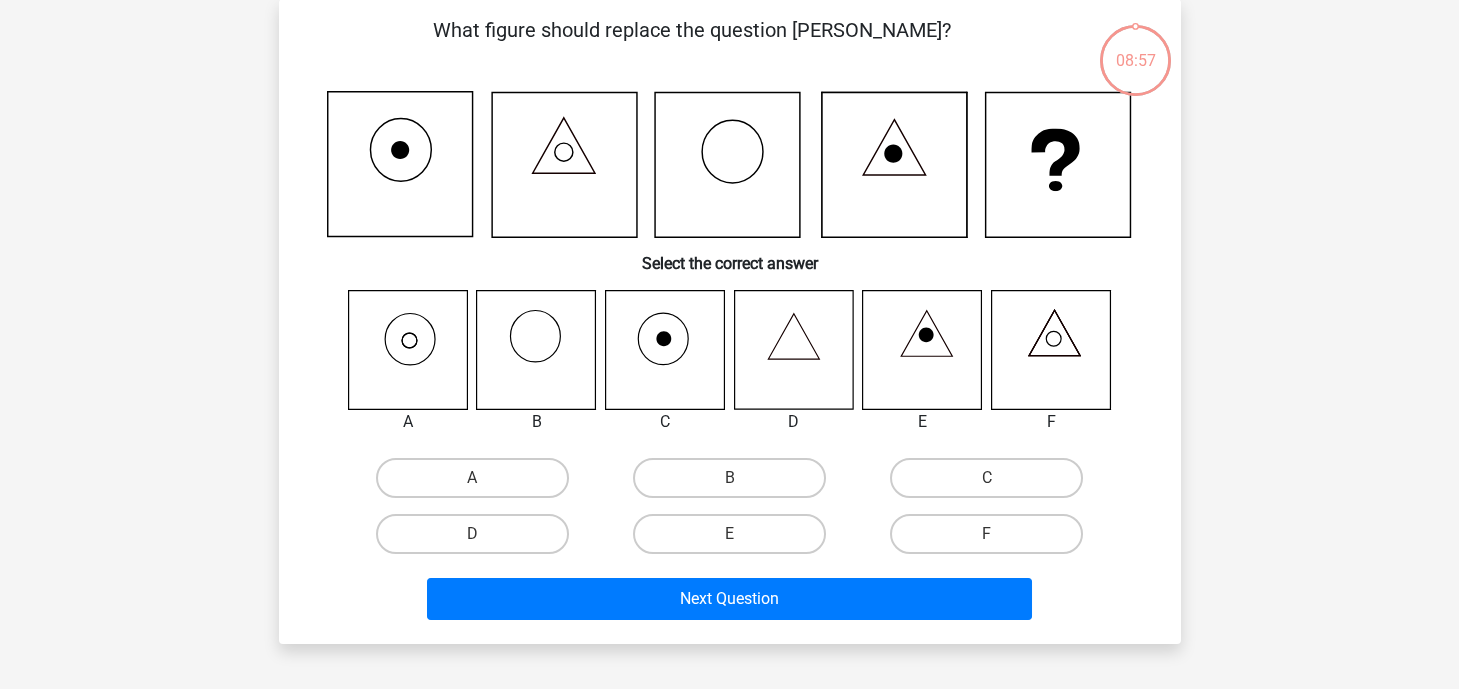 scroll, scrollTop: 92, scrollLeft: 0, axis: vertical 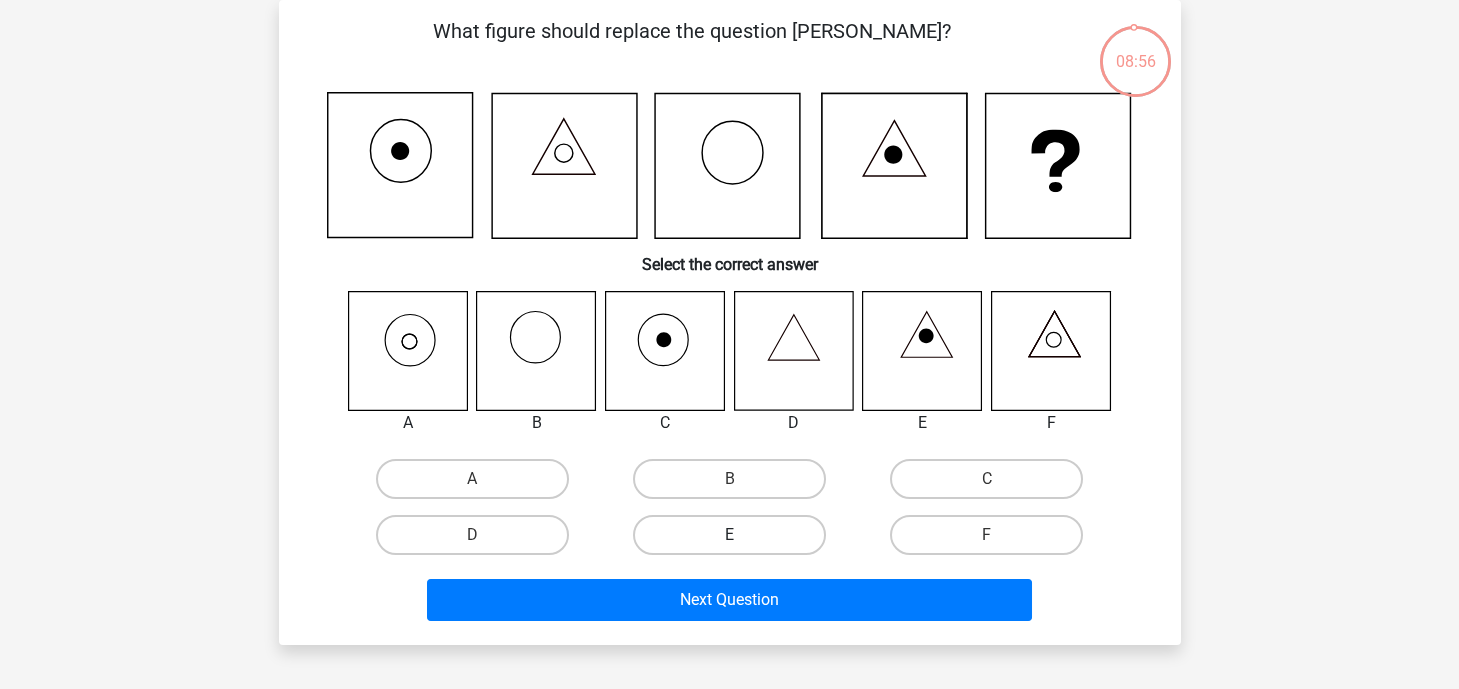click on "E" at bounding box center (729, 535) 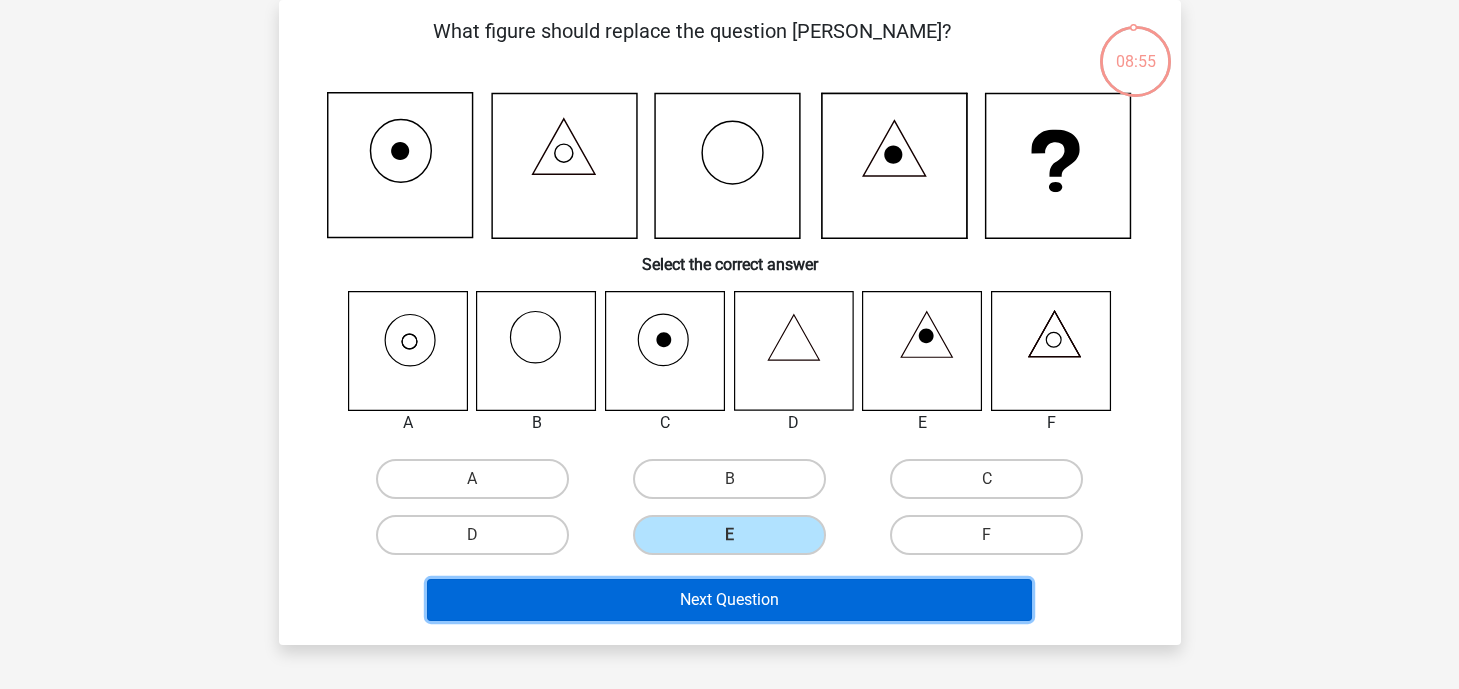 click on "Next Question" at bounding box center [729, 600] 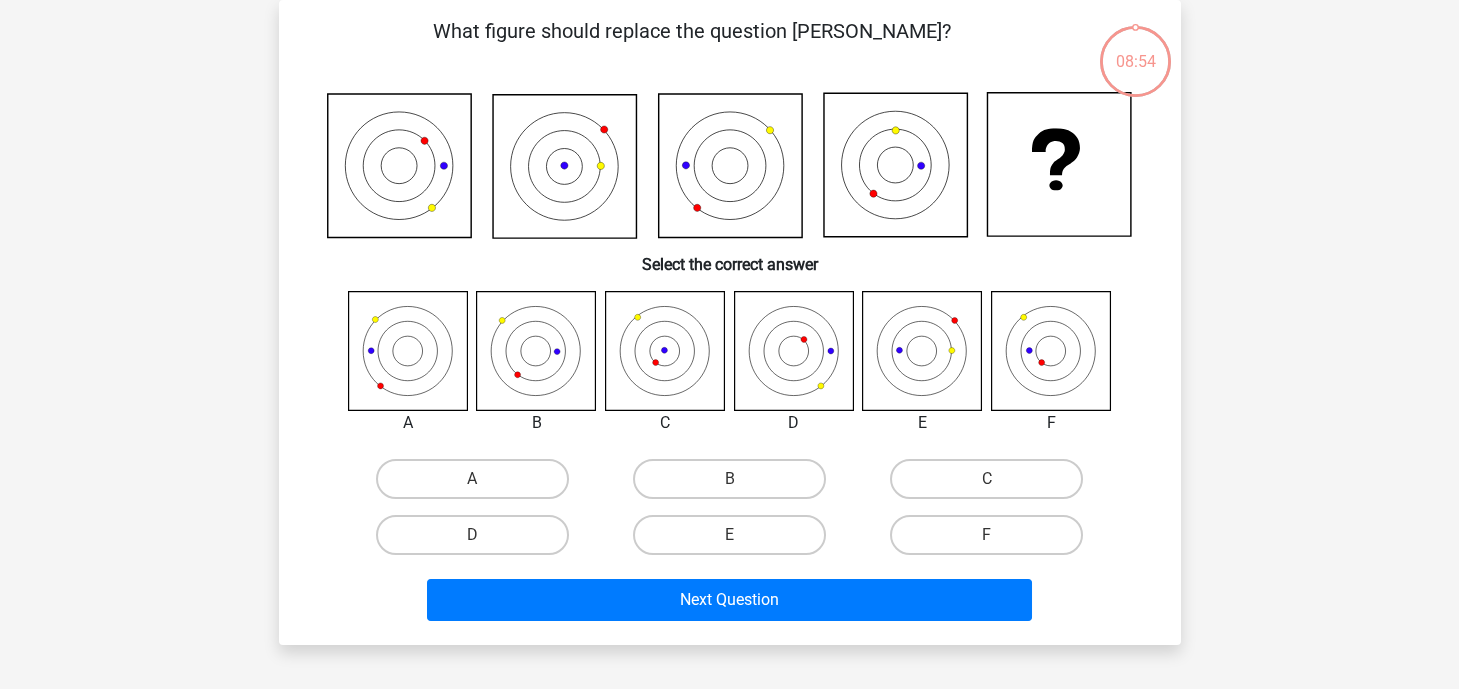click on "B" at bounding box center [735, 485] 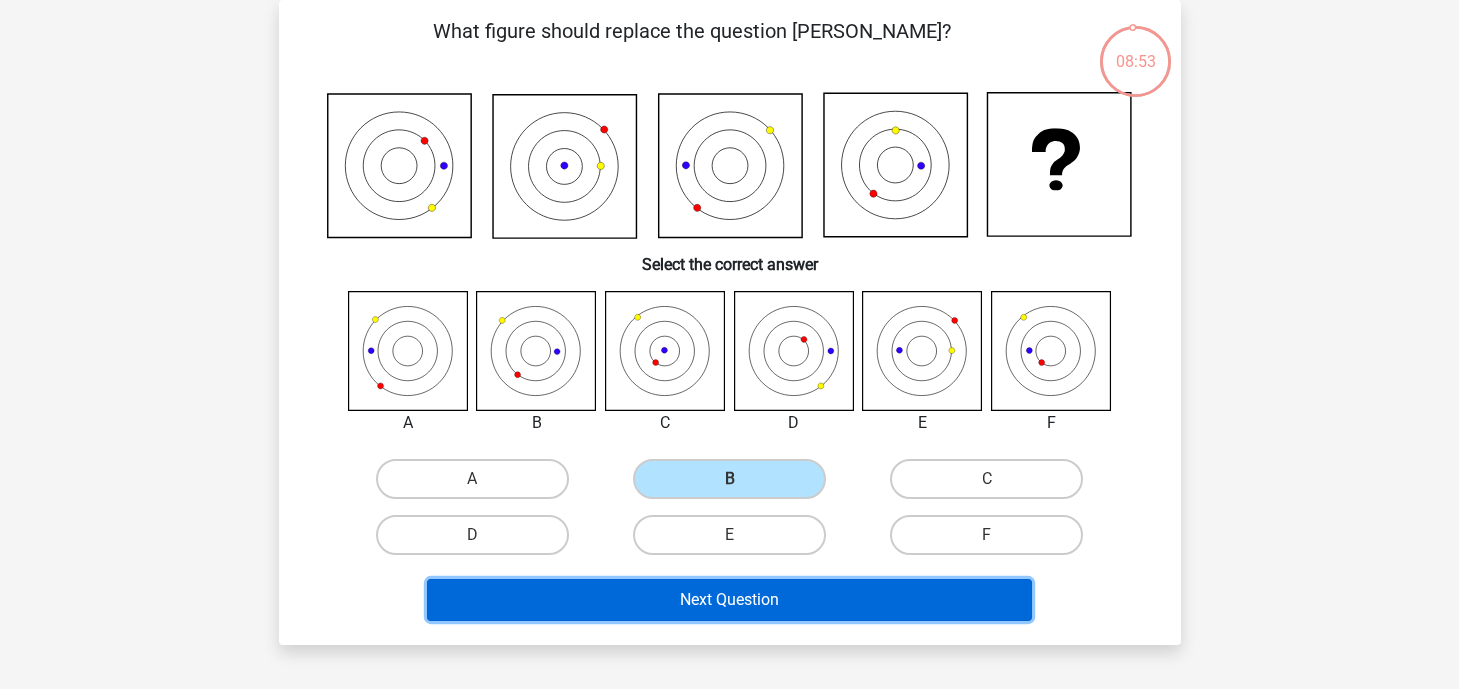 click on "Next Question" at bounding box center (729, 600) 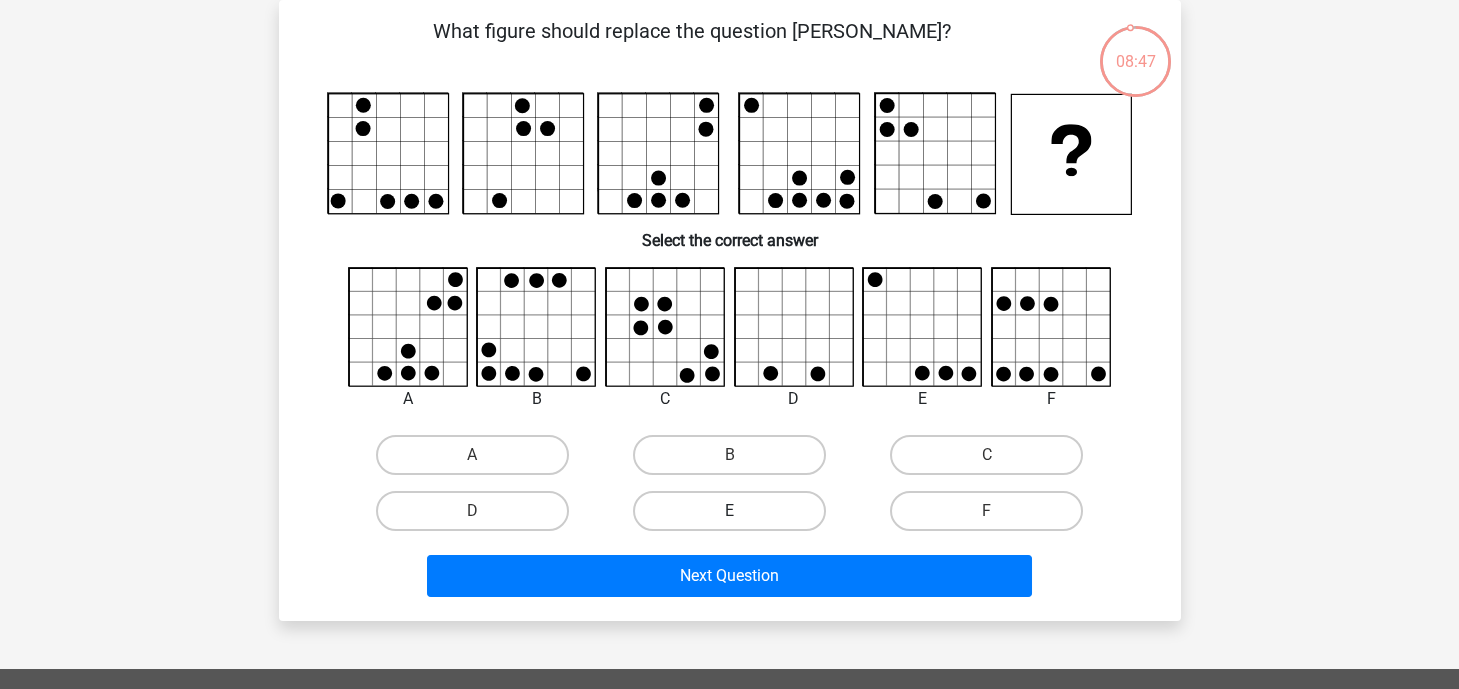 click on "E" at bounding box center (729, 511) 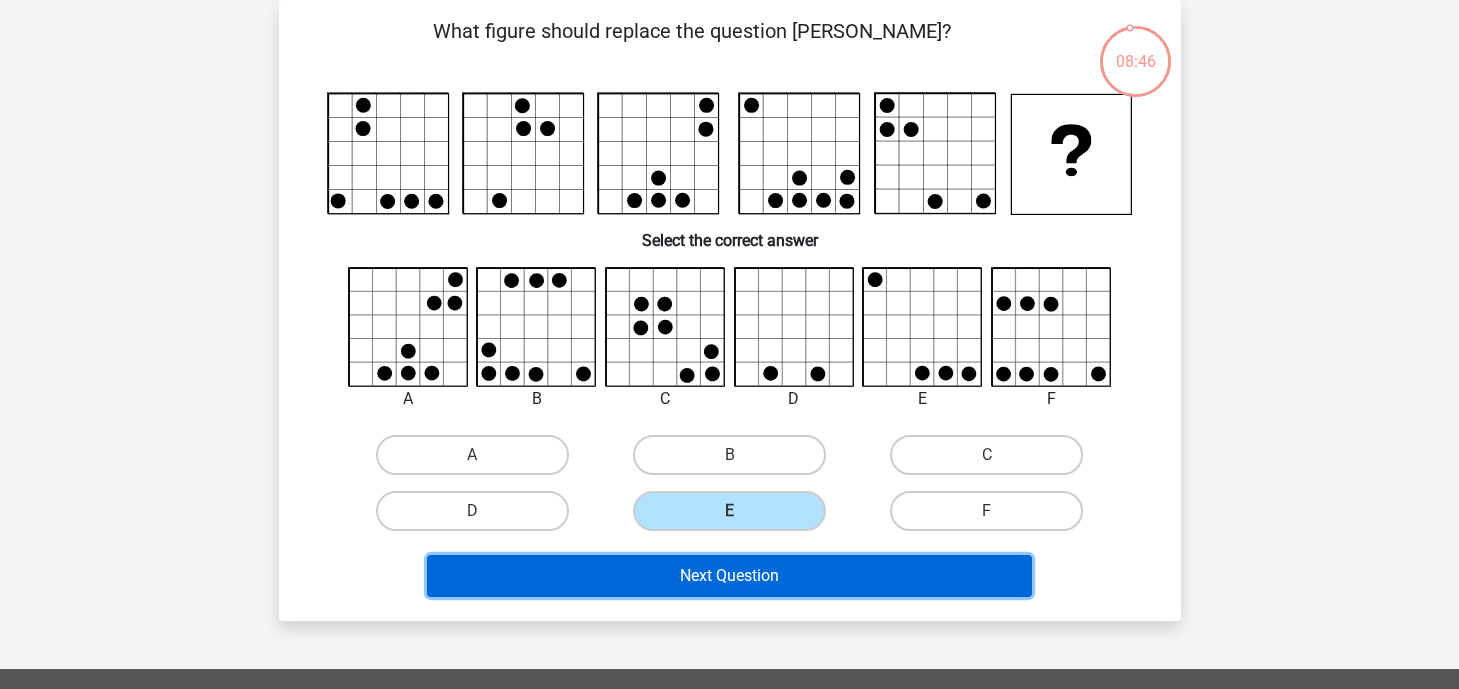 click on "Next Question" at bounding box center [729, 576] 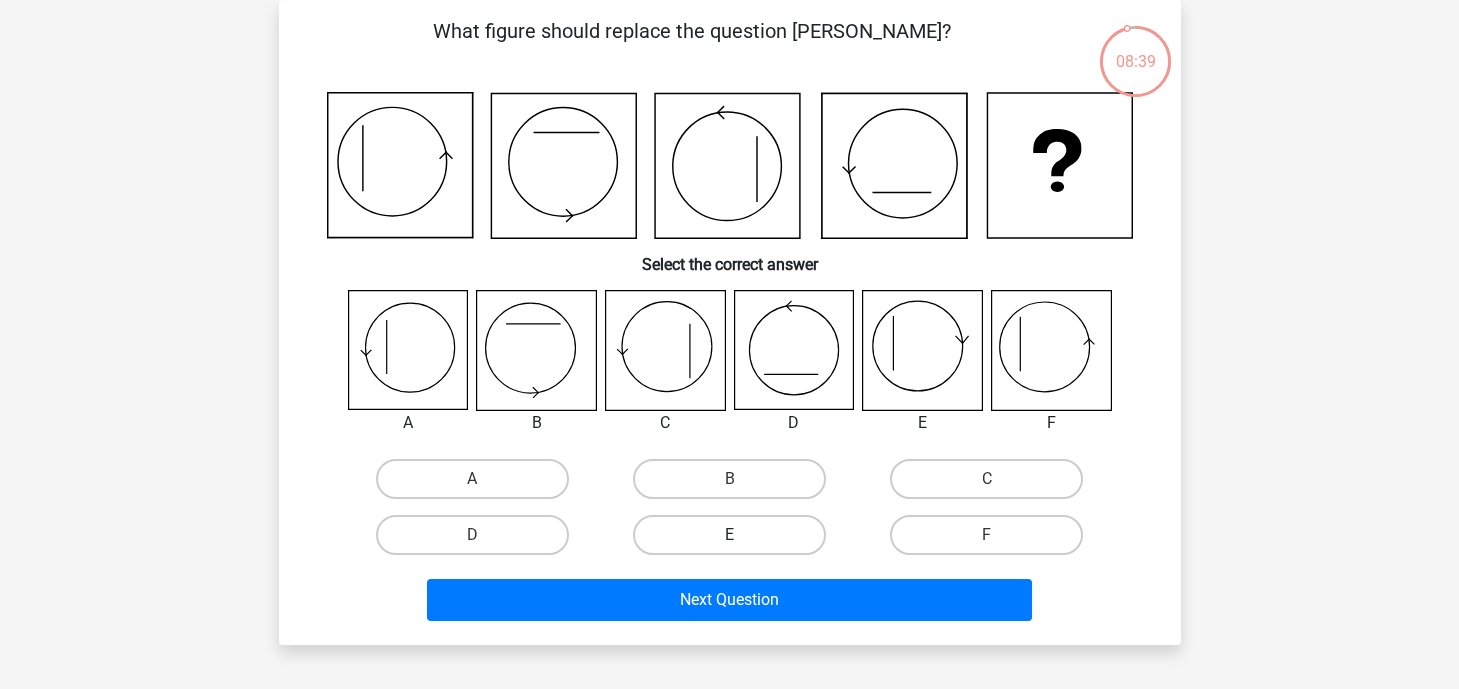 click on "E" at bounding box center [729, 535] 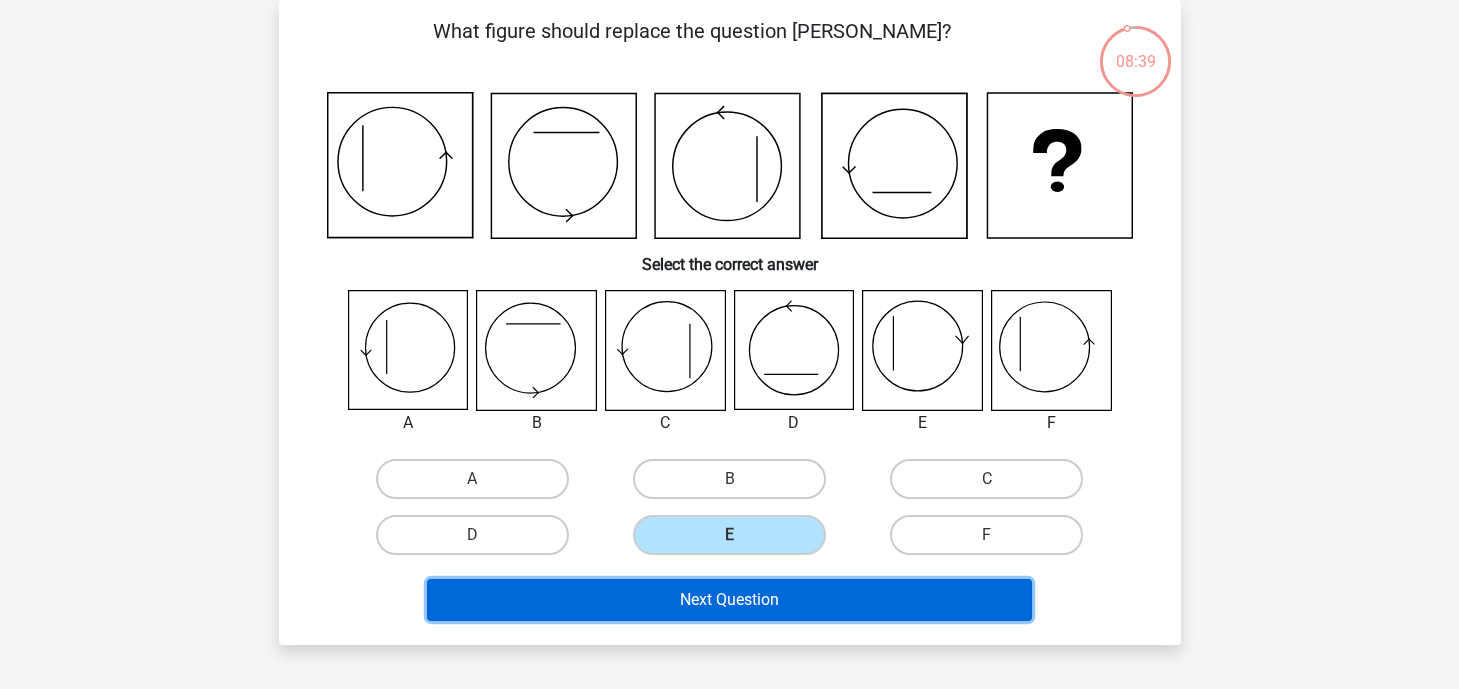 click on "Next Question" at bounding box center [729, 600] 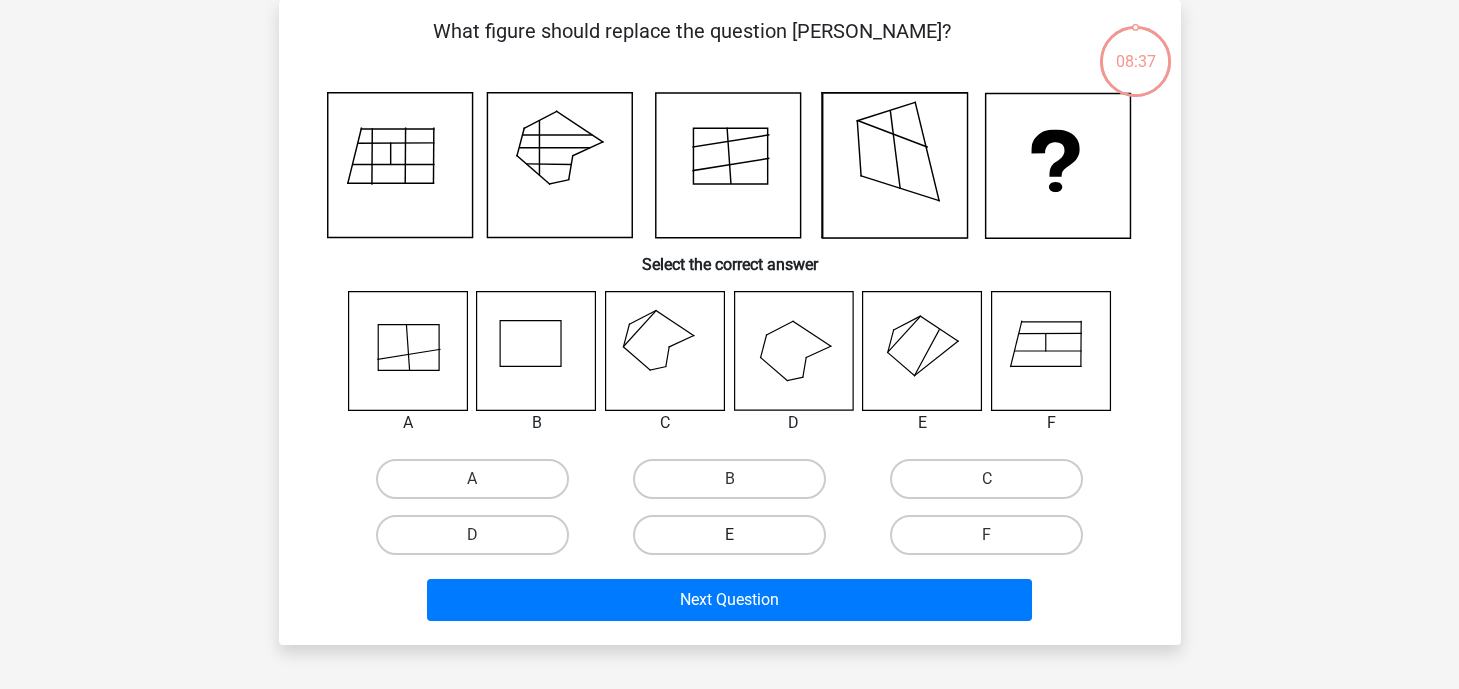 click on "E" at bounding box center [729, 535] 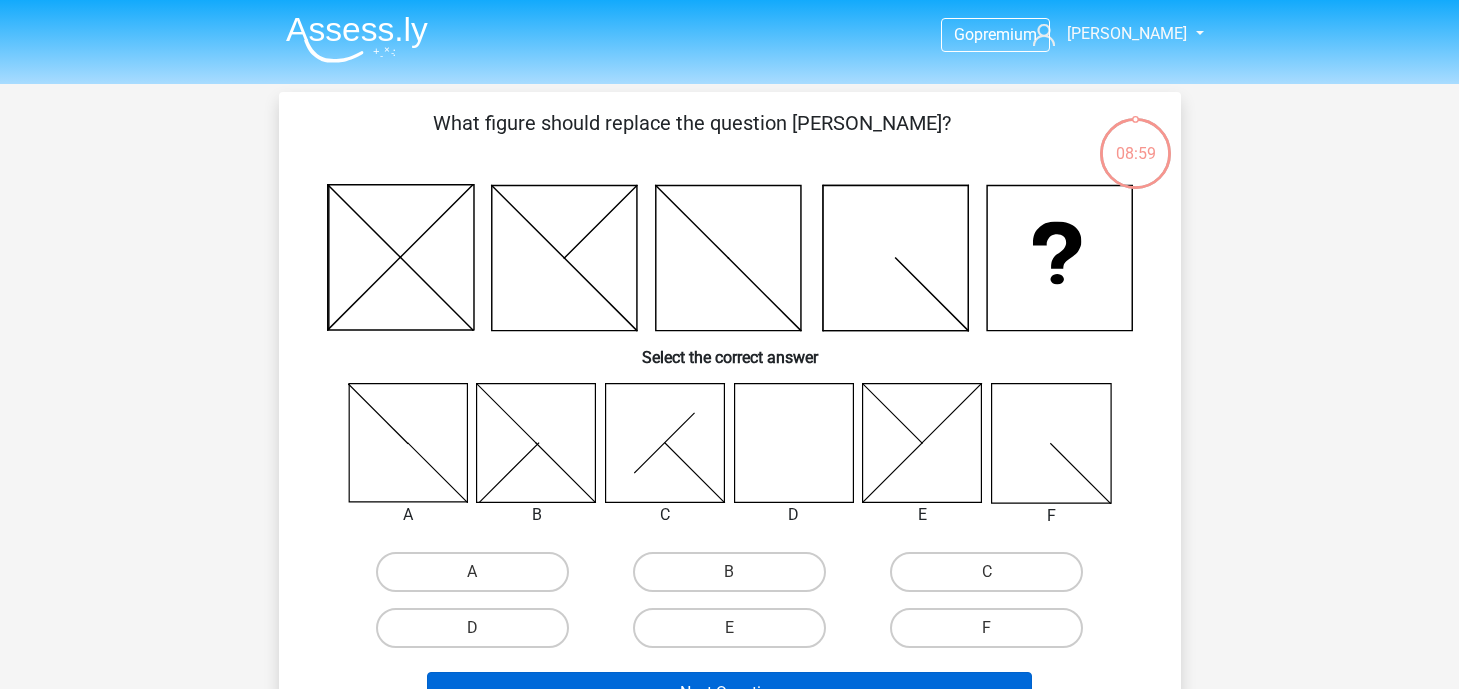 scroll, scrollTop: 331, scrollLeft: 0, axis: vertical 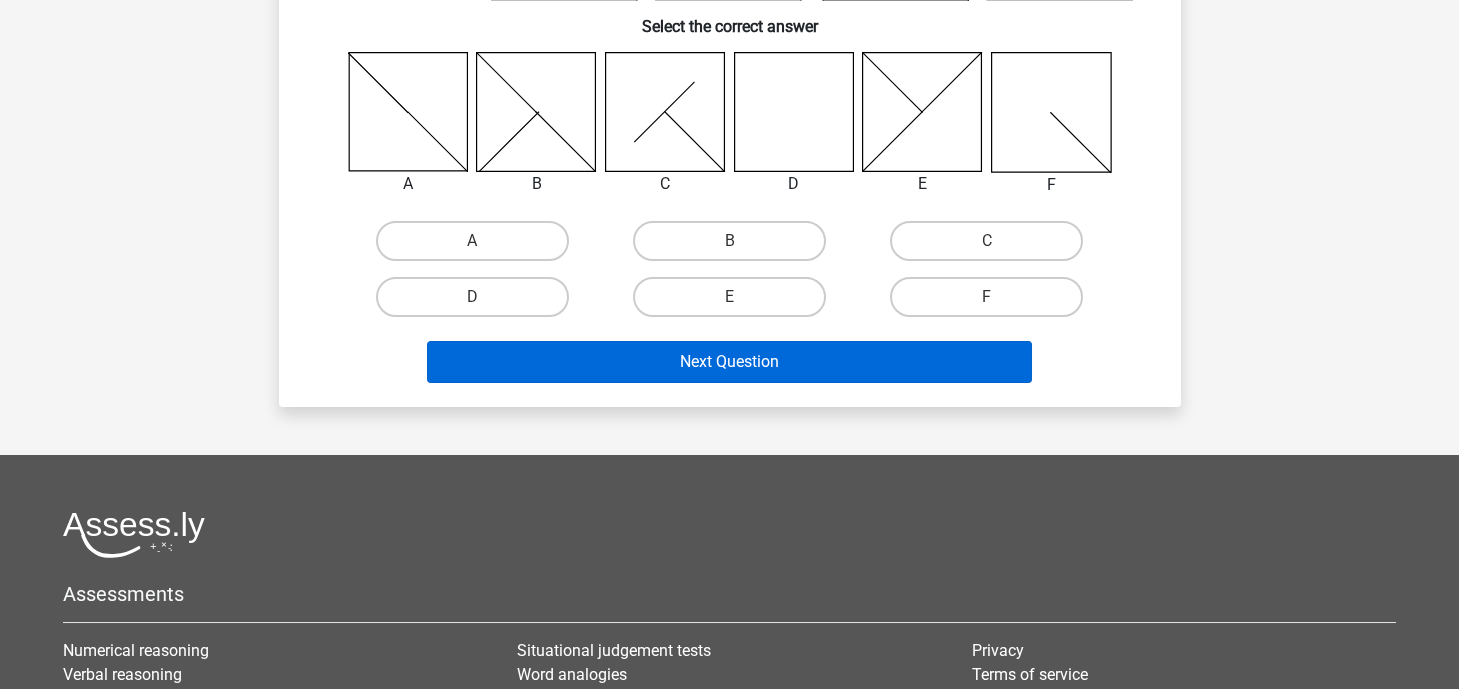 drag, startPoint x: 707, startPoint y: 293, endPoint x: 716, endPoint y: 339, distance: 46.872166 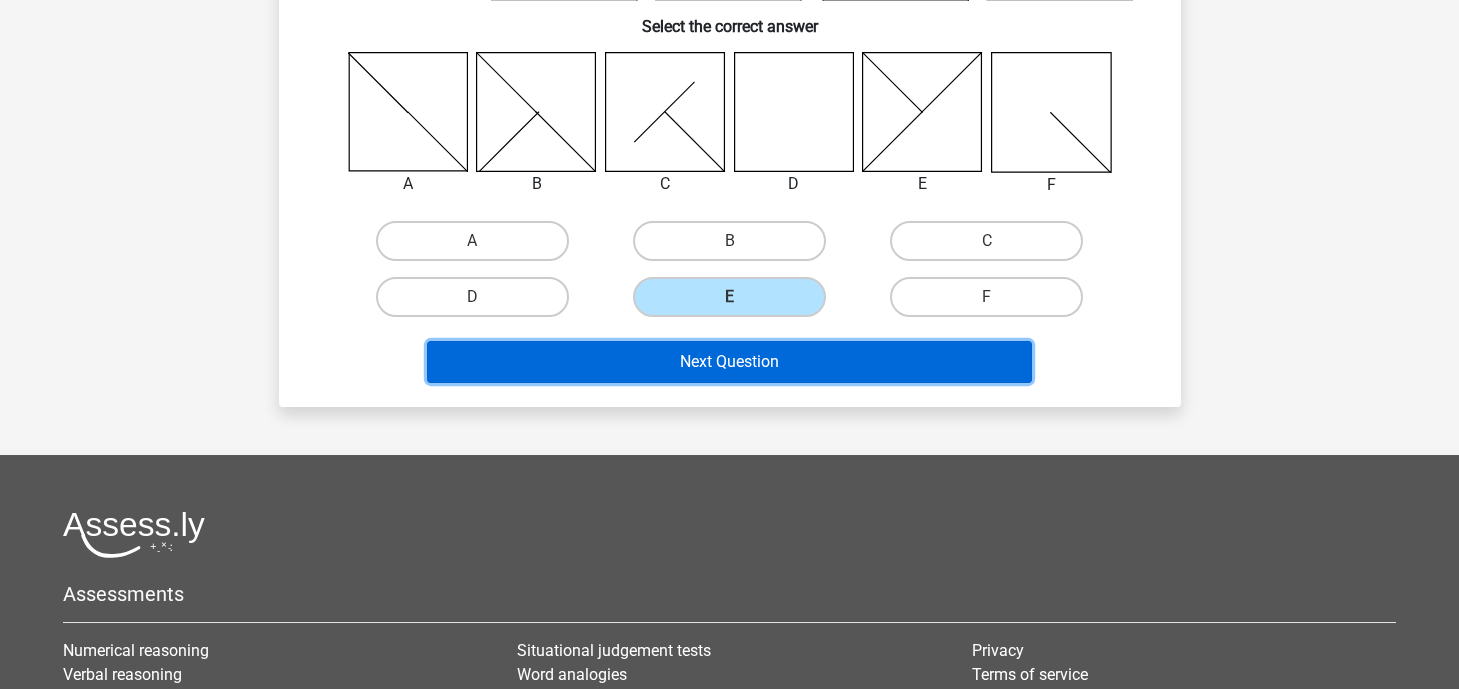 click on "Next Question" at bounding box center [729, 362] 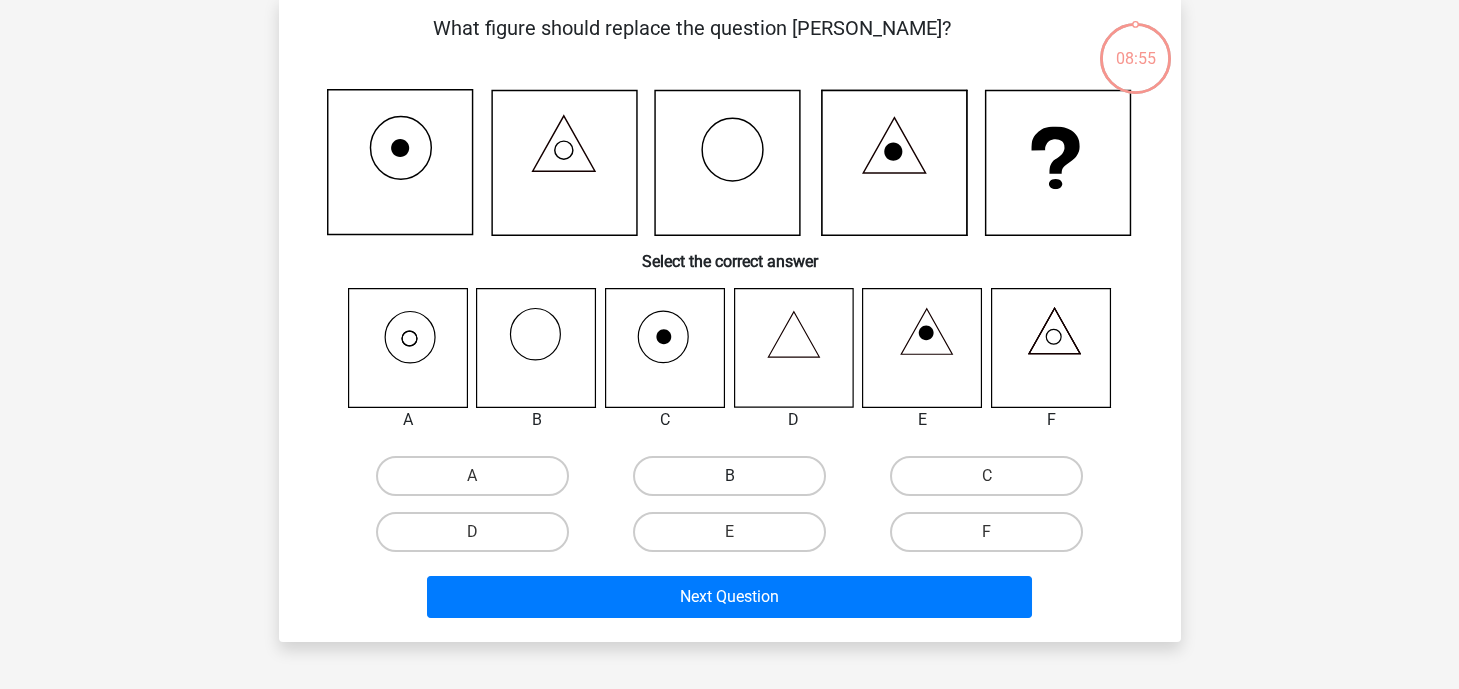 scroll, scrollTop: 92, scrollLeft: 0, axis: vertical 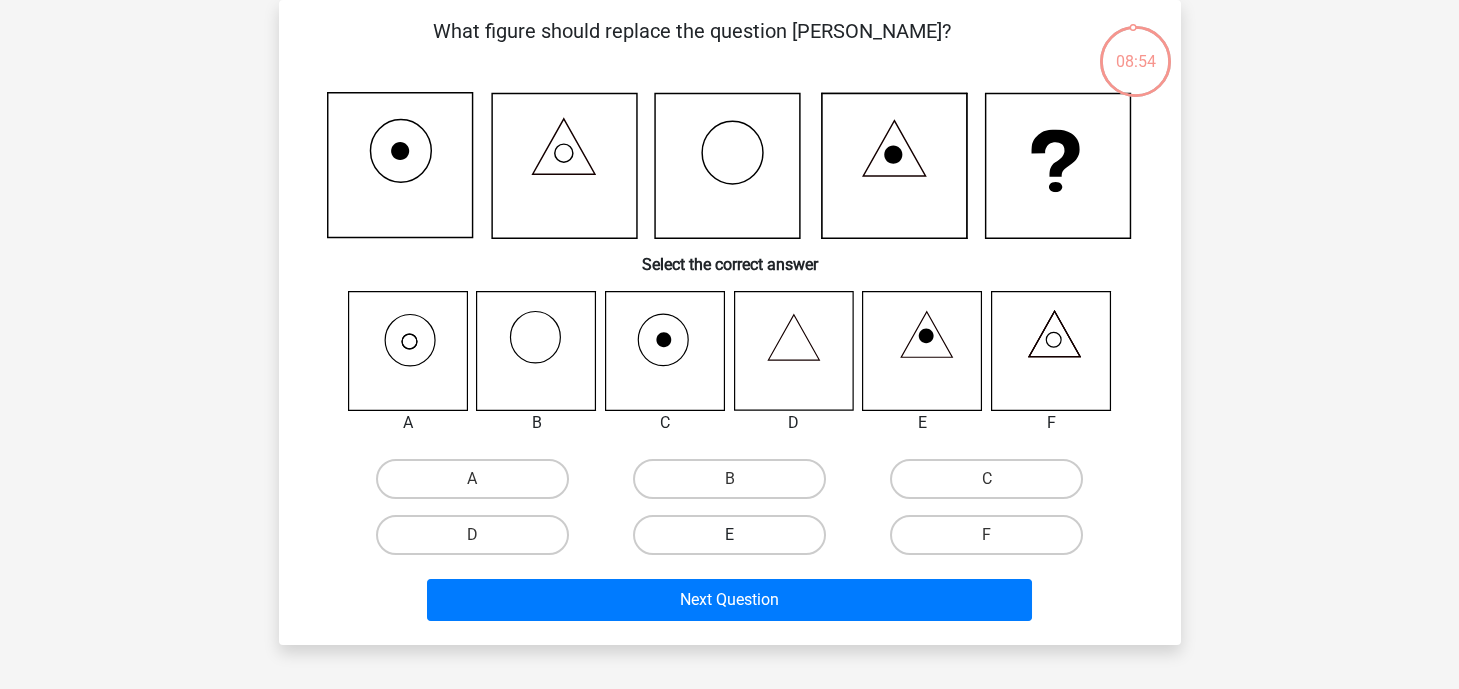 click on "E" at bounding box center [729, 535] 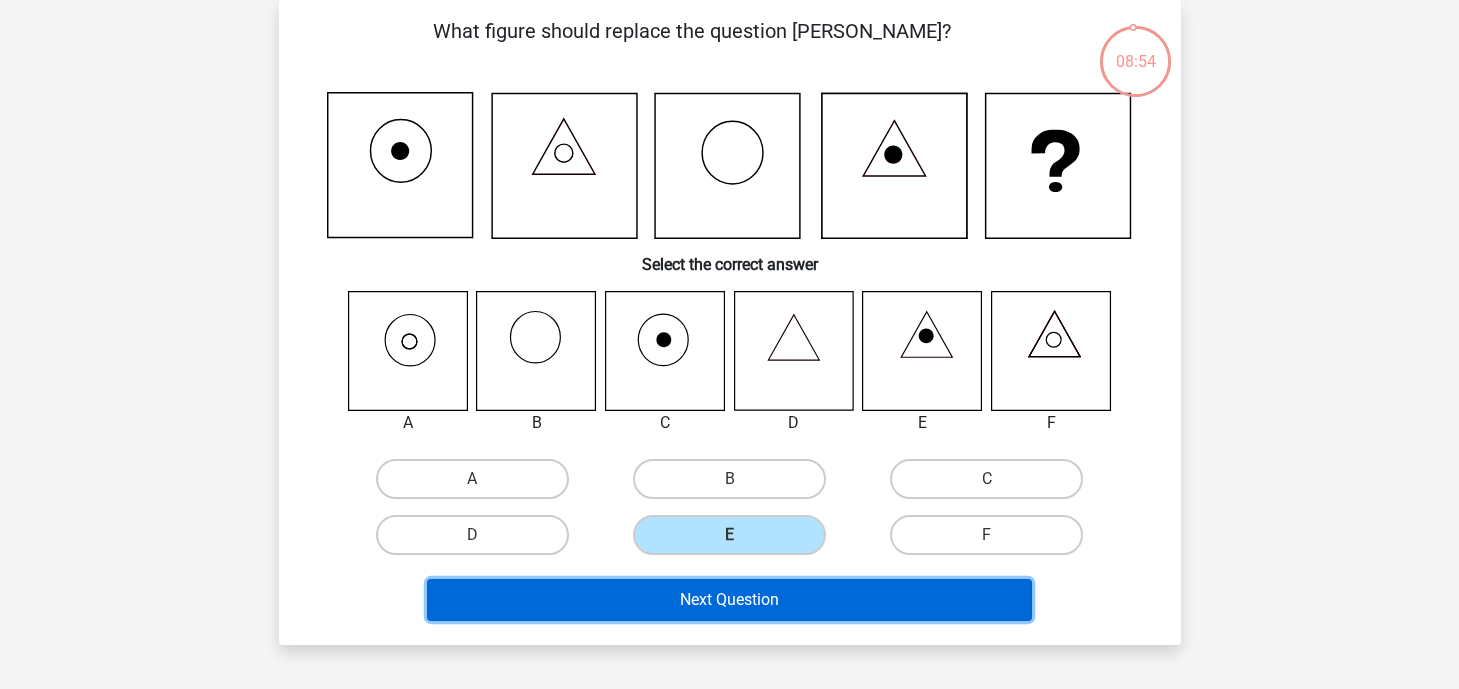 click on "Next Question" at bounding box center [729, 600] 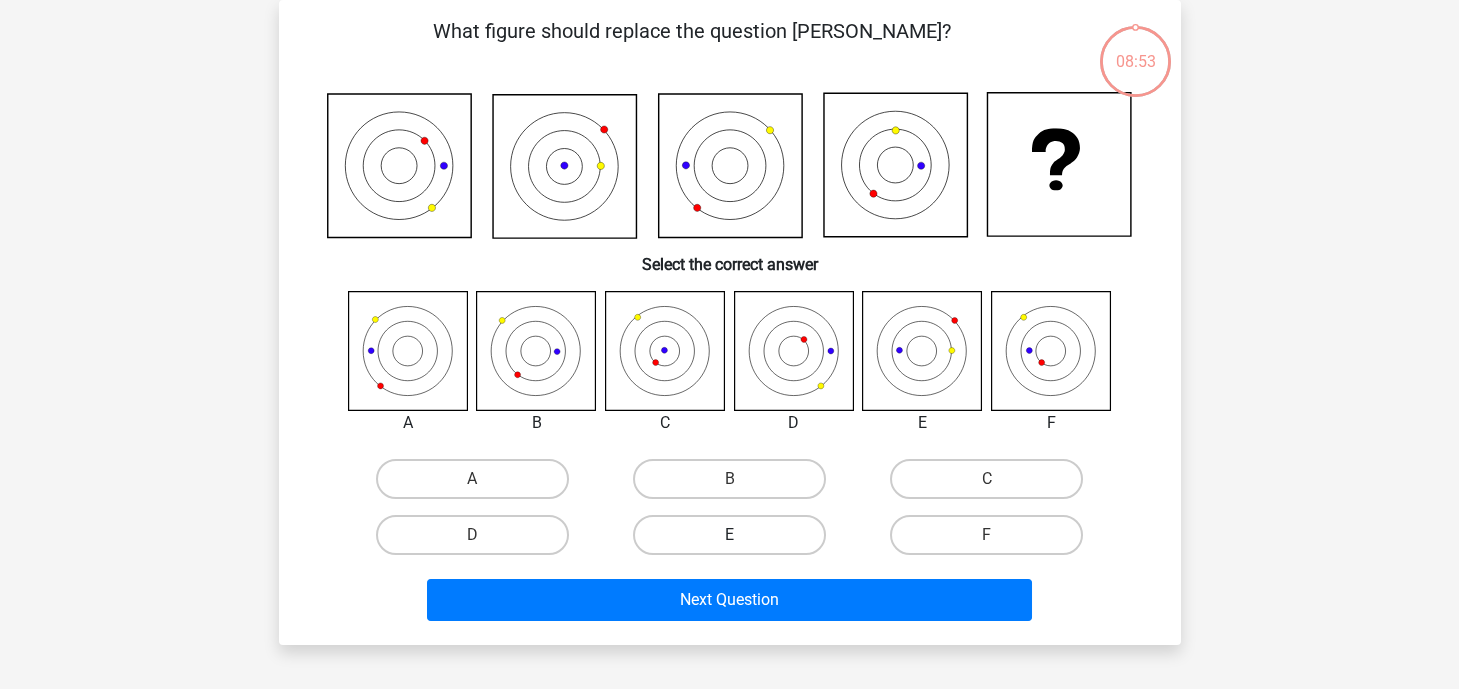 click on "E" at bounding box center [729, 535] 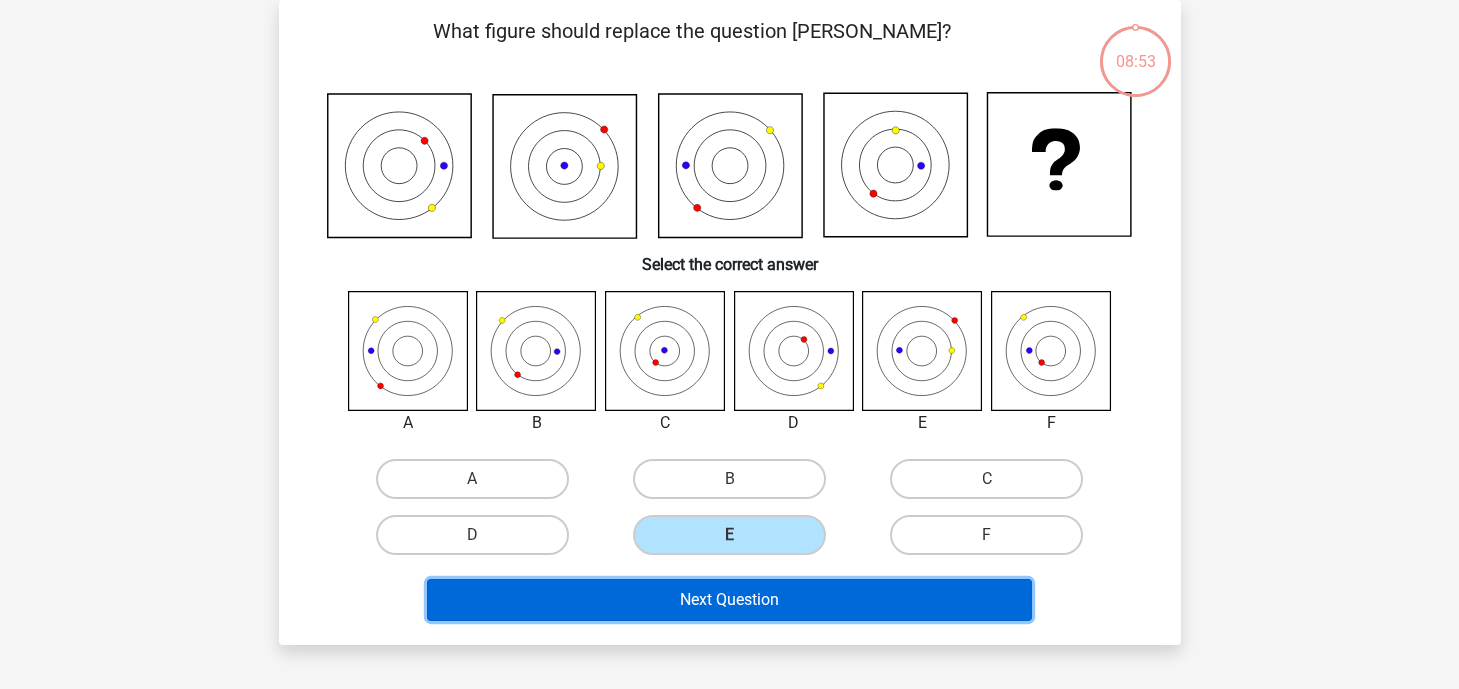 click on "Next Question" at bounding box center [729, 600] 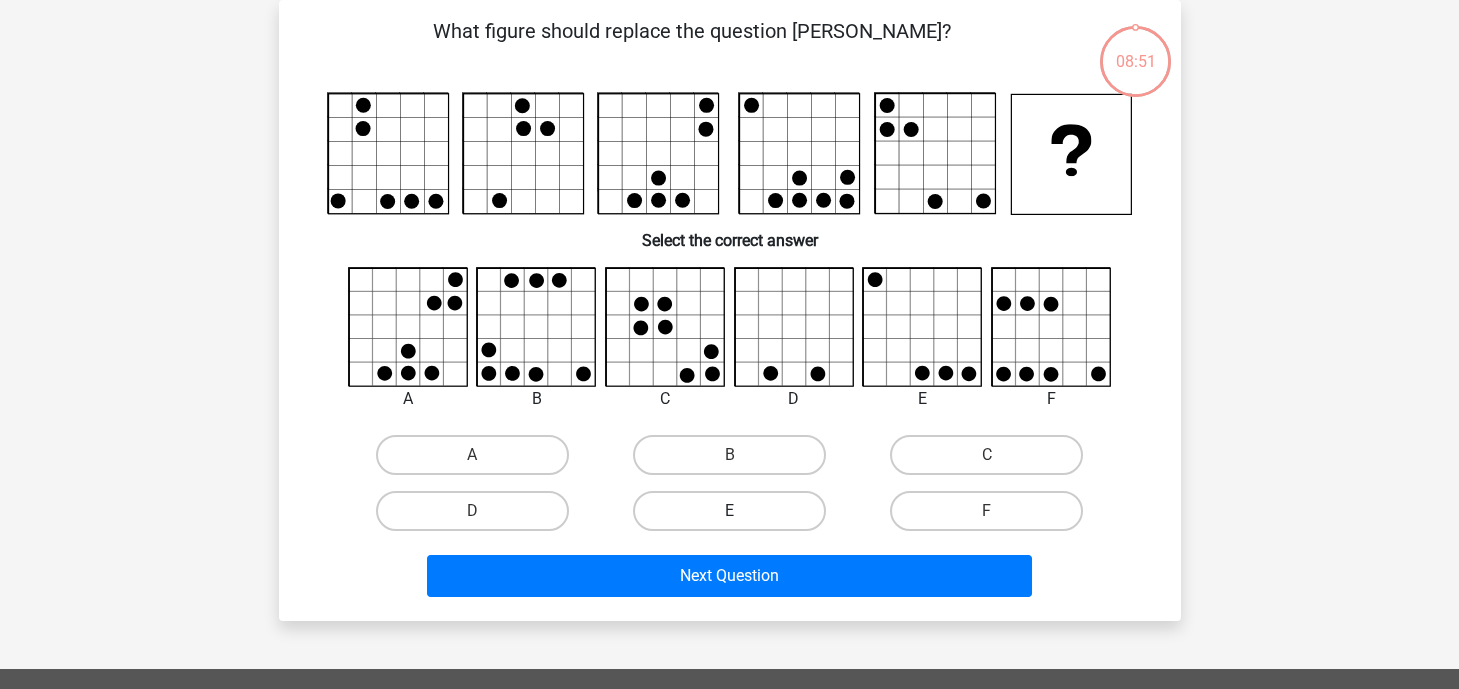 click on "E" at bounding box center [729, 511] 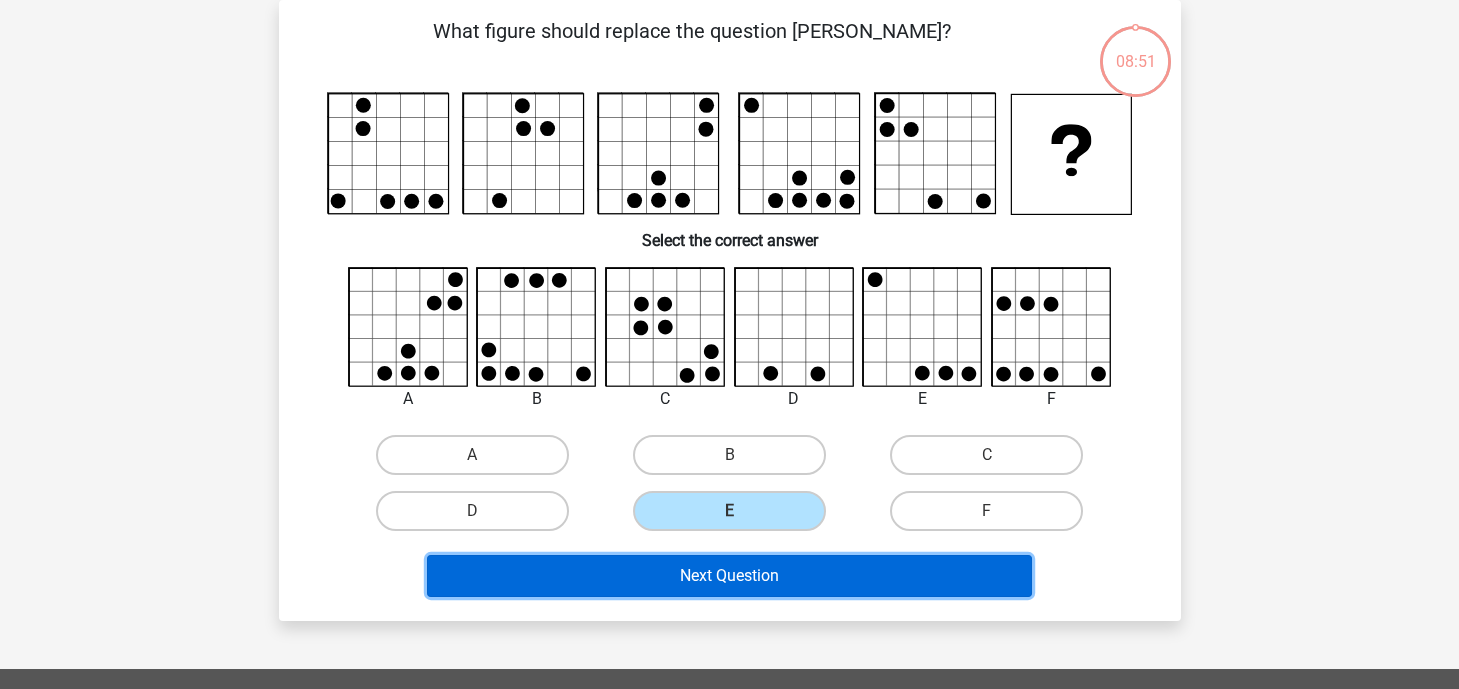 click on "Next Question" at bounding box center [729, 576] 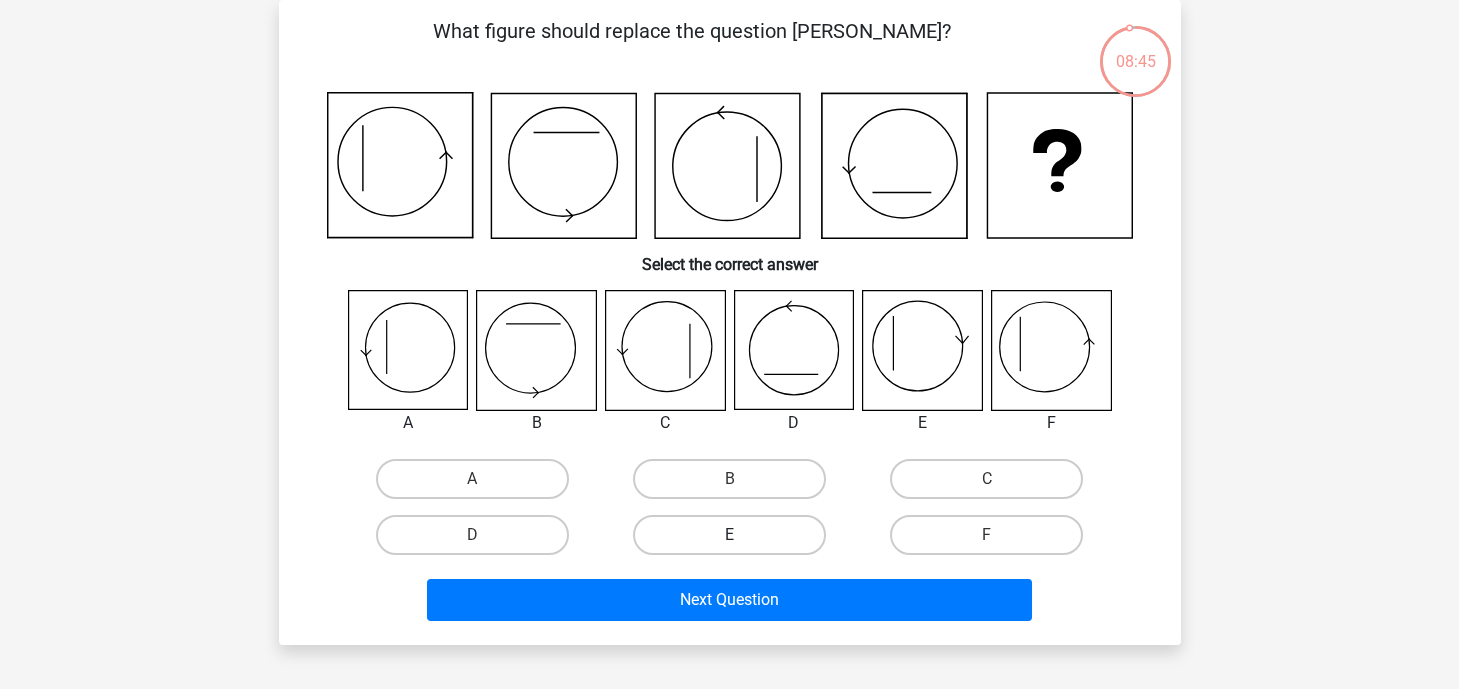 click on "E" at bounding box center (729, 535) 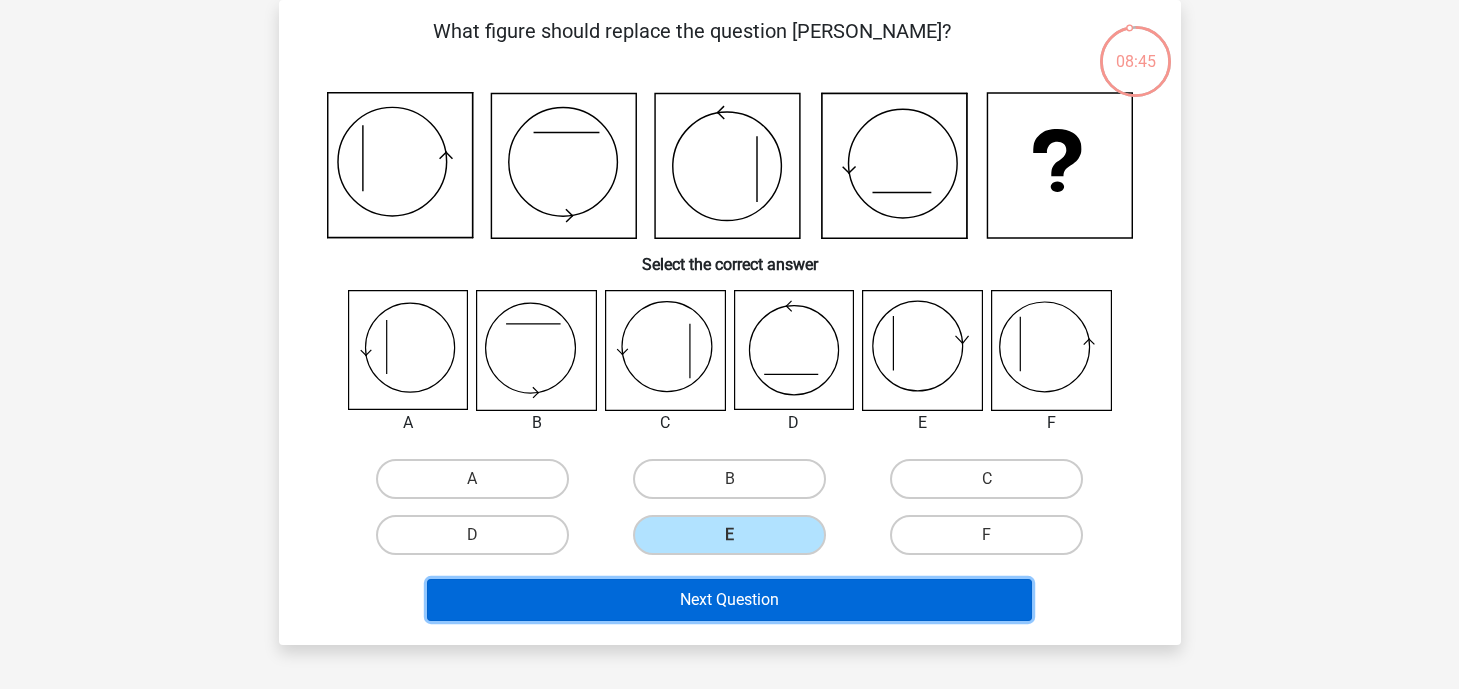 click on "Next Question" at bounding box center [729, 600] 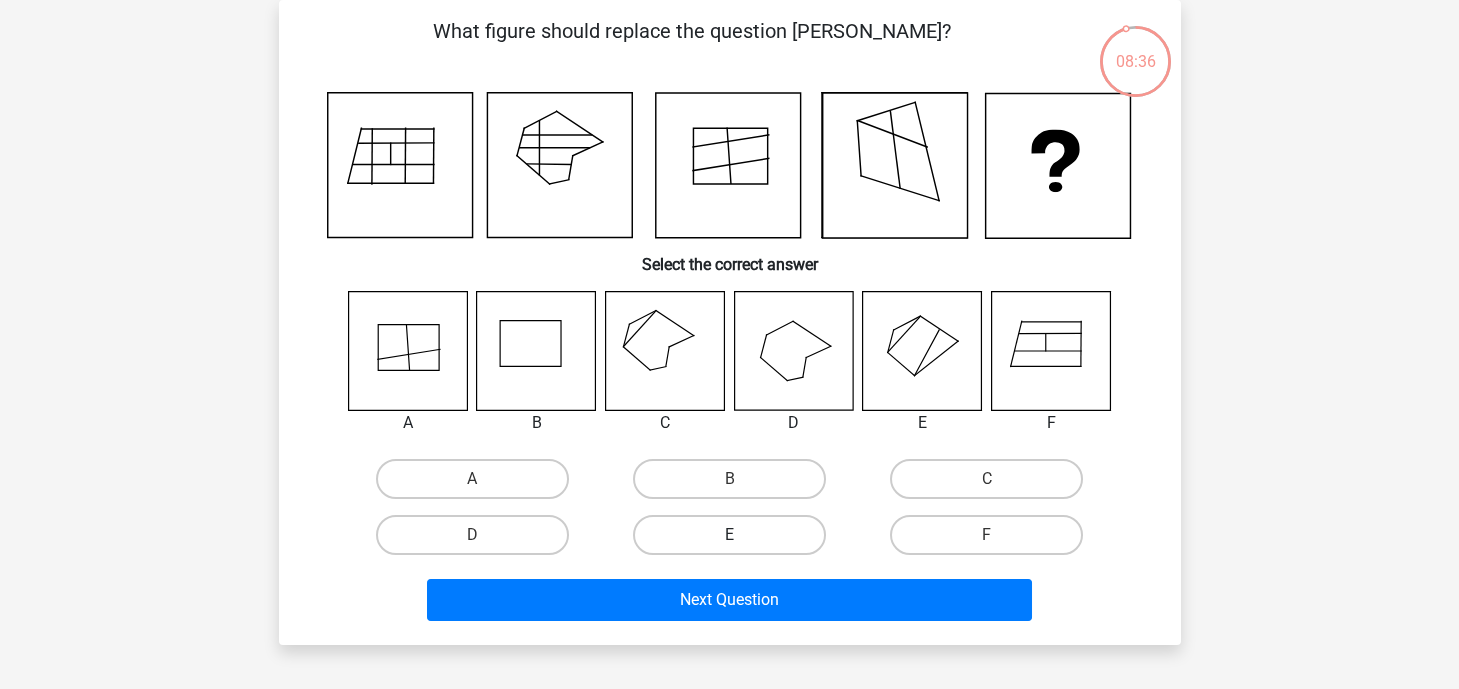click on "E" at bounding box center (729, 535) 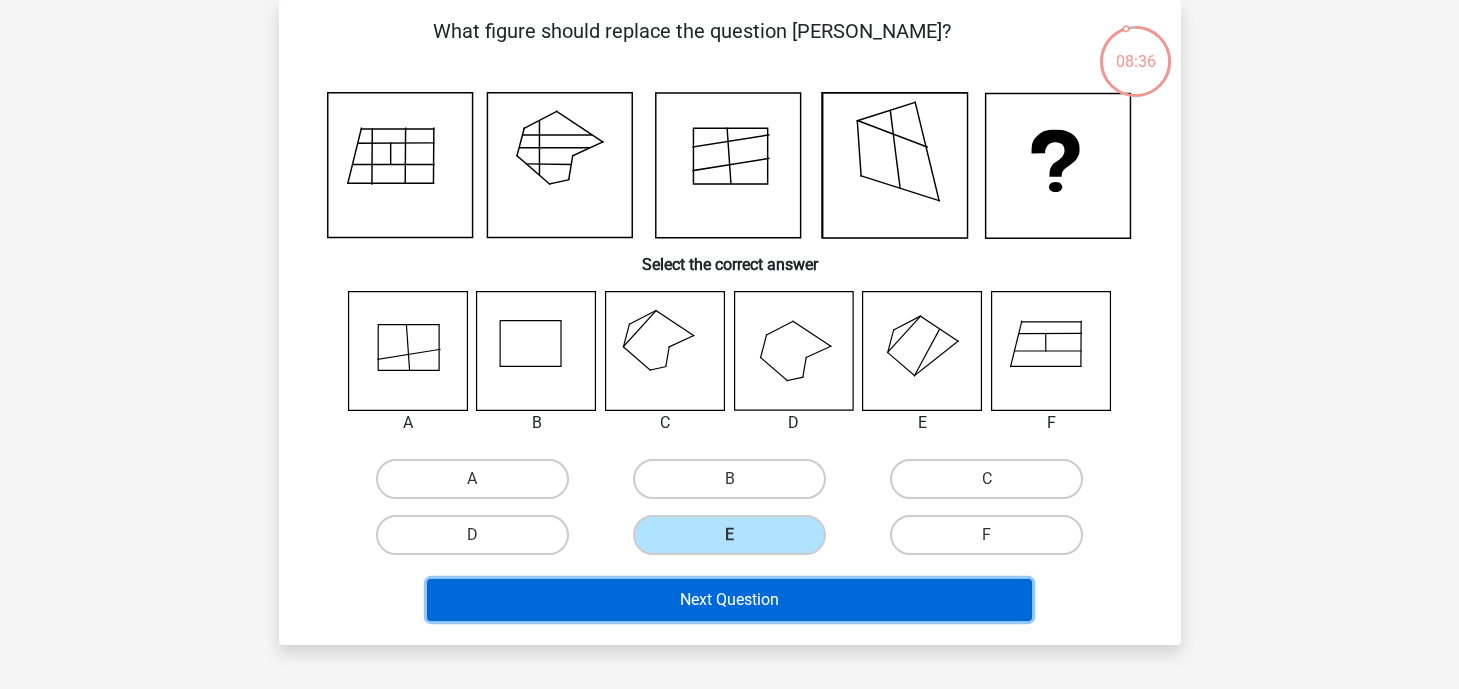 click on "Next Question" at bounding box center (729, 600) 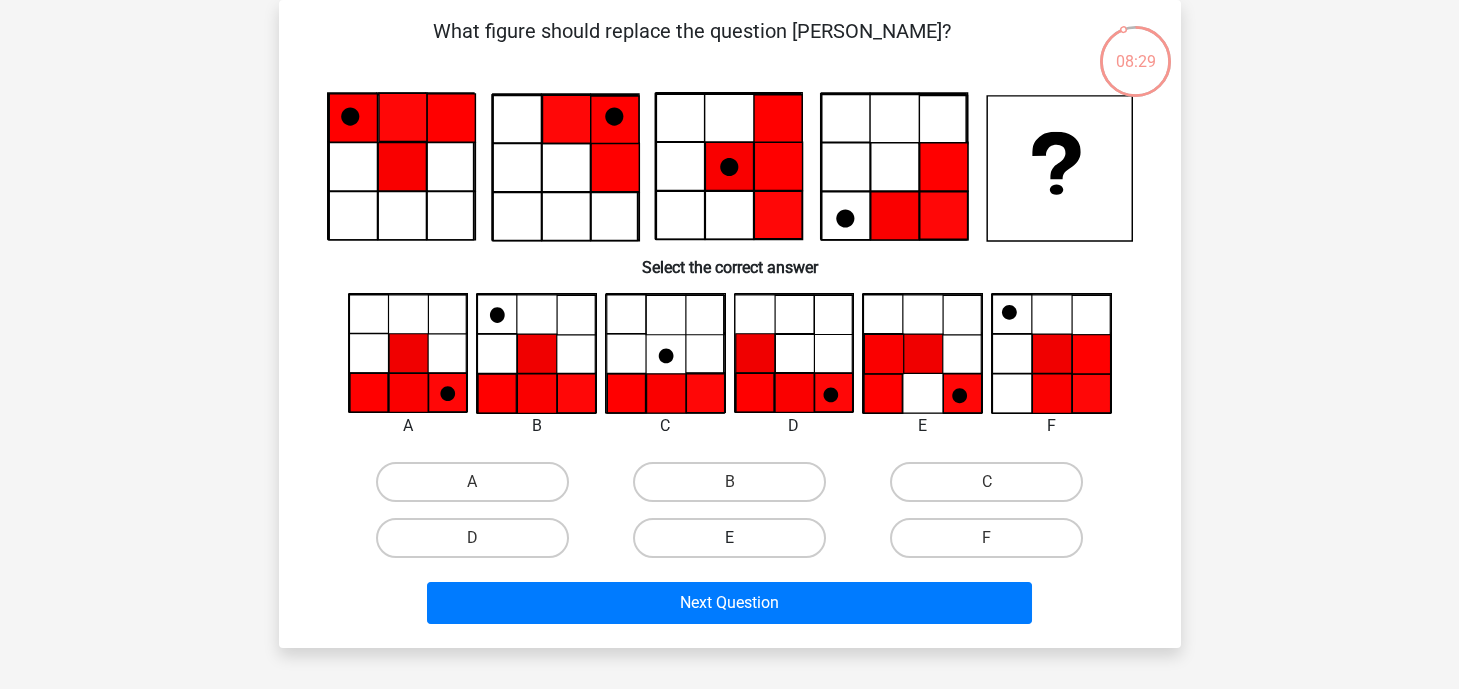 click on "E" at bounding box center [729, 538] 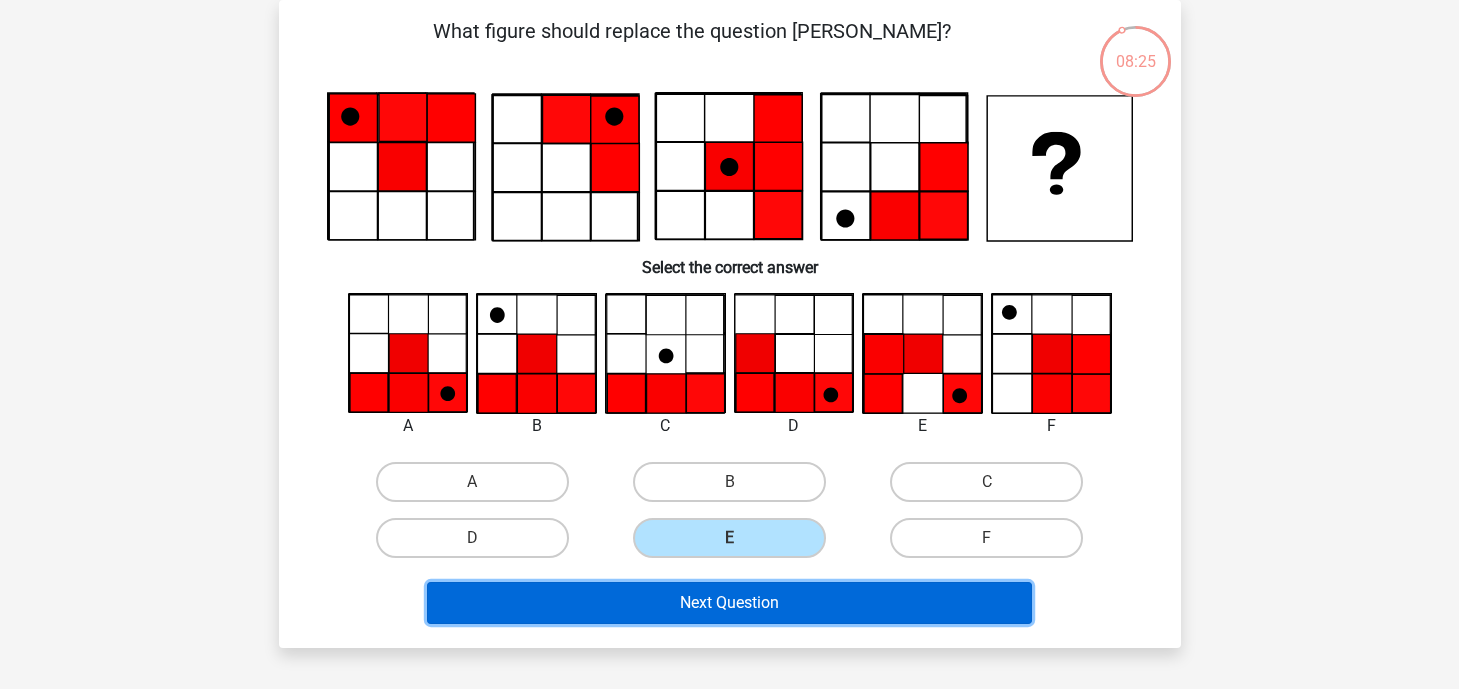 click on "Next Question" at bounding box center (729, 603) 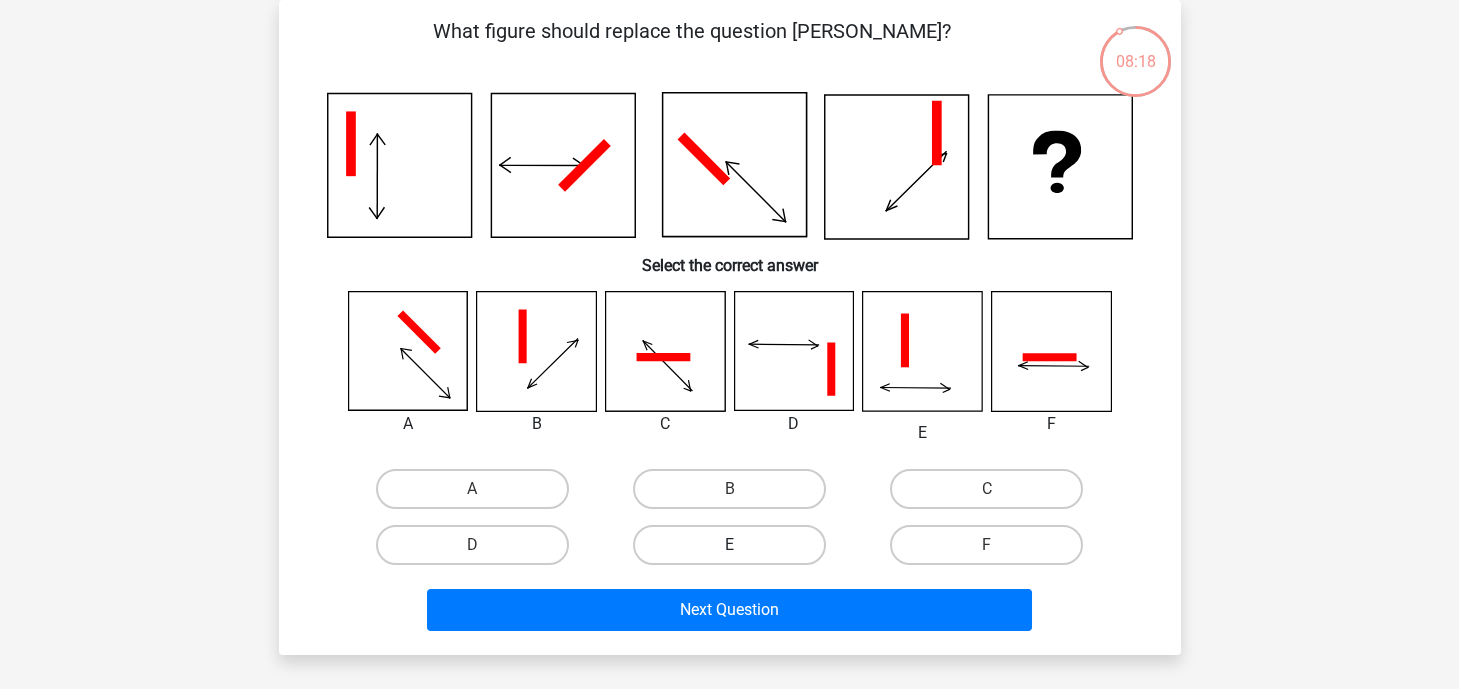 click on "E" at bounding box center (729, 545) 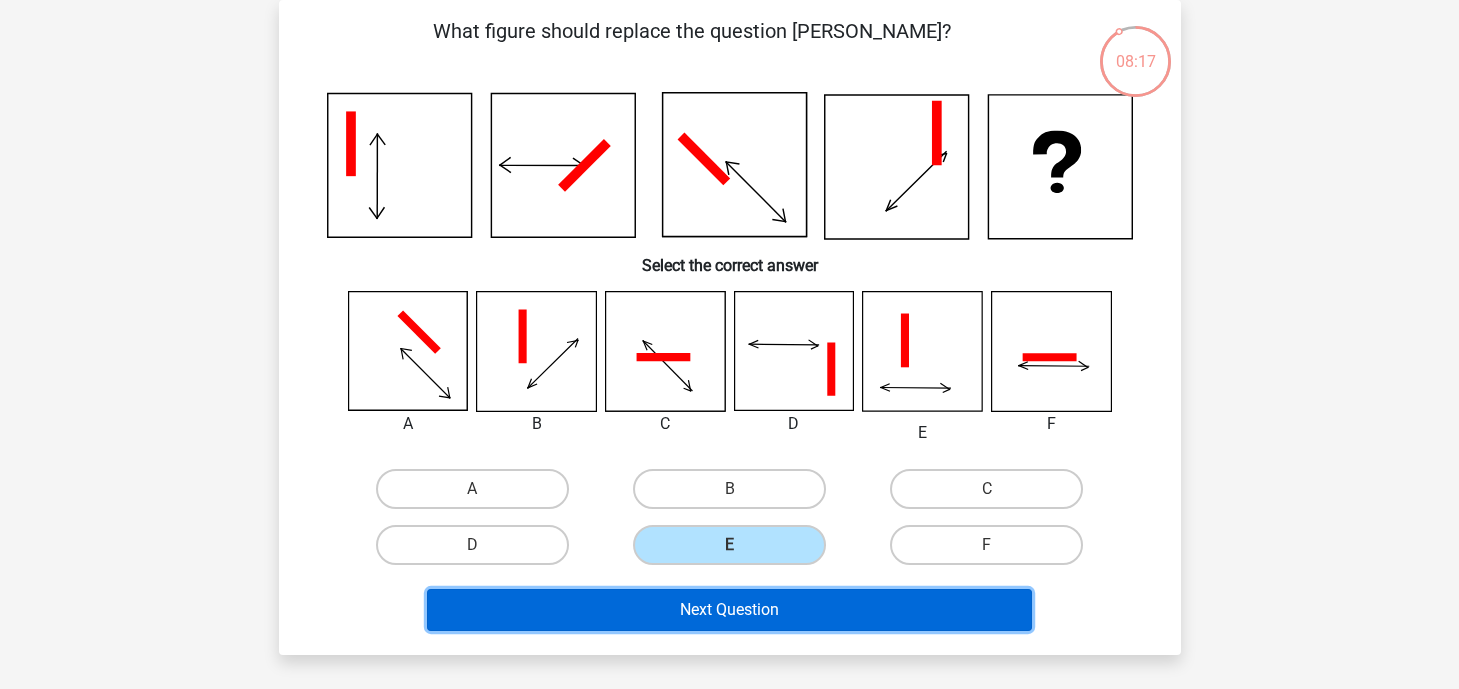 click on "Next Question" at bounding box center (729, 610) 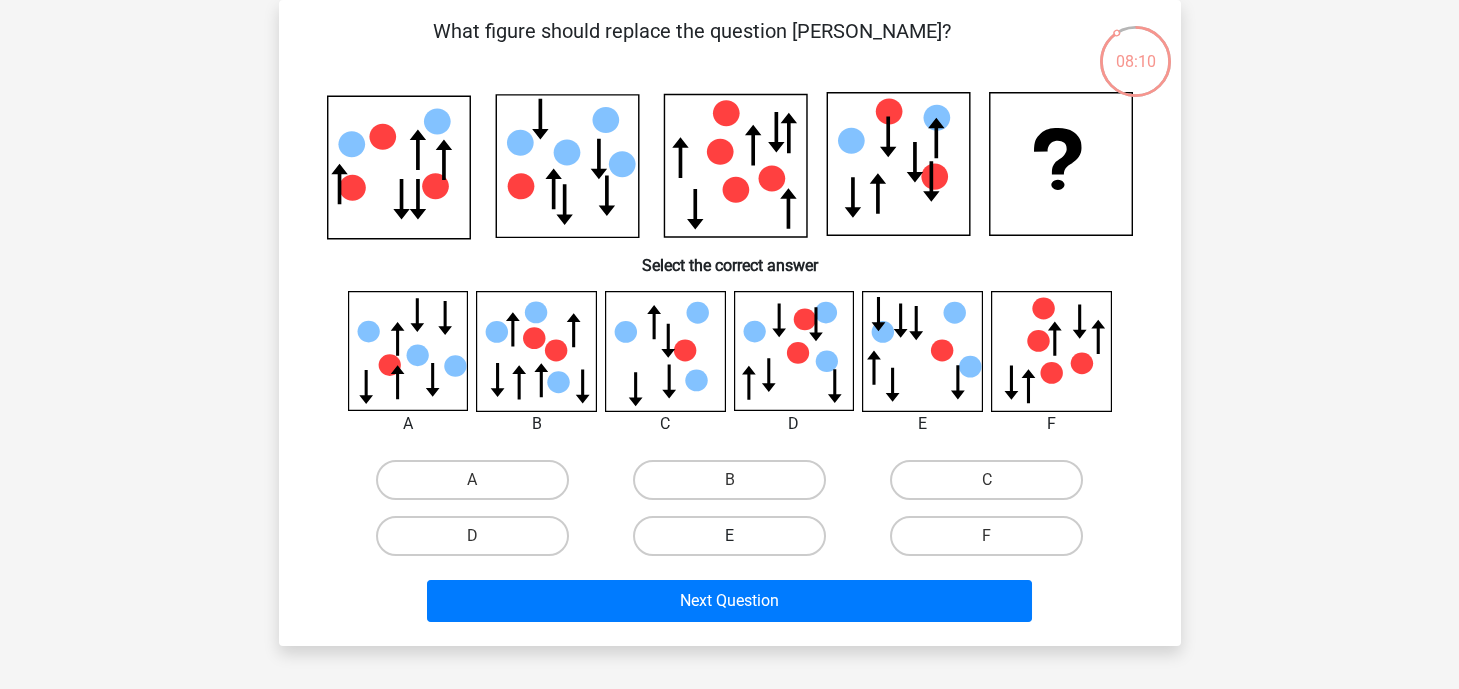click on "E" at bounding box center (729, 536) 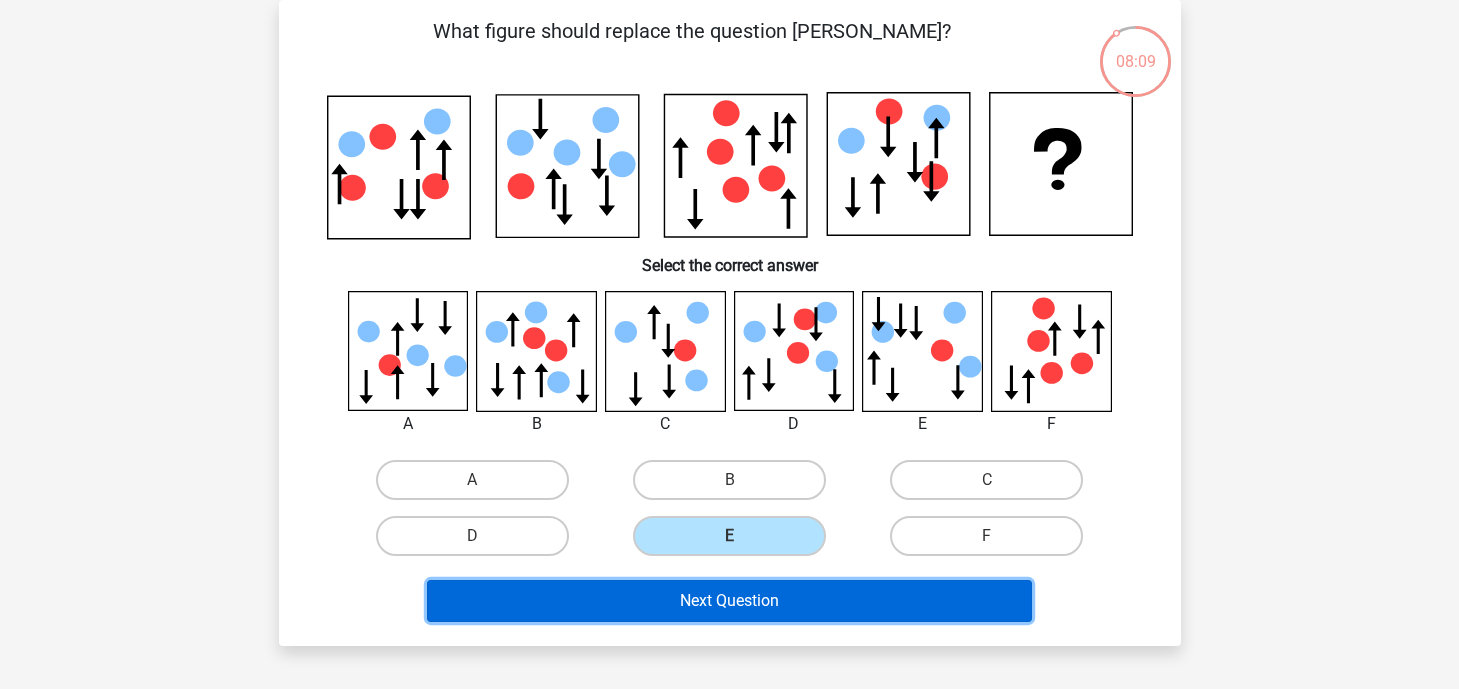 click on "Next Question" at bounding box center (729, 601) 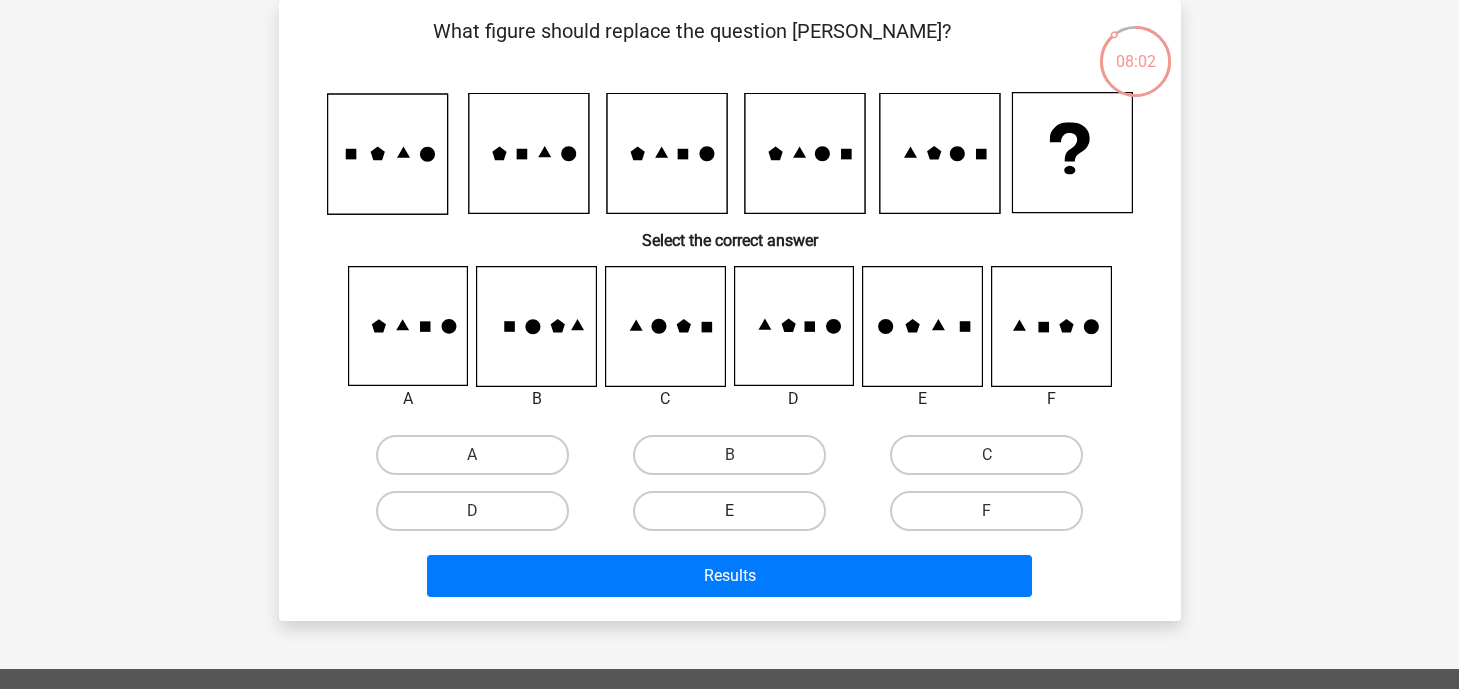 click on "E" at bounding box center [729, 511] 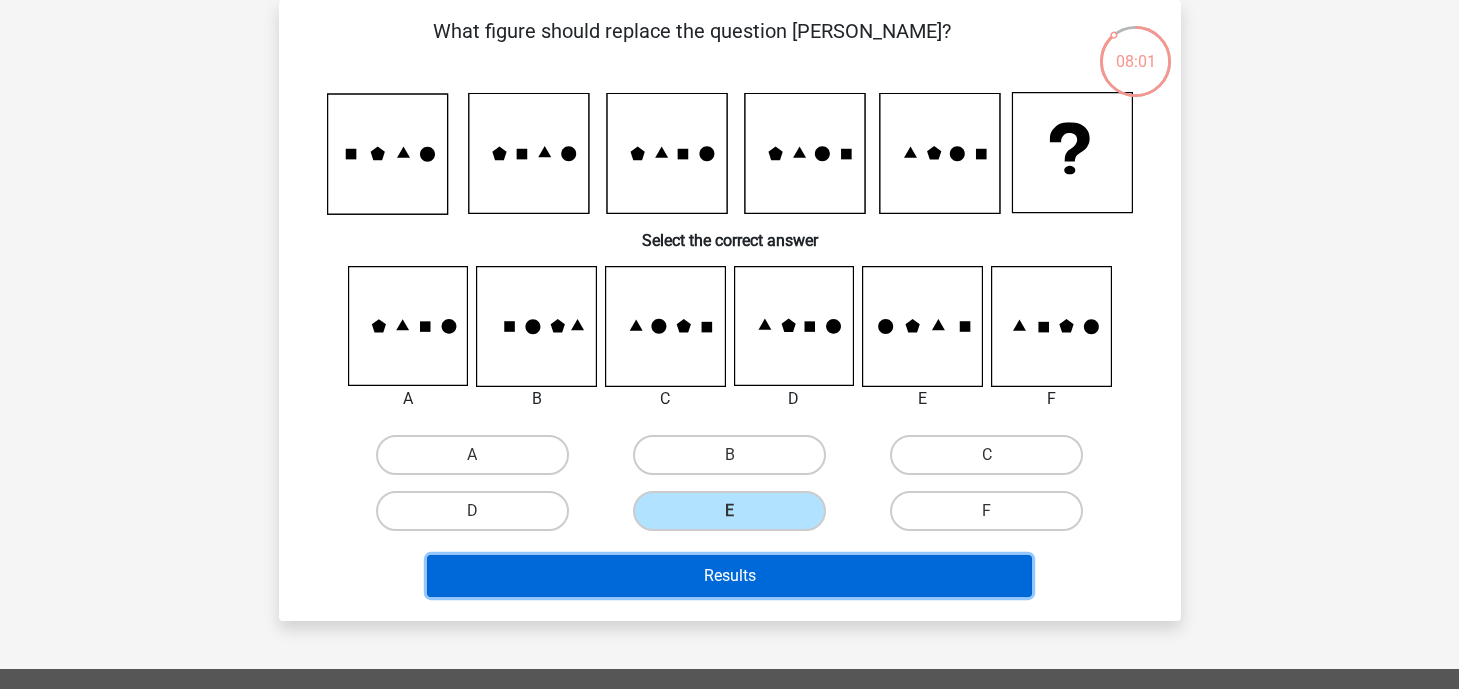 click on "Results" at bounding box center (729, 576) 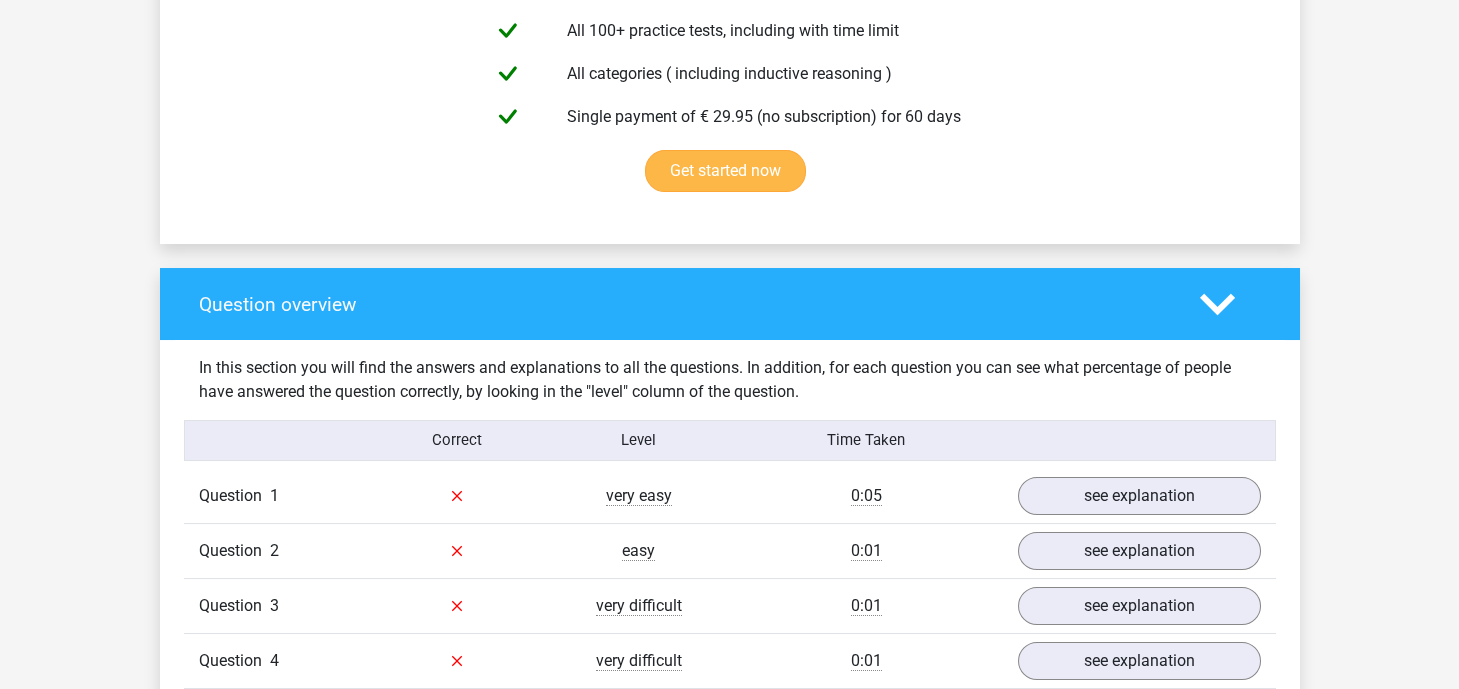 scroll, scrollTop: 1656, scrollLeft: 0, axis: vertical 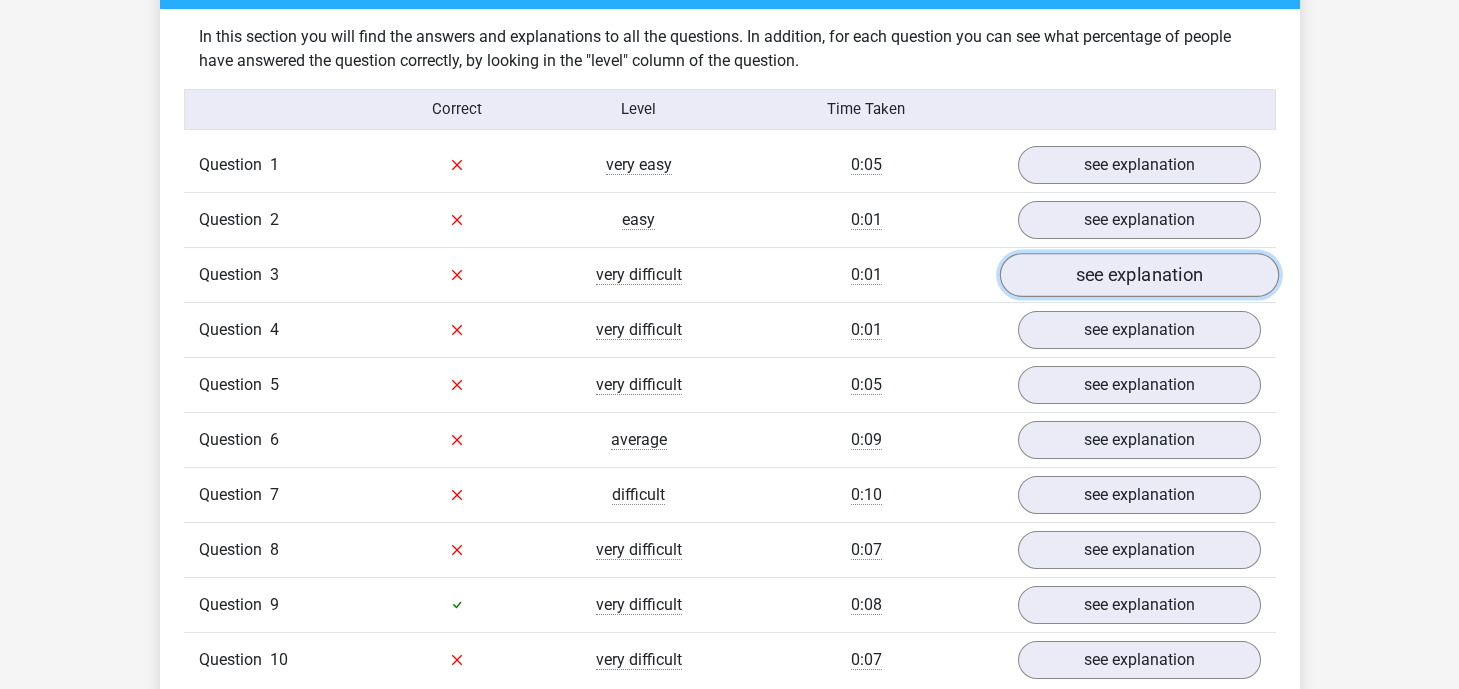 click on "see explanation" at bounding box center [1138, 275] 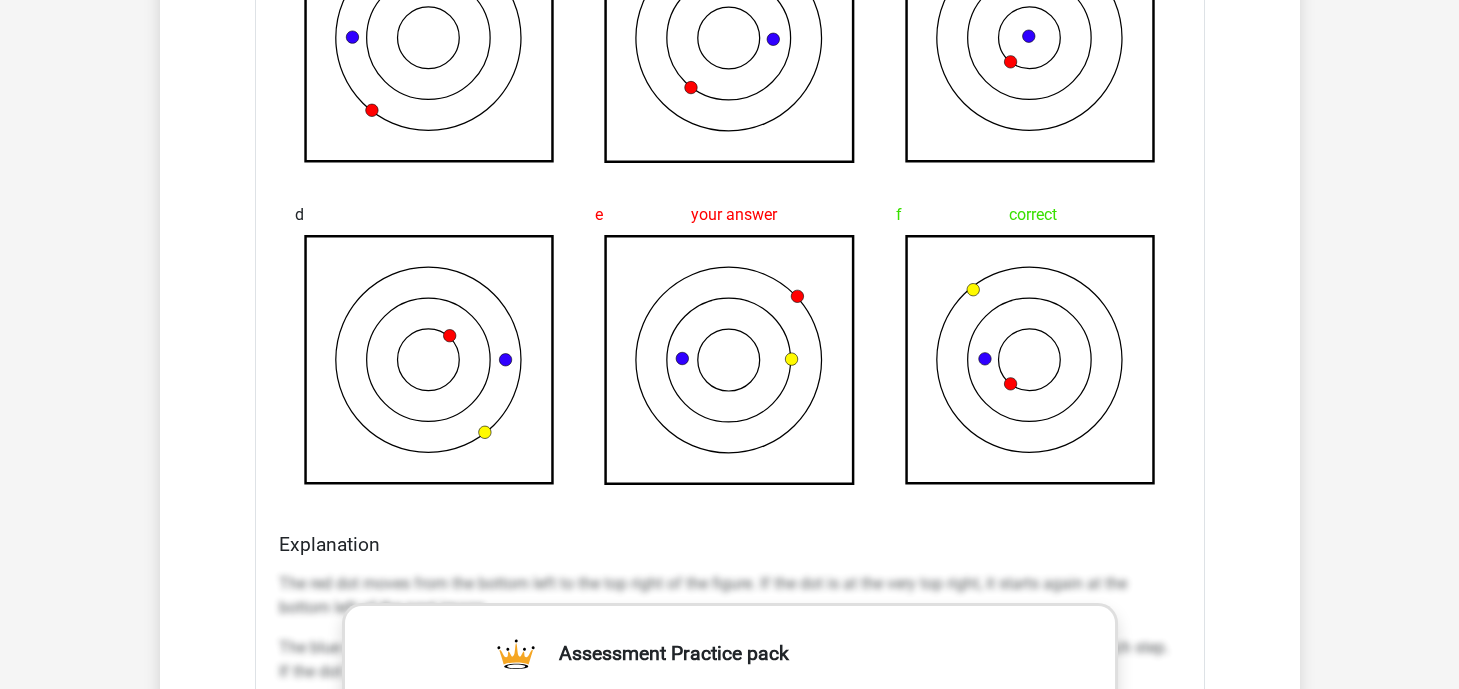 scroll, scrollTop: 2208, scrollLeft: 0, axis: vertical 